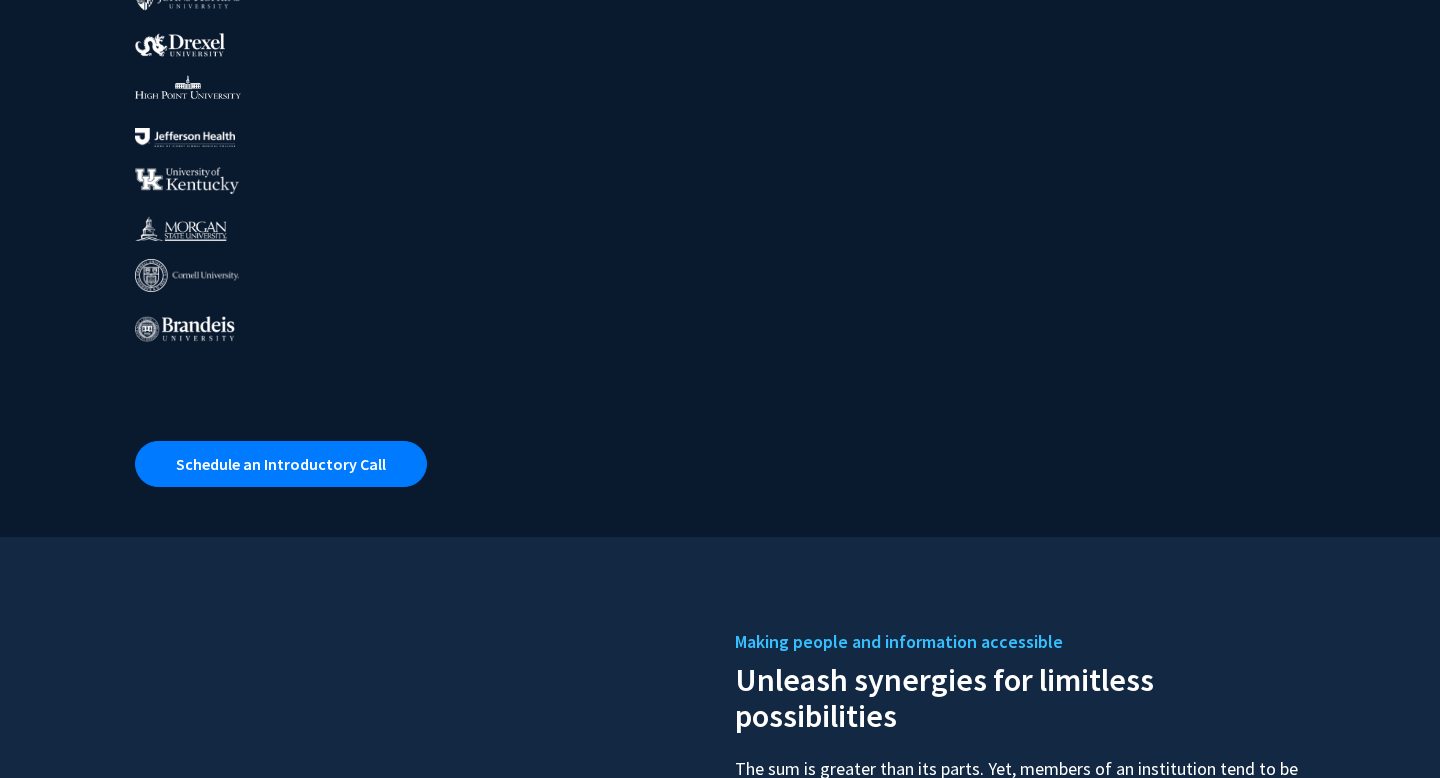scroll, scrollTop: 0, scrollLeft: 0, axis: both 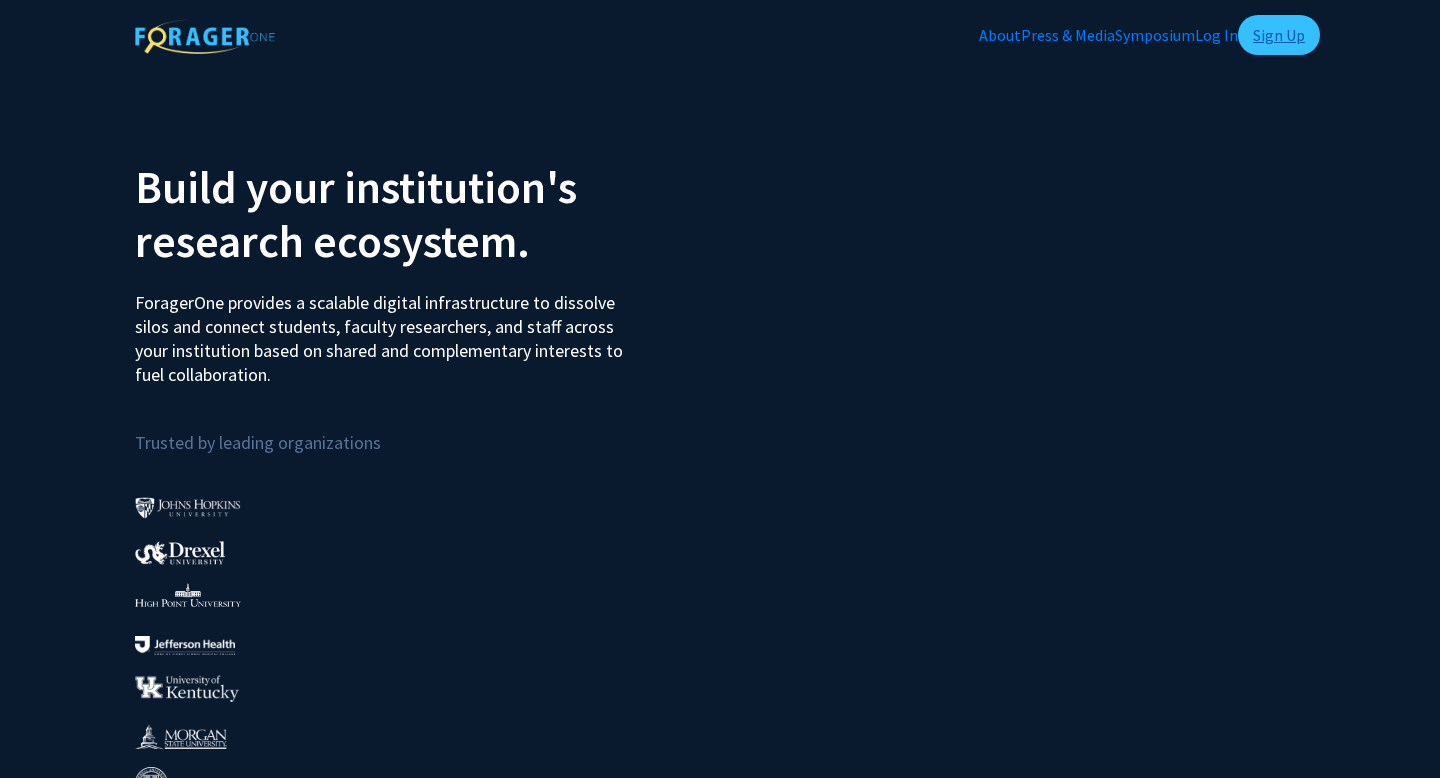 click on "Sign Up" 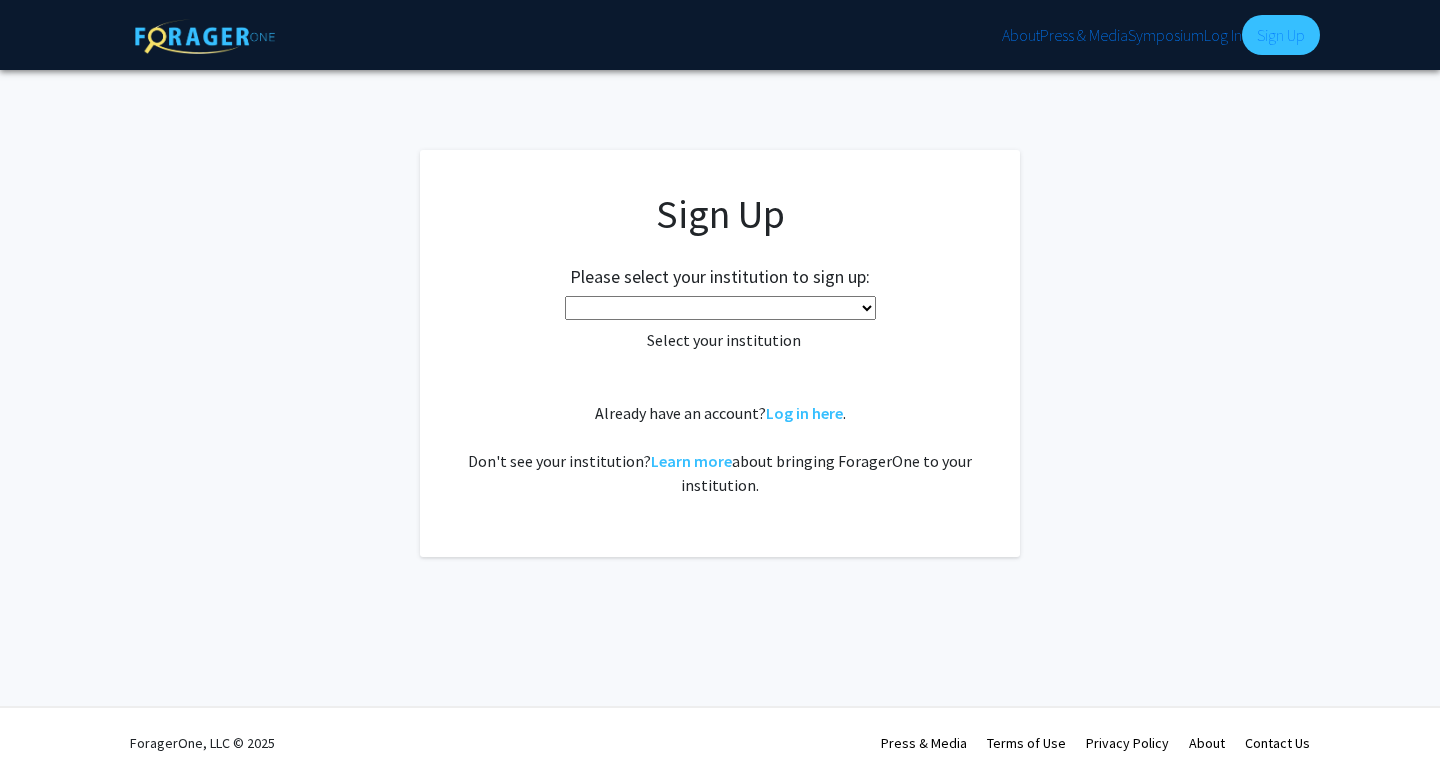 click on "Baylor University Brandeis University Christopher Newport University Clark Atlanta University Drexel University East Carolina University Eastern Michigan University Emory University Grand Valley State University Harvard University and Affiliated Hospitals High Point University Johns Hopkins University Kansas State University Morehouse College Morehouse School of Medicine Morgan State University Northern Illinois University Spelman College Thomas Jefferson University University of Georgia University of Hawaiʻi at Mānoa University of Kentucky University of Maryland University of Missouri Wayne State University" 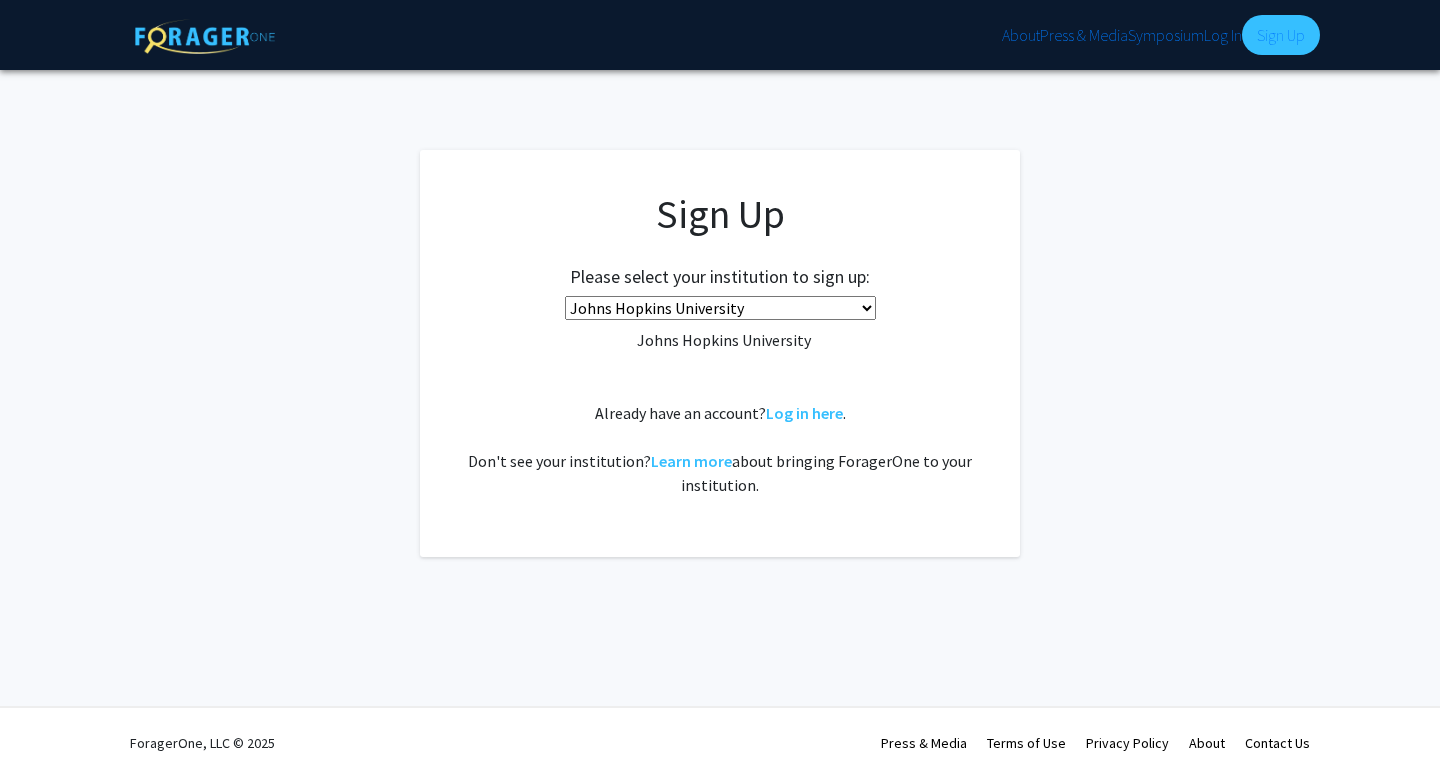 click on "Johns Hopkins University" 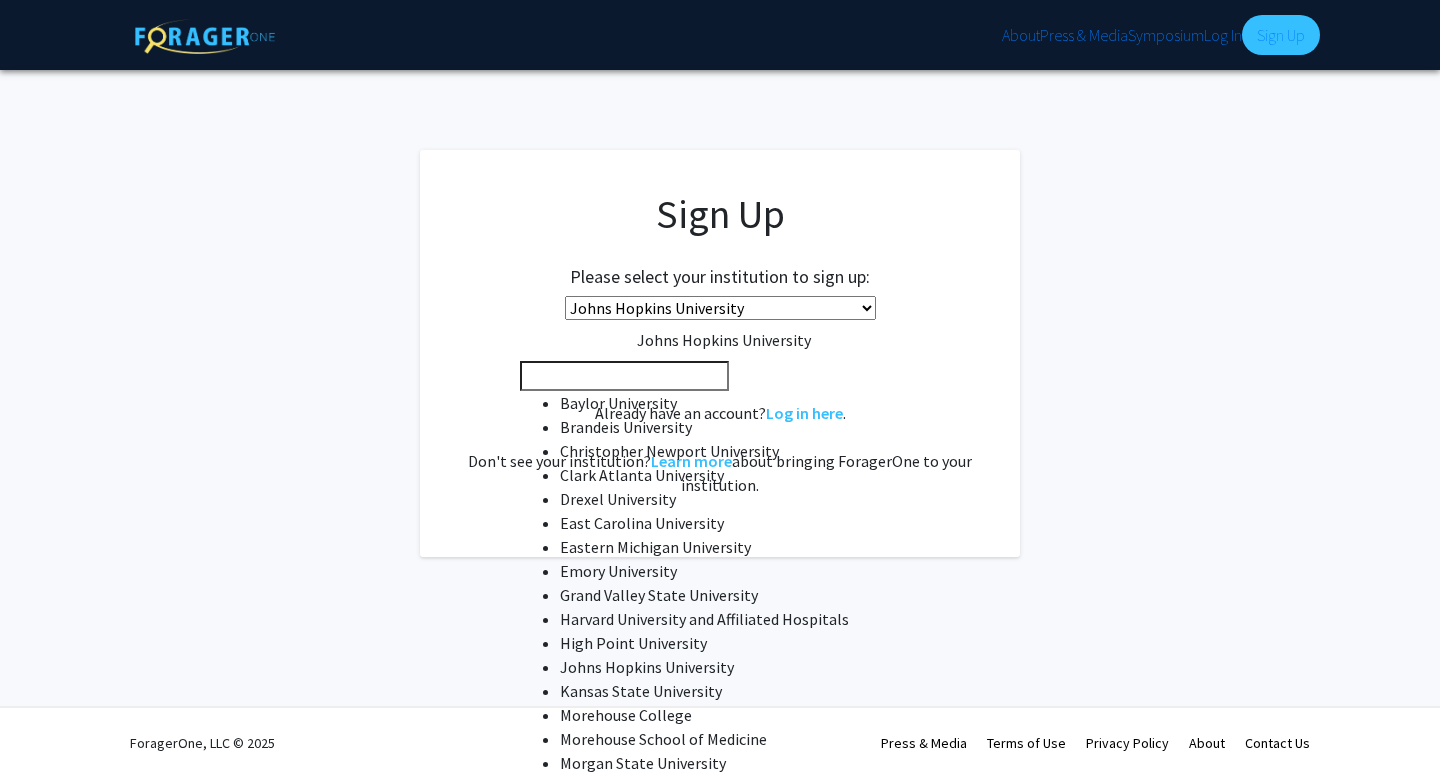 drag, startPoint x: 719, startPoint y: 337, endPoint x: 854, endPoint y: 340, distance: 135.03333 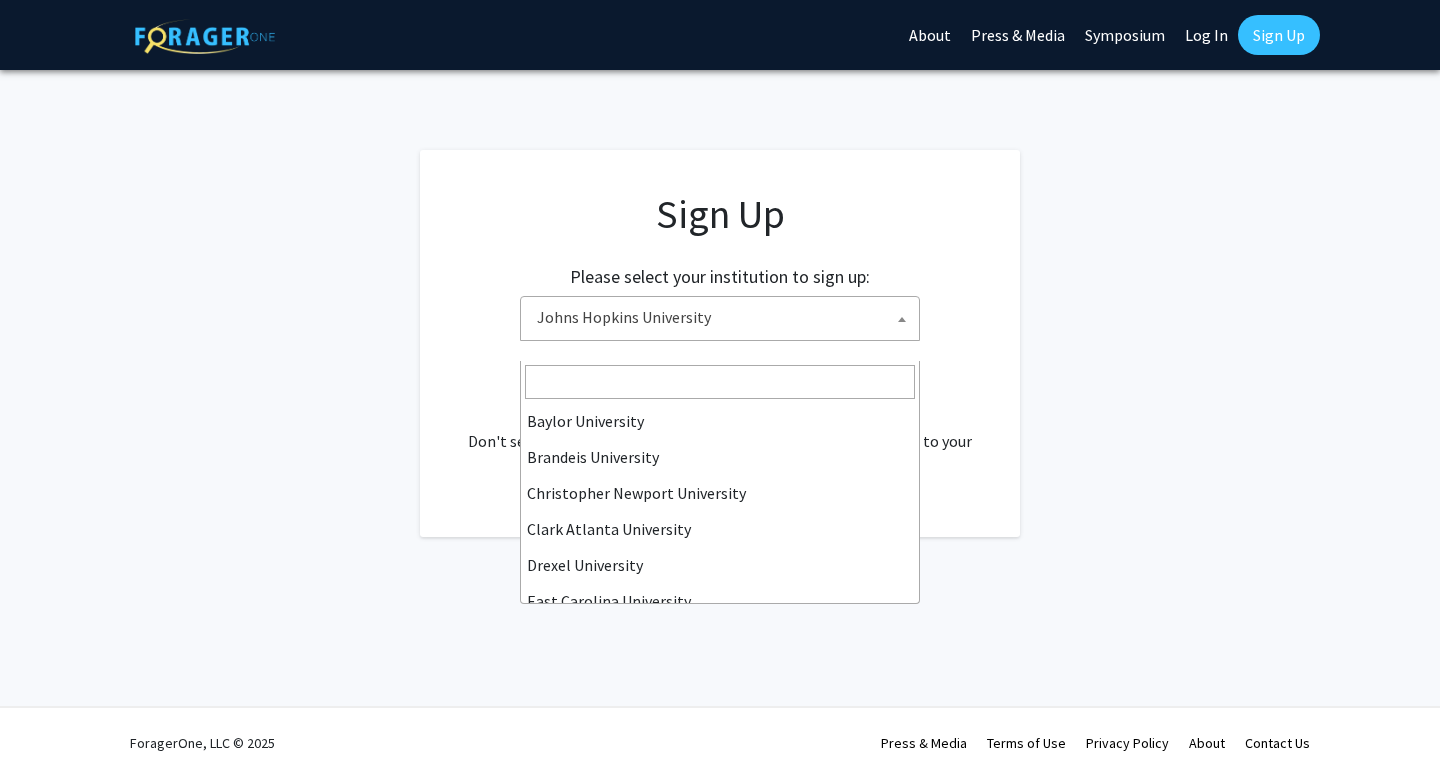 click at bounding box center (720, 382) 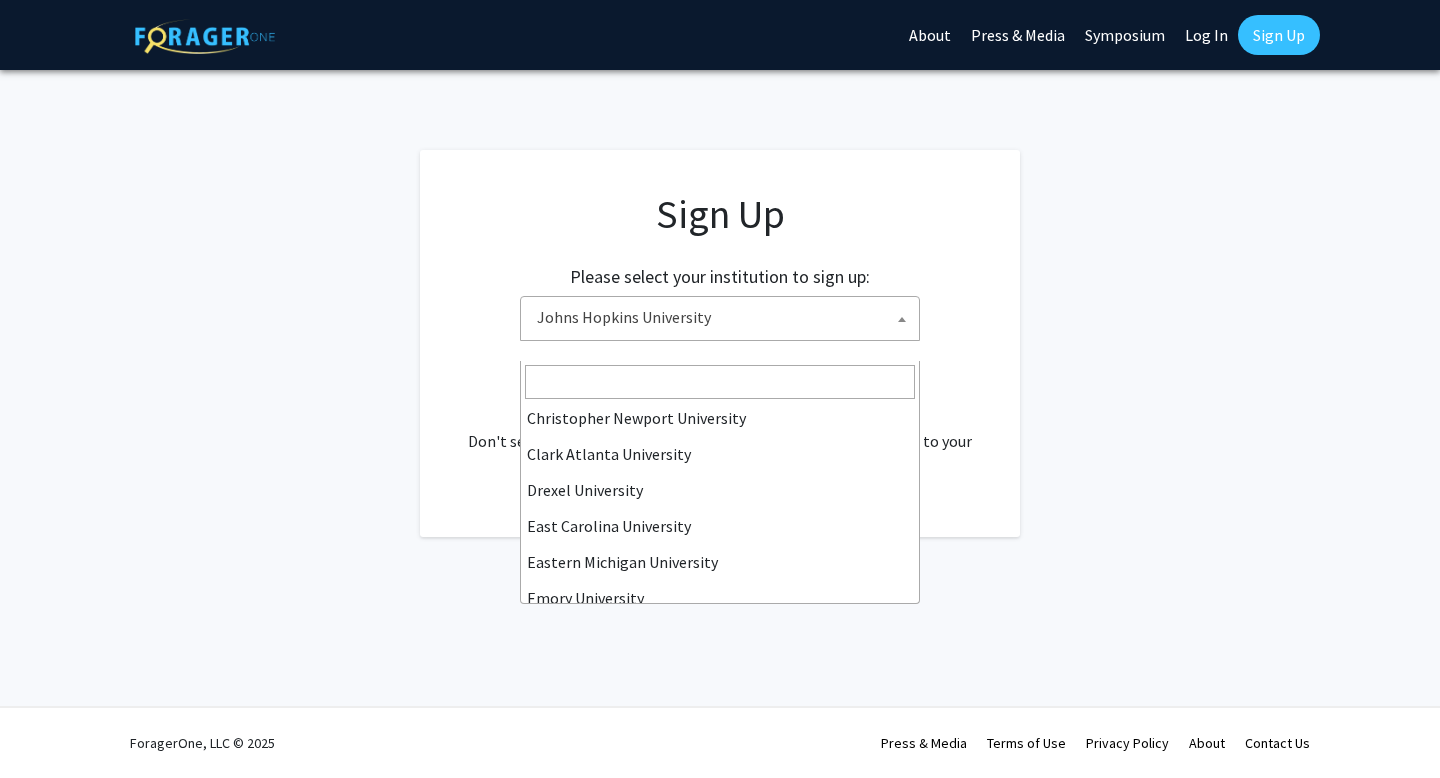 scroll, scrollTop: 61, scrollLeft: 0, axis: vertical 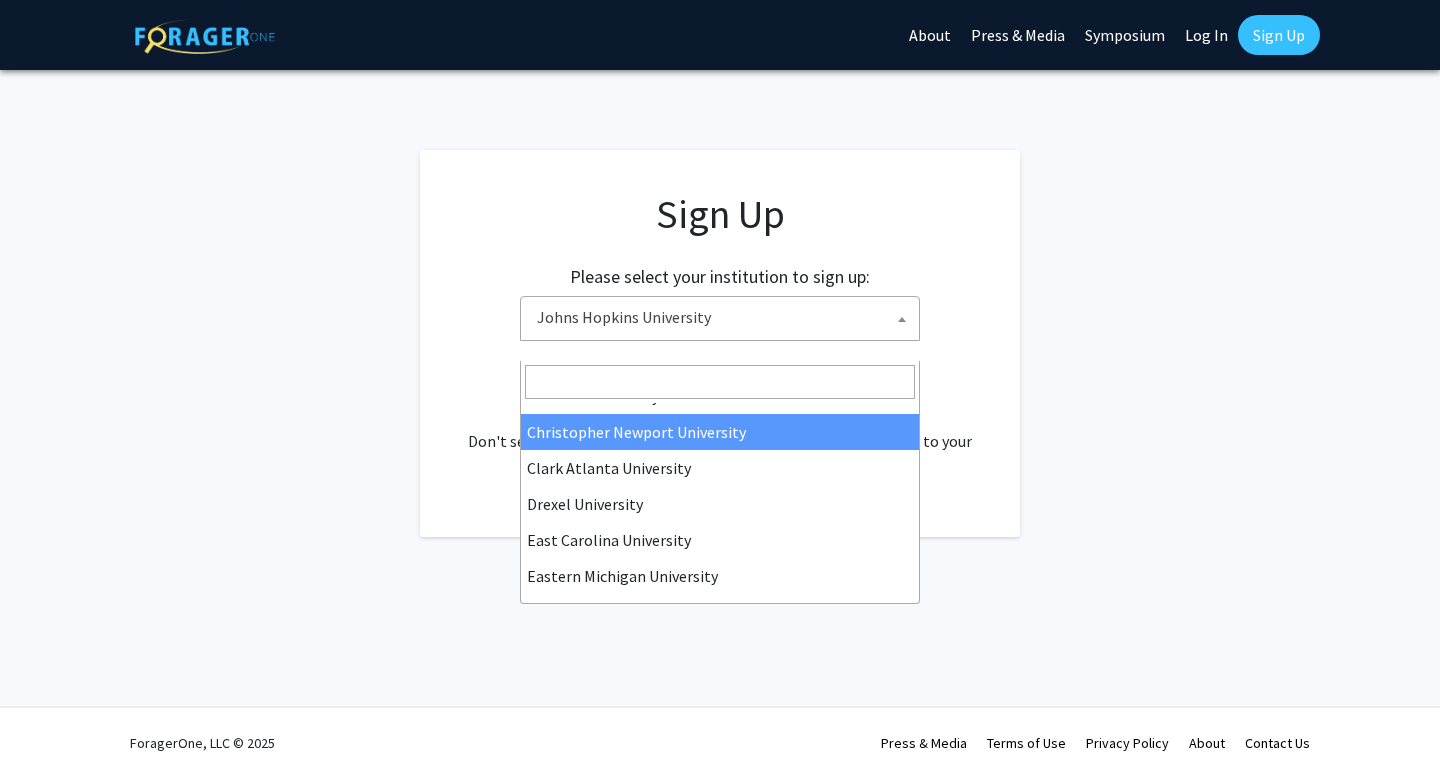click on "Sign Up Please select your institution to sign up: Baylor University Brandeis University Christopher Newport University Clark Atlanta University Drexel University East Carolina University Eastern Michigan University Emory University Grand Valley State University Harvard University and Affiliated Hospitals High Point University Johns Hopkins University Kansas State University Morehouse College Morehouse School of Medicine Morgan State University Northern Illinois University Spelman College Thomas Jefferson University University of Georgia University of Hawaiʻi at Mānoa University of Kentucky University of Maryland University of Missouri Wayne State University Johns Hopkins University  Already have an account?  Log in here .   Don't see your institution?  Learn more  about bringing ForagerOne to your institution." 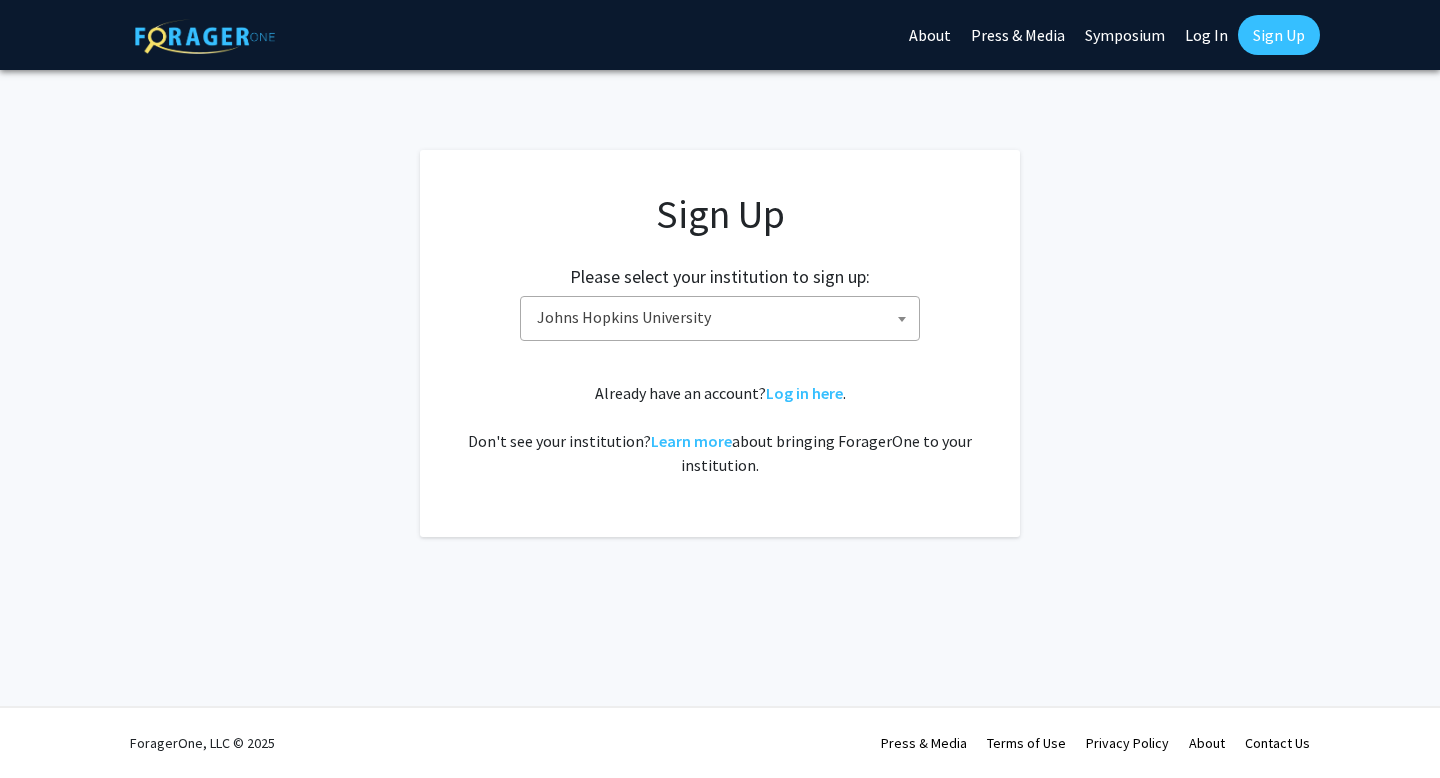 click on "Sign Up Please select your institution to sign up: Baylor University Brandeis University Christopher Newport University Clark Atlanta University Drexel University East Carolina University Eastern Michigan University Emory University Grand Valley State University Harvard University and Affiliated Hospitals High Point University Johns Hopkins University Kansas State University Morehouse College Morehouse School of Medicine Morgan State University Northern Illinois University Spelman College Thomas Jefferson University University of Georgia University of Hawaiʻi at Mānoa University of Kentucky University of Maryland University of Missouri Wayne State University Johns Hopkins University  Already have an account?  Log in here .   Don't see your institution?  Learn more  about bringing ForagerOne to your institution." 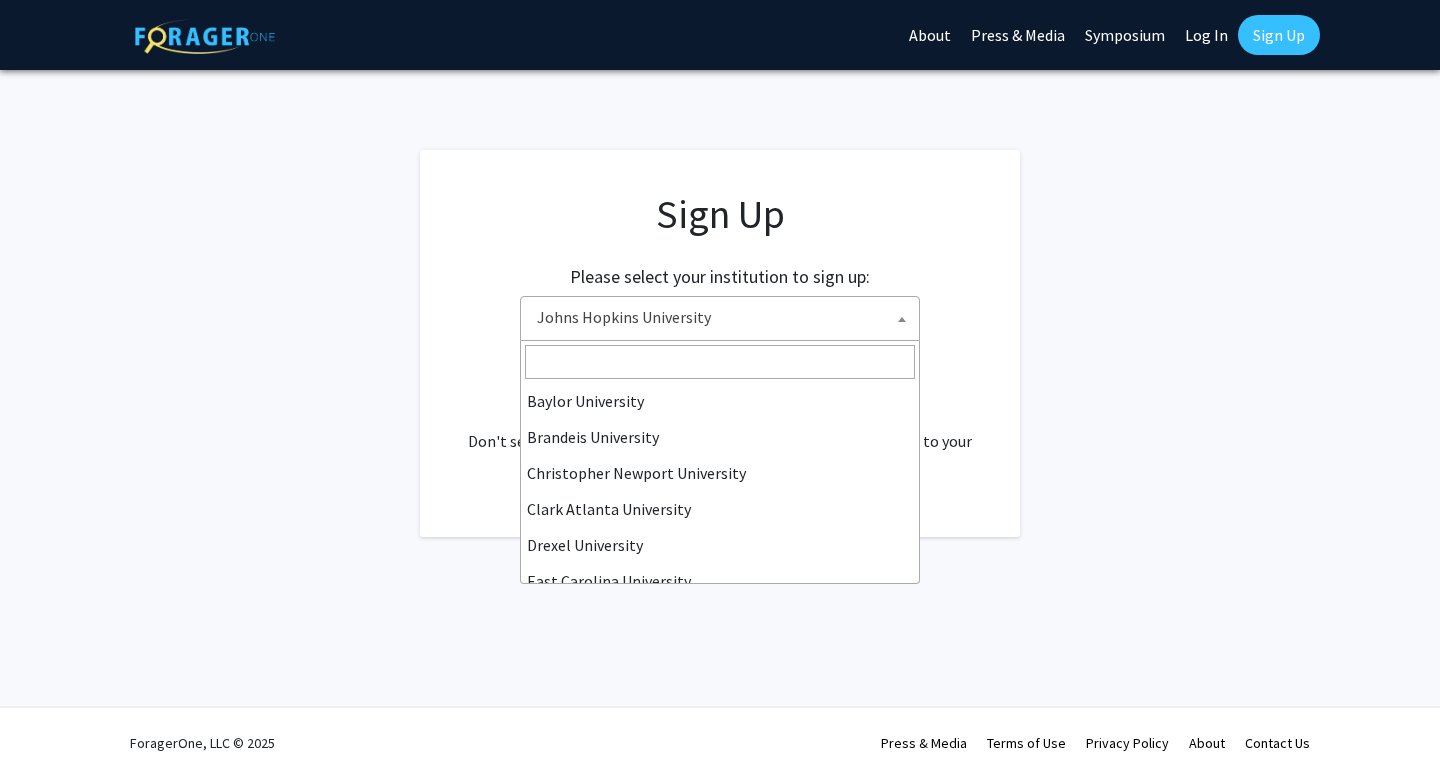 scroll, scrollTop: 324, scrollLeft: 0, axis: vertical 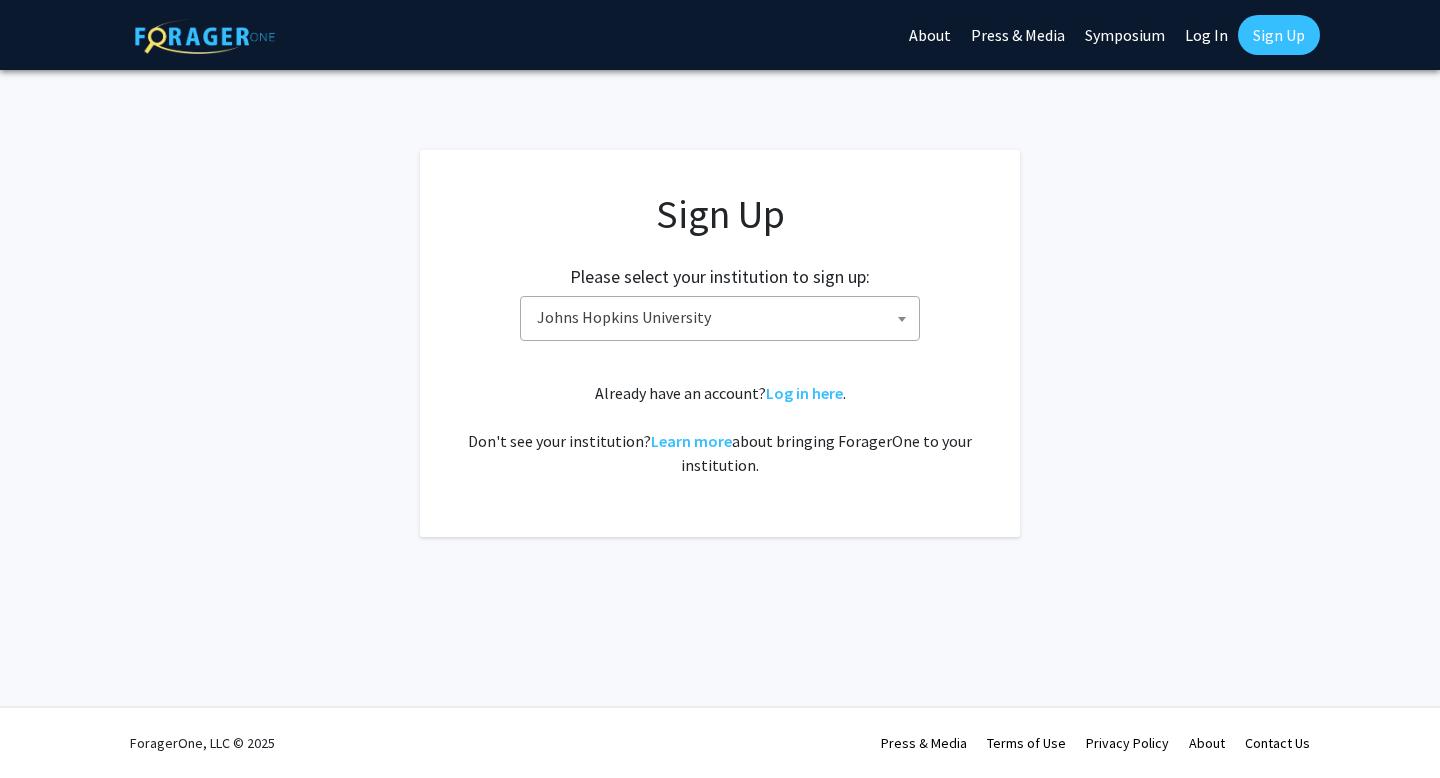click on "Sign Up Please select your institution to sign up: Baylor University Brandeis University Christopher Newport University Clark Atlanta University Drexel University East Carolina University Eastern Michigan University Emory University Grand Valley State University Harvard University and Affiliated Hospitals High Point University Johns Hopkins University Kansas State University Morehouse College Morehouse School of Medicine Morgan State University Northern Illinois University Spelman College Thomas Jefferson University University of Georgia University of Hawaiʻi at Mānoa University of Kentucky University of Maryland University of Missouri Wayne State University Johns Hopkins University  Already have an account?  Log in here .   Don't see your institution?  Learn more  about bringing ForagerOne to your institution." 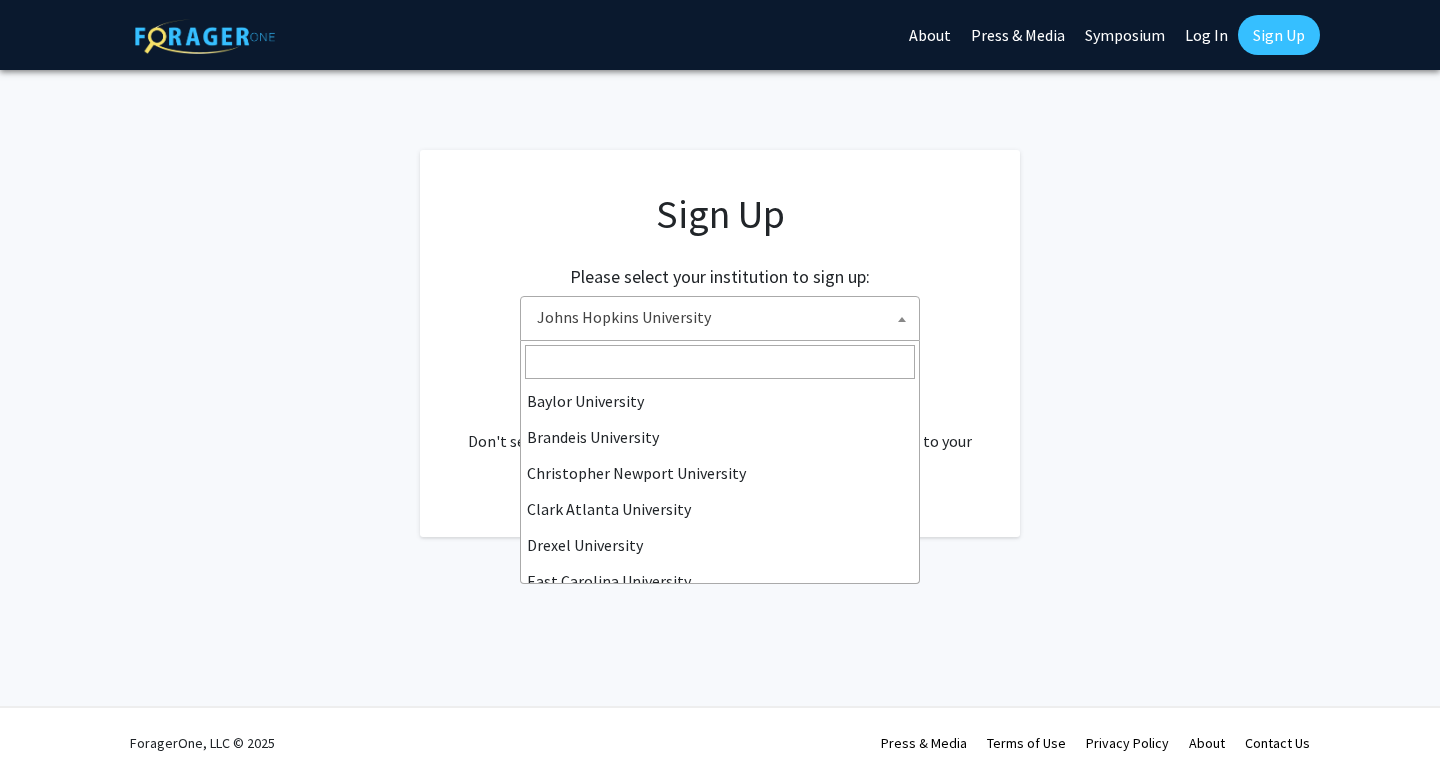 click on "Johns Hopkins University" at bounding box center [724, 317] 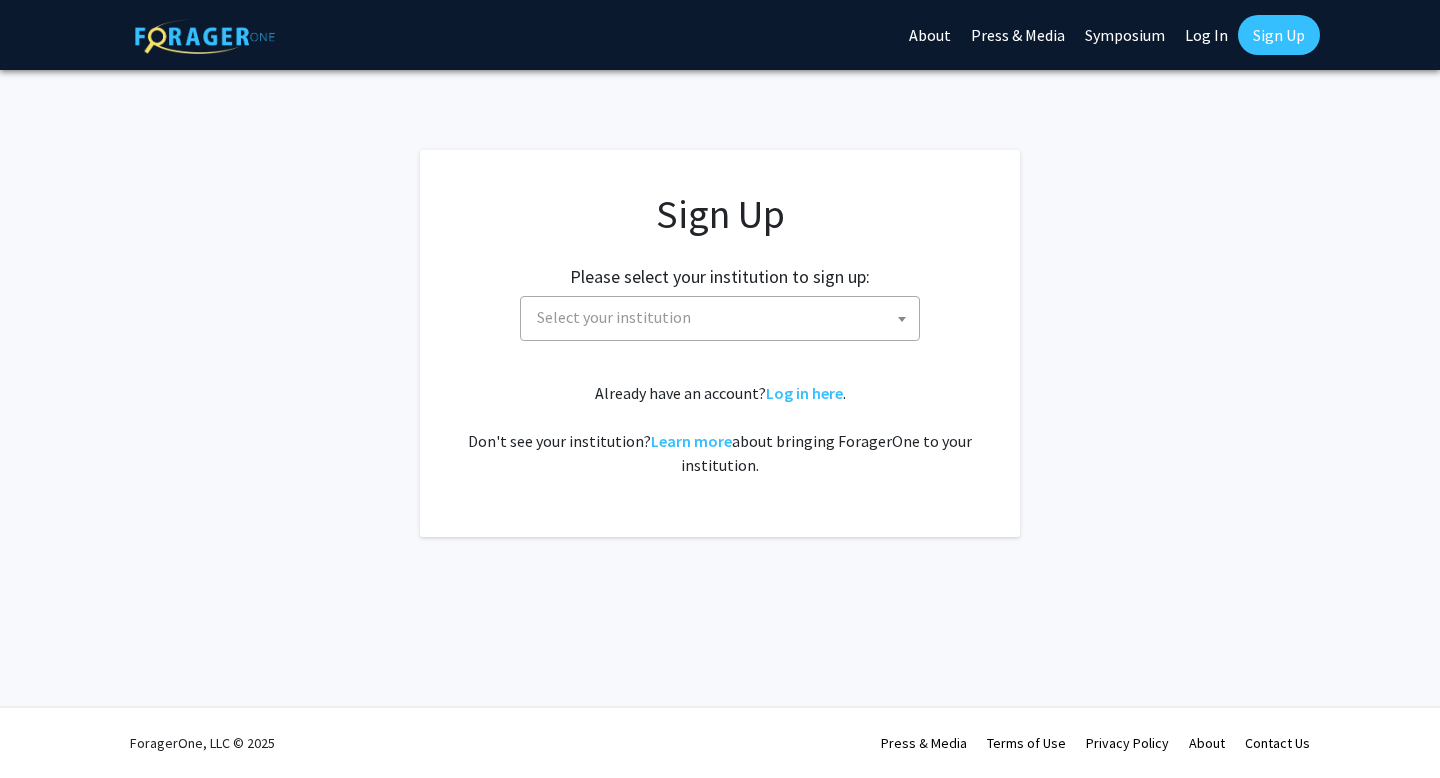 scroll, scrollTop: 0, scrollLeft: 0, axis: both 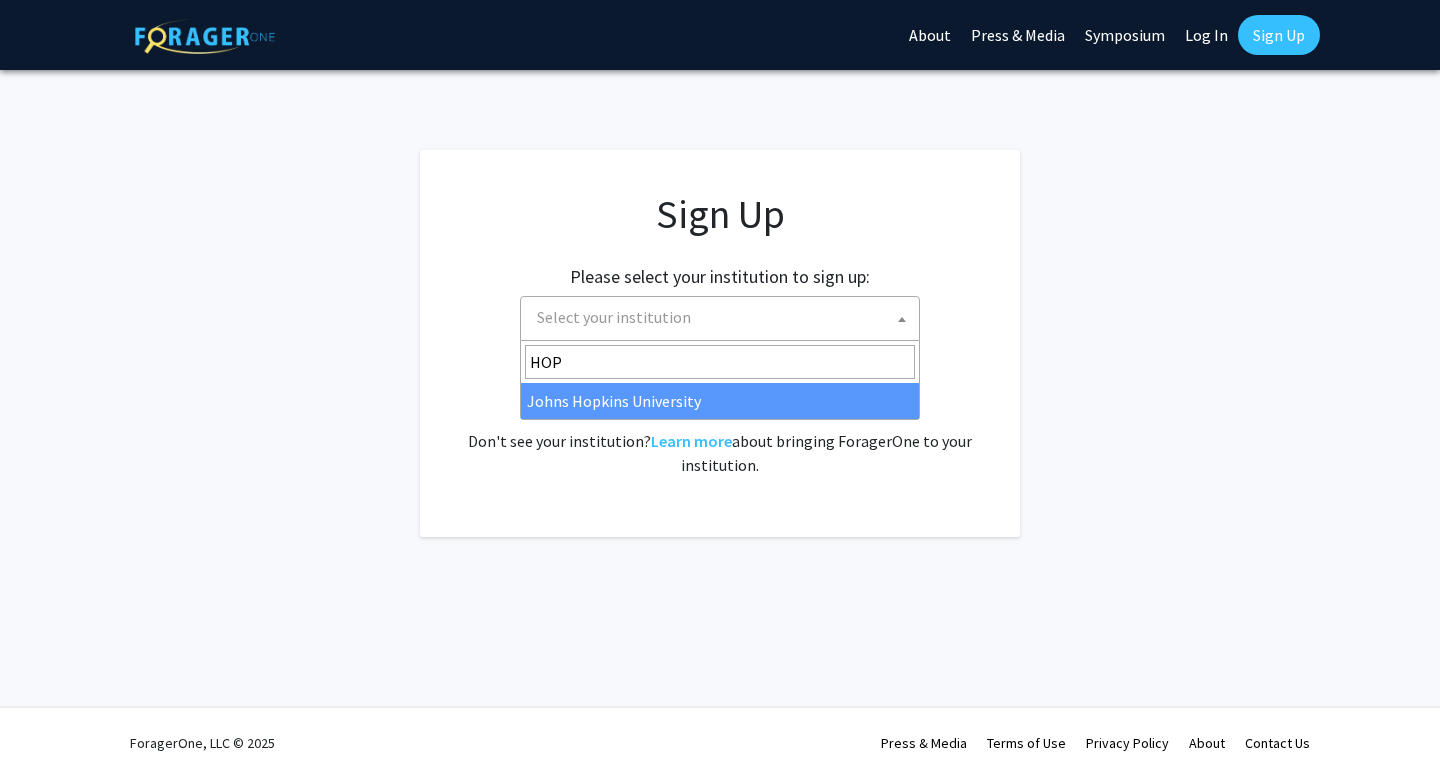 type on "HOP" 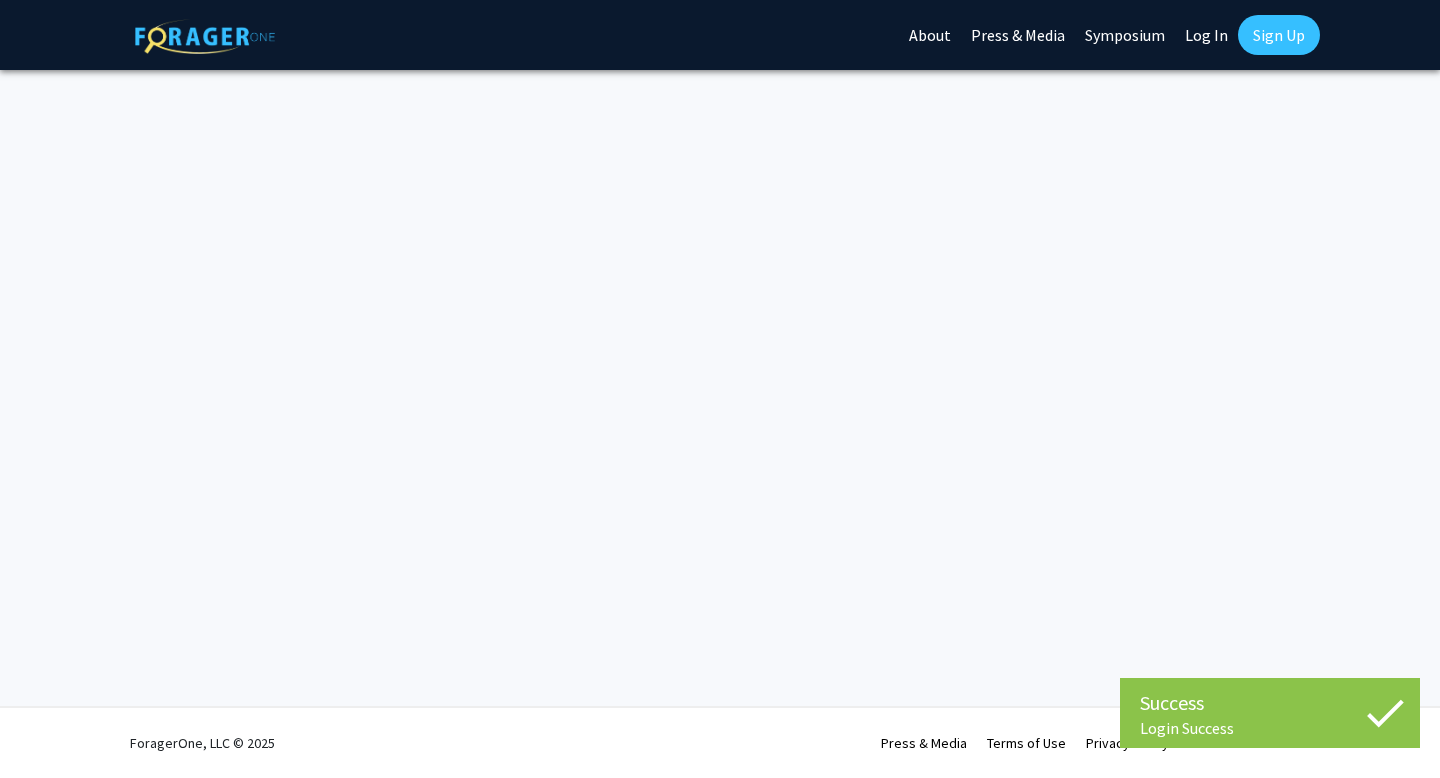 scroll, scrollTop: 0, scrollLeft: 0, axis: both 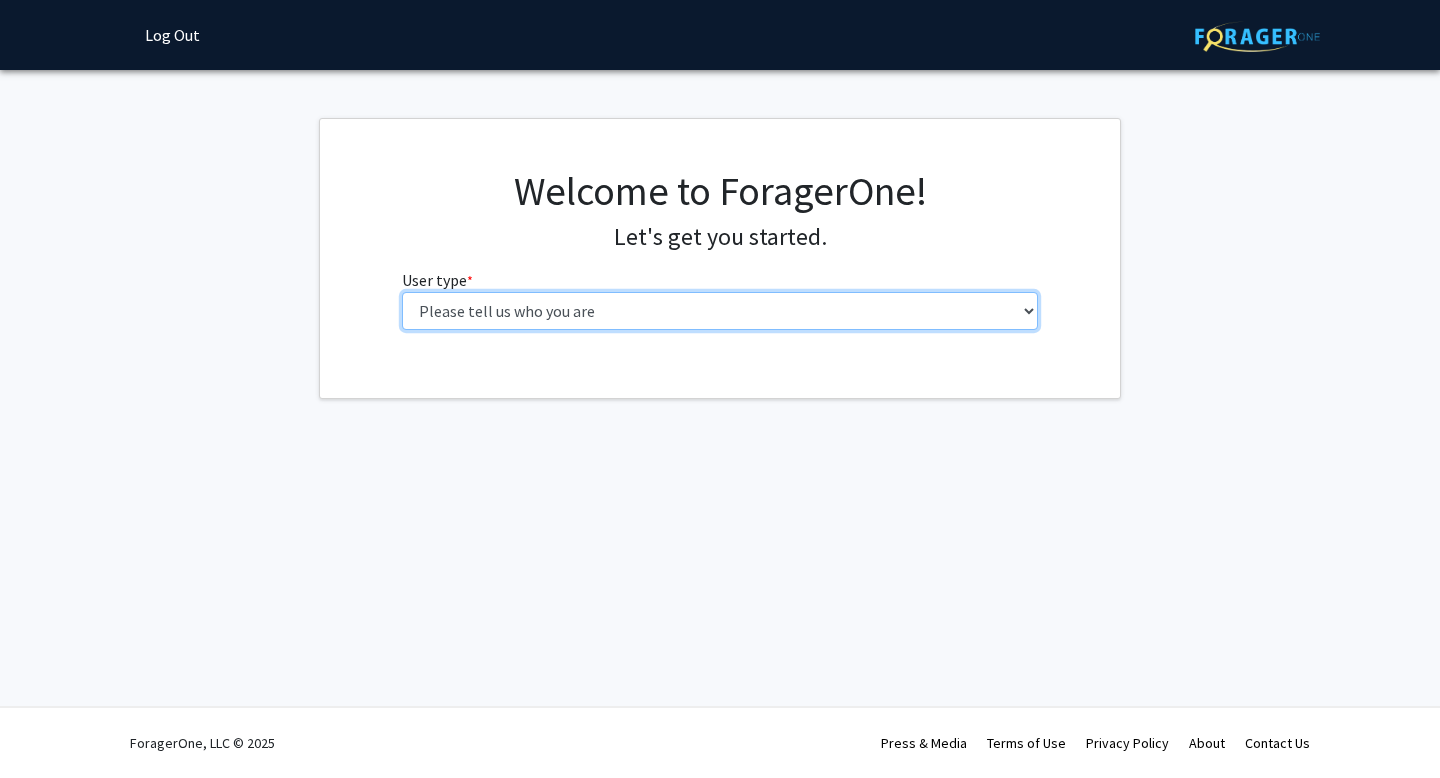 click on "Please tell us who you are  Undergraduate Student   Master's Student   Doctoral Candidate (PhD, MD, DMD, PharmD, etc.)   Postdoctoral Researcher / Research Staff / Medical Resident / Medical Fellow   Faculty   Administrative Staff" at bounding box center [720, 311] 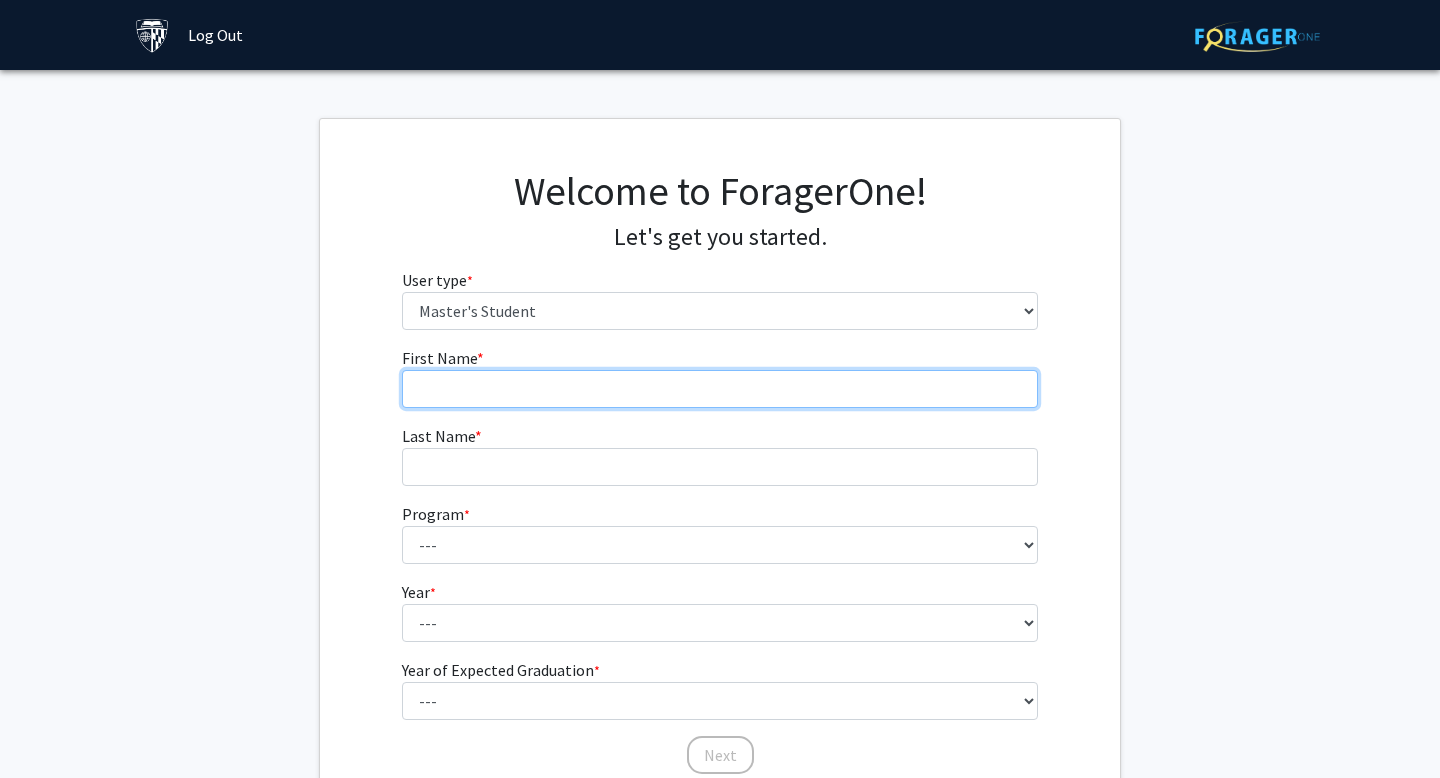 click on "First Name * required" at bounding box center [720, 389] 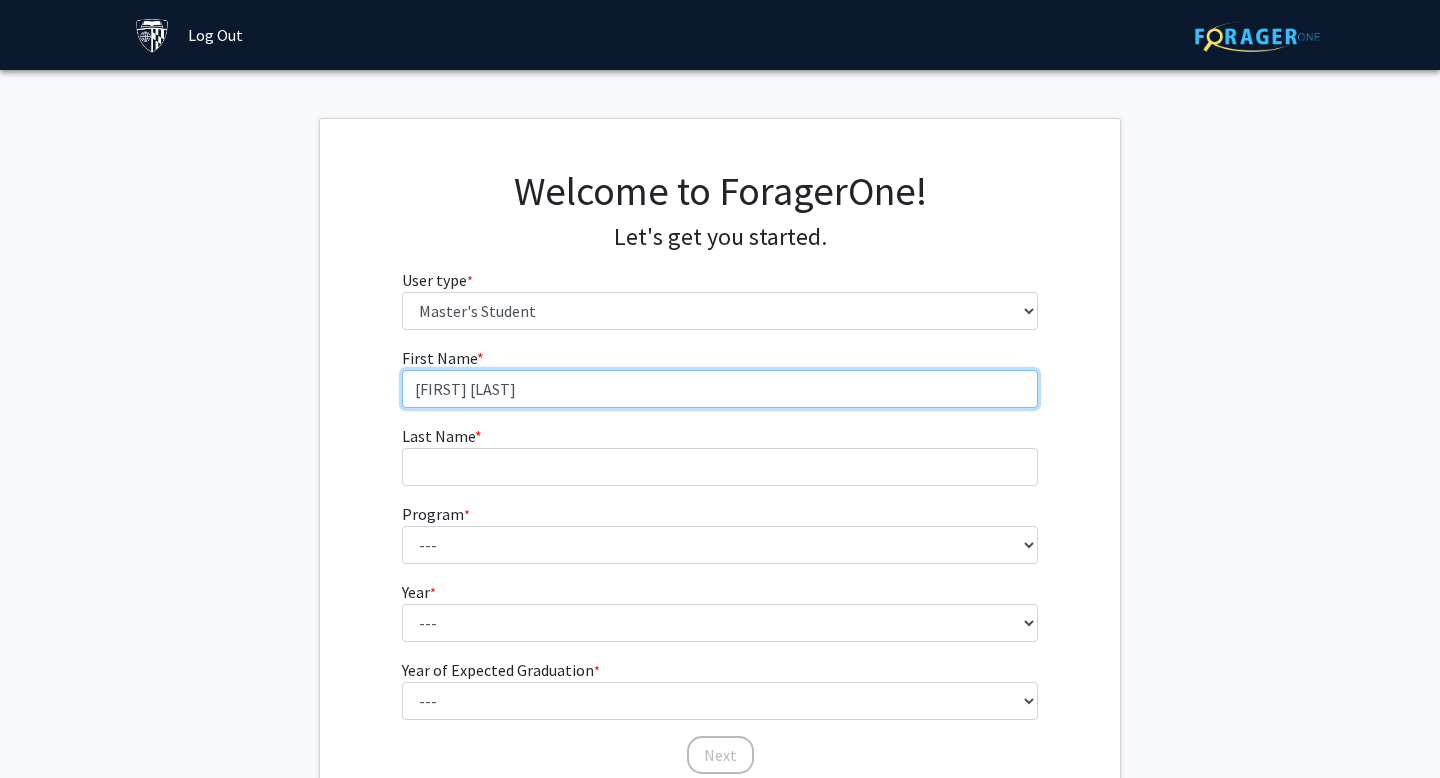 type on "[FIRST] [LAST]" 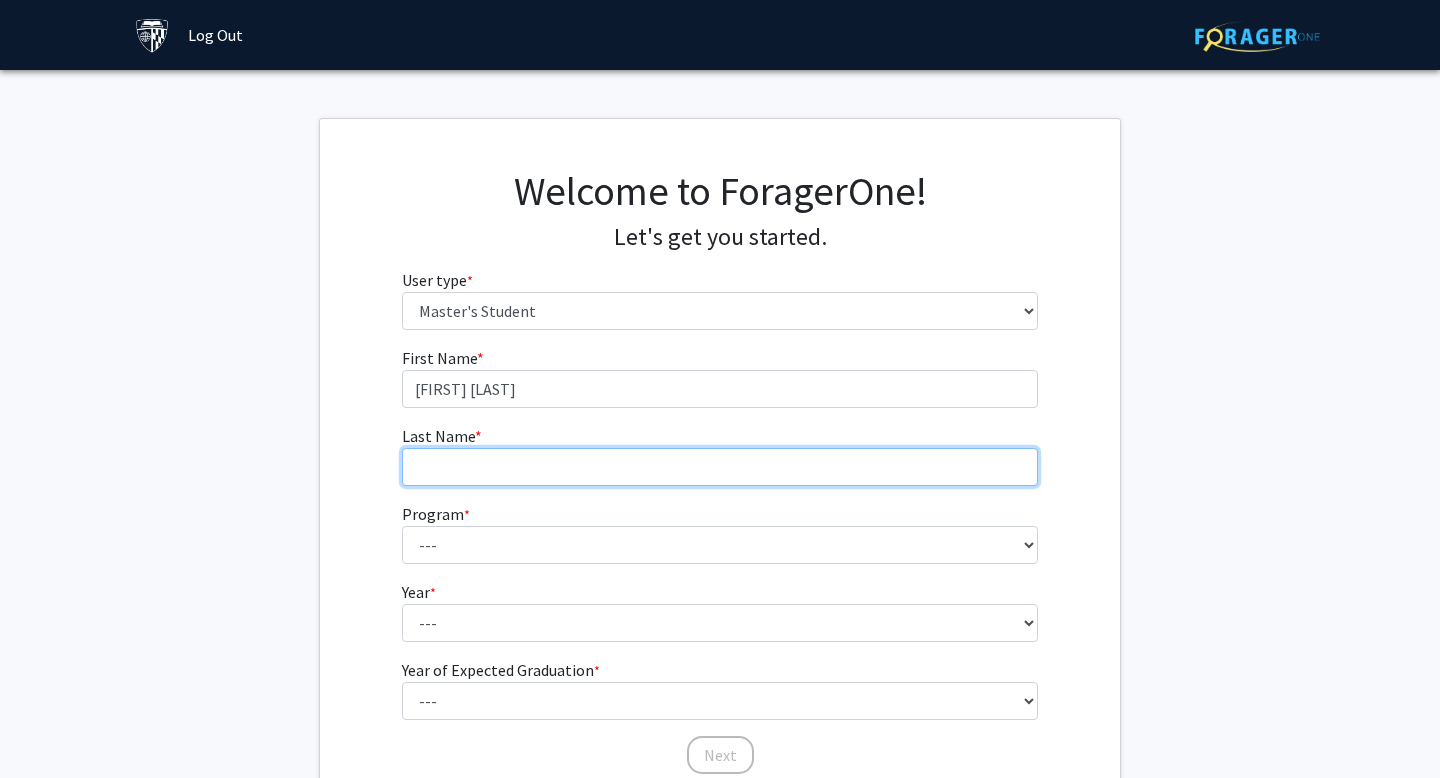 click on "Last Name * required" at bounding box center (720, 467) 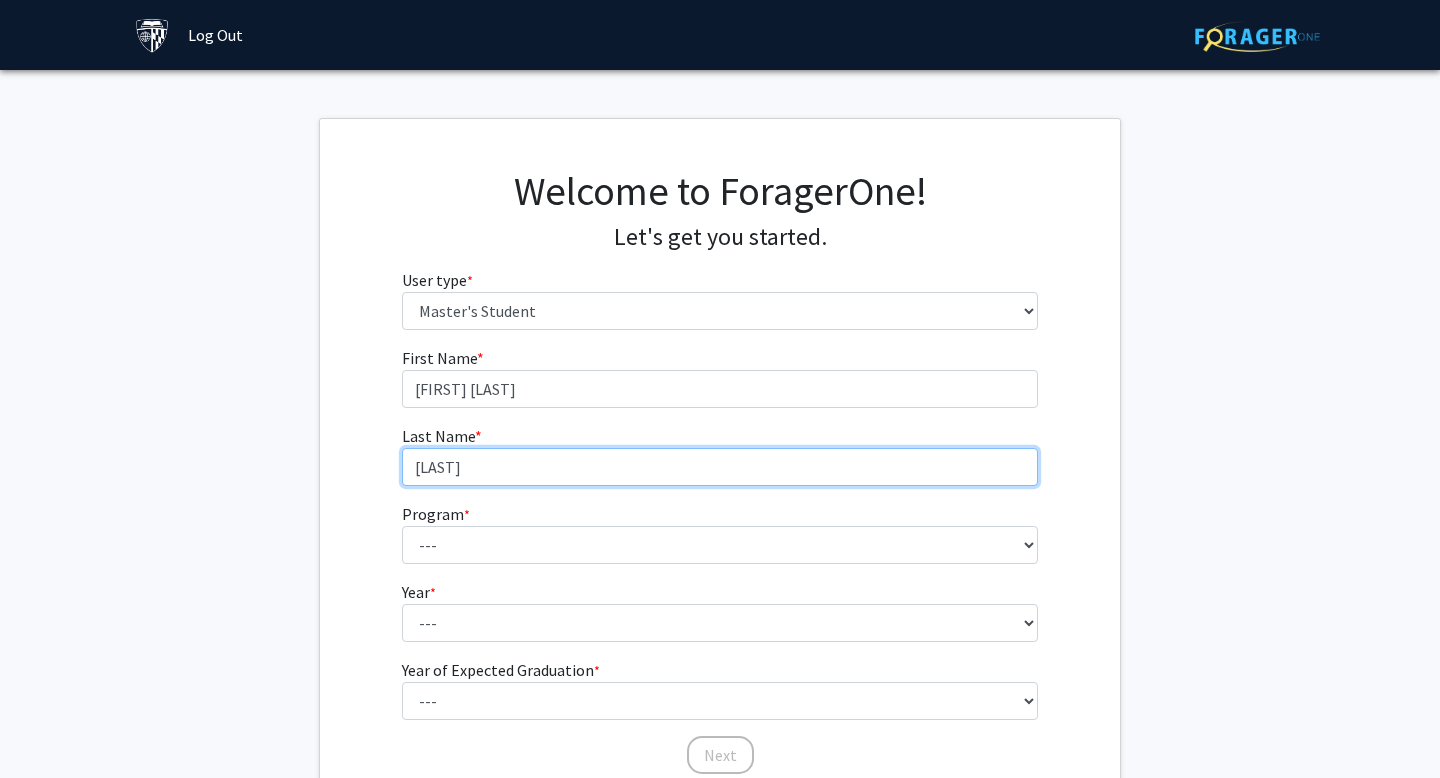 type on "[LAST]" 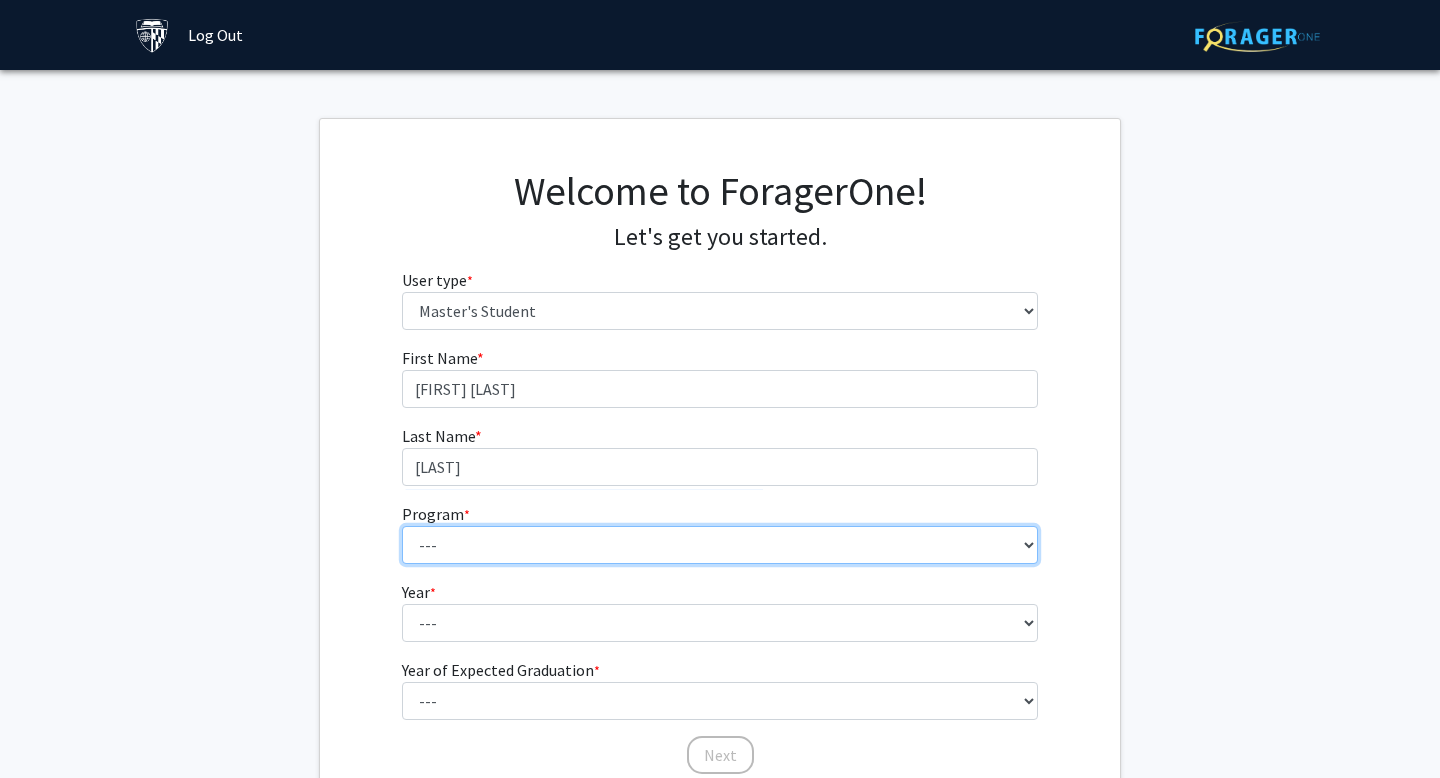 click on "---  Anatomy Education   Applied and Computational Mathematics   Applied Biomedical Engineering   Applied Economics   Applied Economics   Applied Health Sciences Informatics   Applied Mathematics and Statistics   Applied Physics   Applied Science in Community-Based Primary Health Care Programs in Global Health   Applied Science in Global Health Planning and Management   Applied Science in Humanitarian Health   Applied Science in Patient Safety and Healthcare Quality   Applied Science in Population Health Management   Applied Science in Spatial Analysis for Public Health   Artificial Intelligence   Audio Science: Acoustics   Audio Sciences: Recording and Production   Biochemistry and Molecular Biology   Bioengineering Innovation and Design   Bioethics   Bioinformatics   Biology   Biomedical Engineering   Biophysics   Biostatistics   Biotechnology   Biotechnology   Biotechnology Enterprise and Entrepreneurship   Business Administration   Business Analytics and Risk Management   Civil Engineering   Classics" at bounding box center (720, 545) 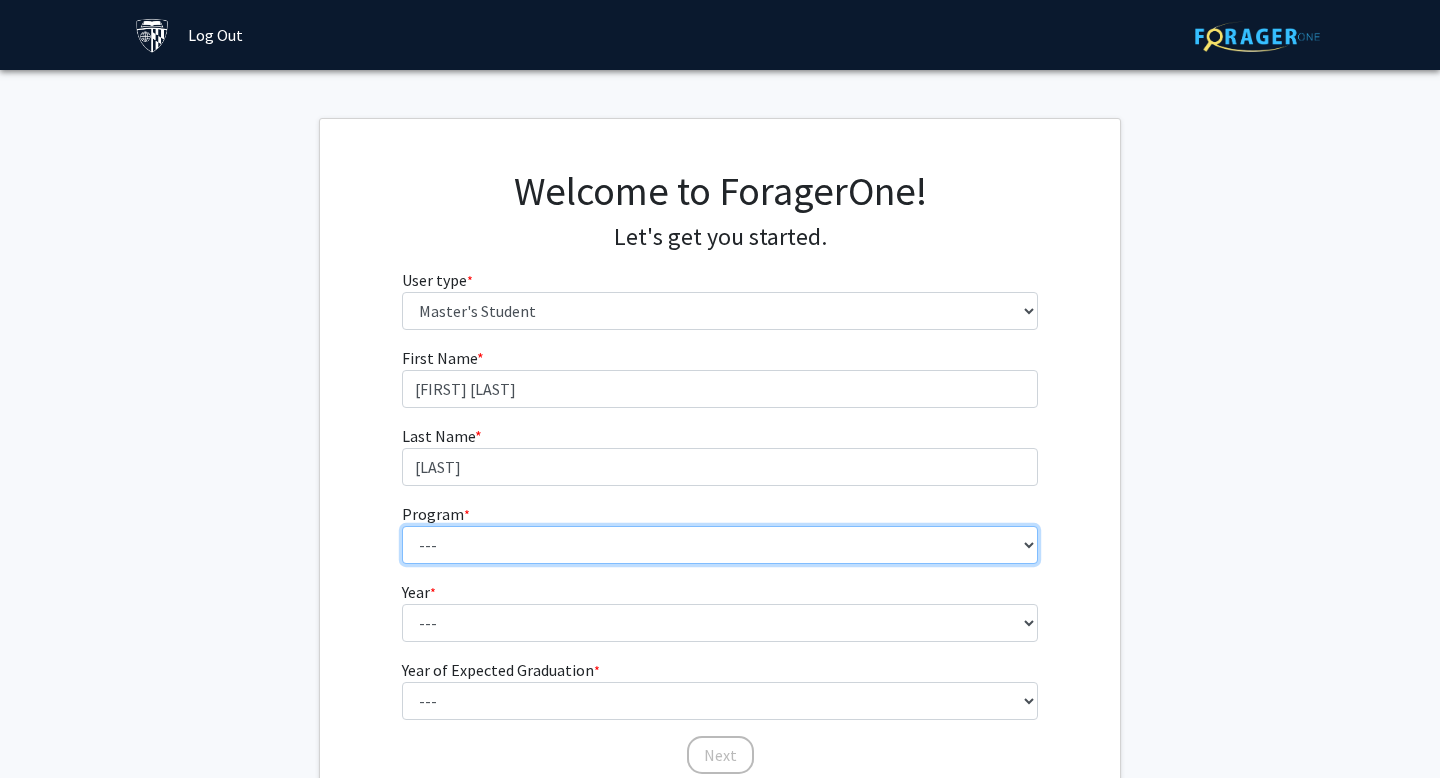 select on "98: 83" 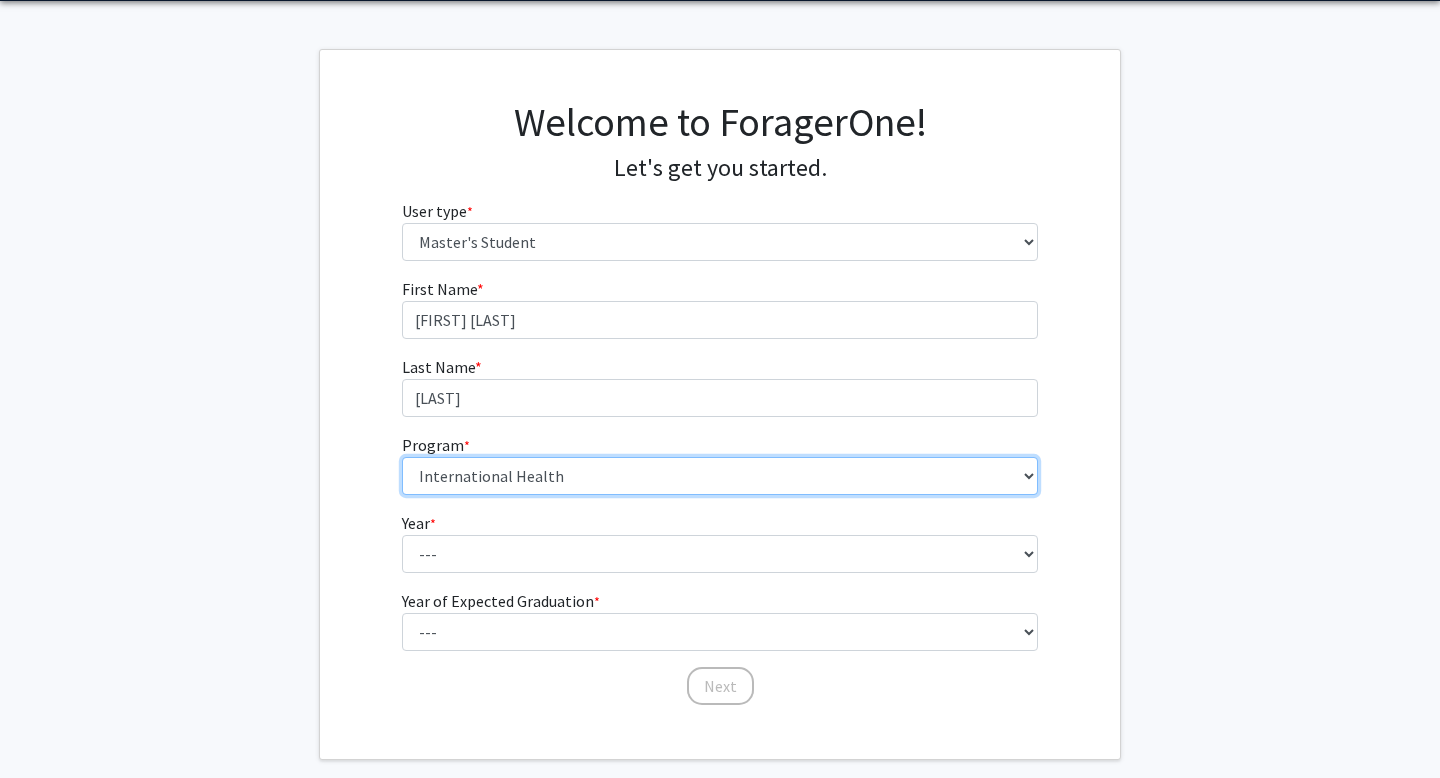 scroll, scrollTop: 87, scrollLeft: 0, axis: vertical 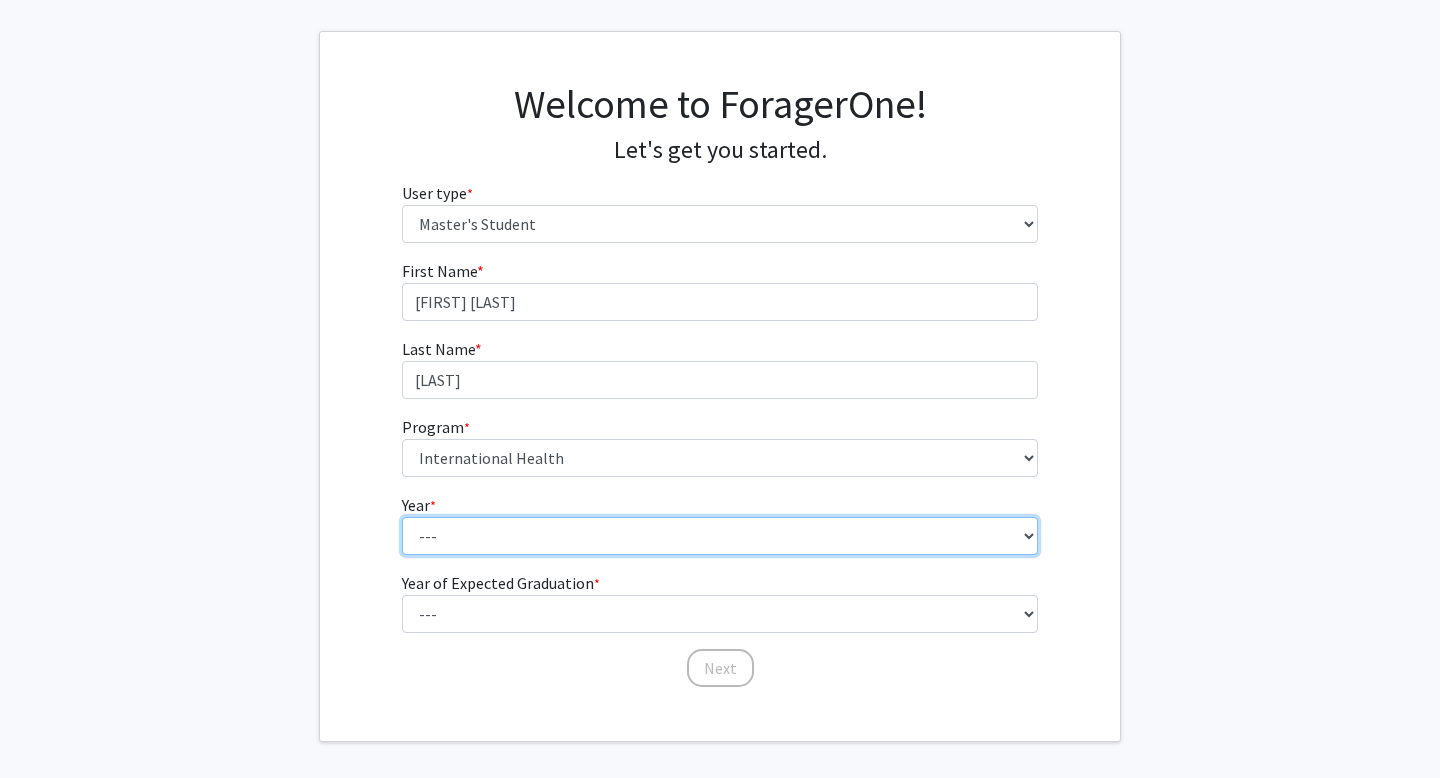 click on "---  First Year   Second Year" at bounding box center [720, 536] 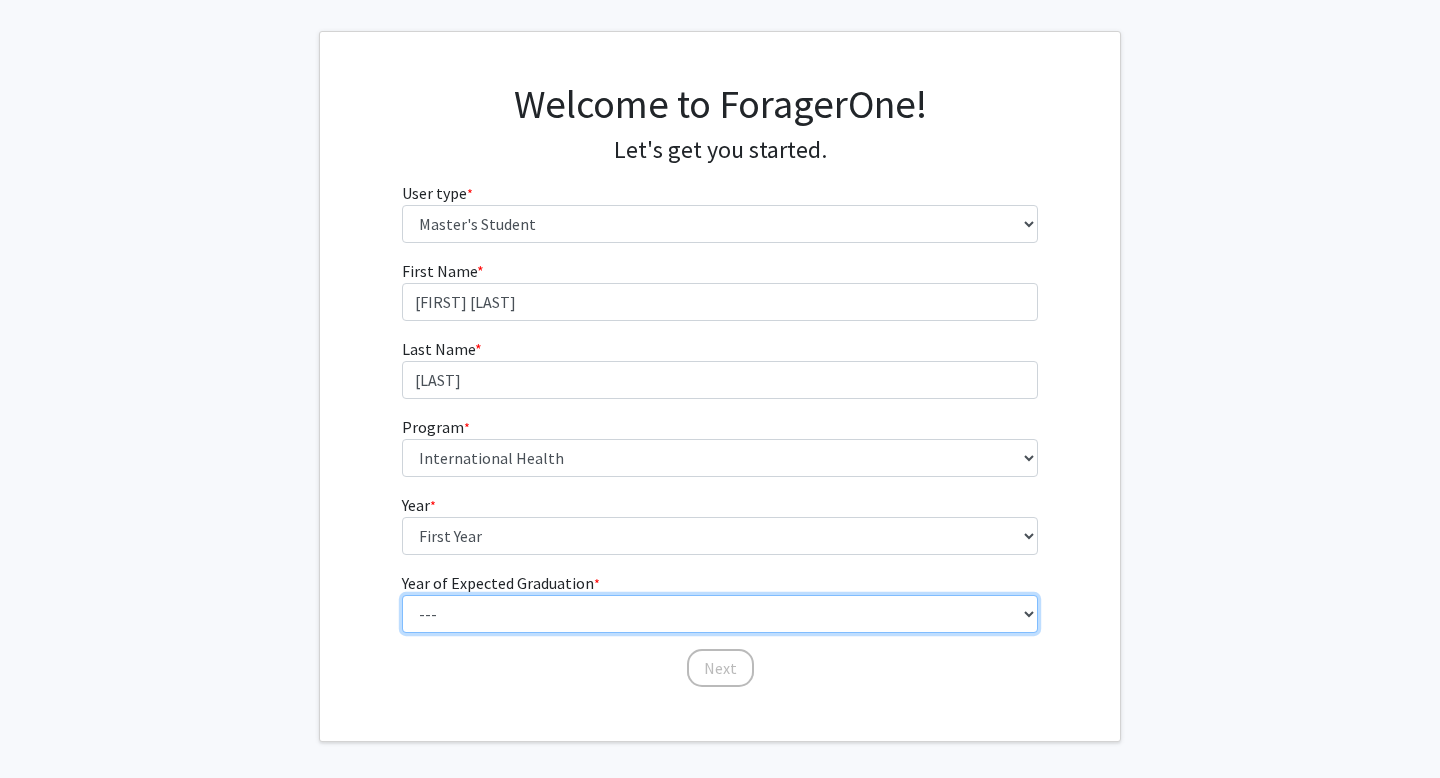 click on "---  2025   2026   2027   2028   2029   2030   2031   2032   2033   2034" at bounding box center (720, 614) 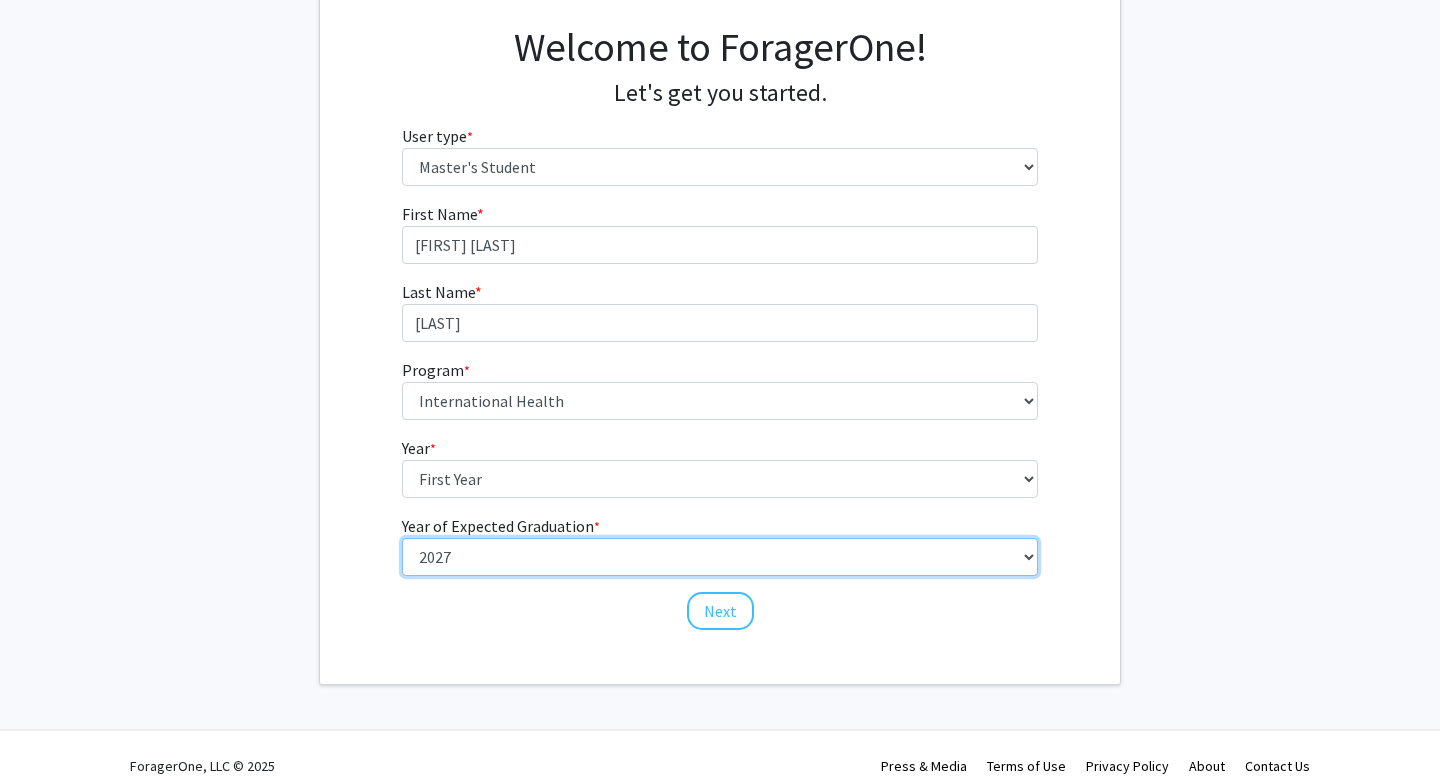 scroll, scrollTop: 167, scrollLeft: 0, axis: vertical 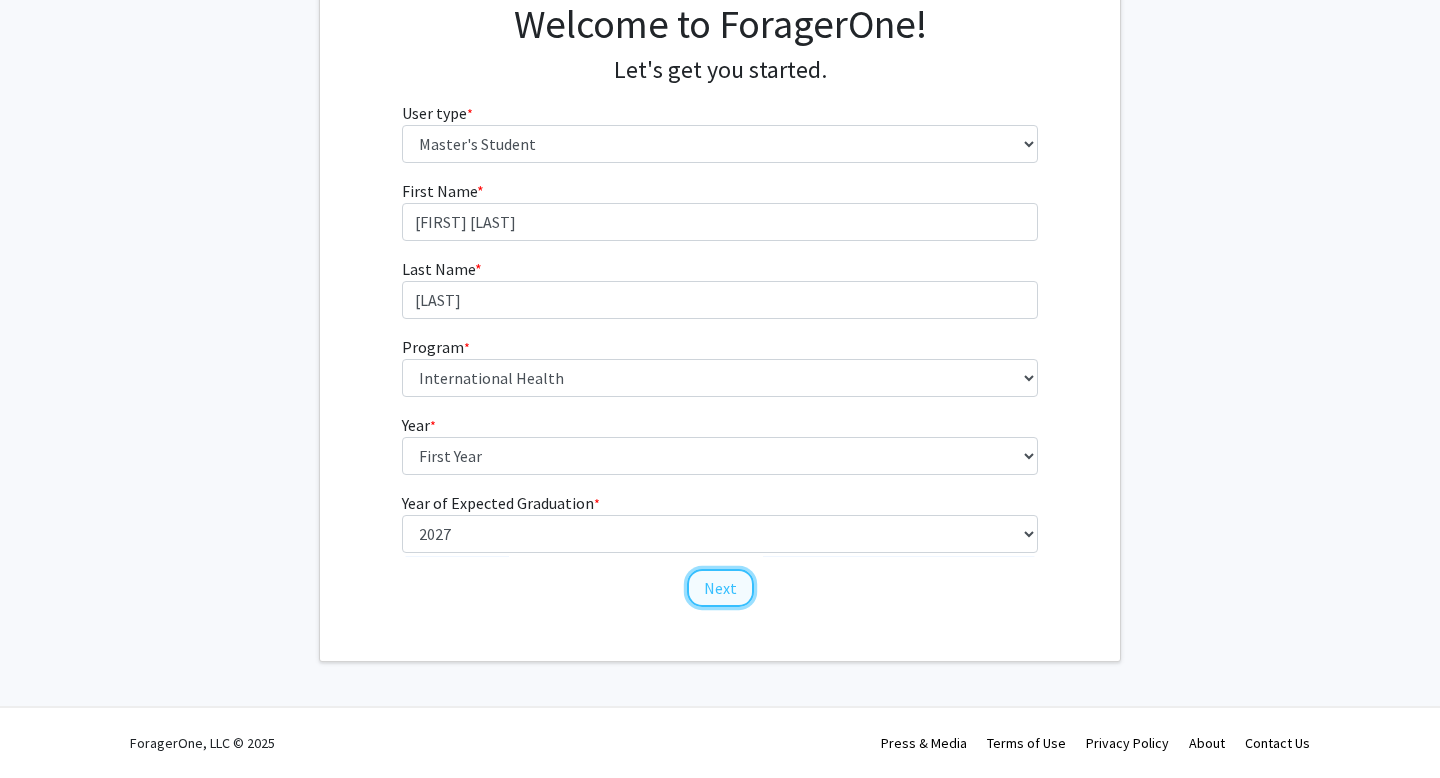 click on "Next" 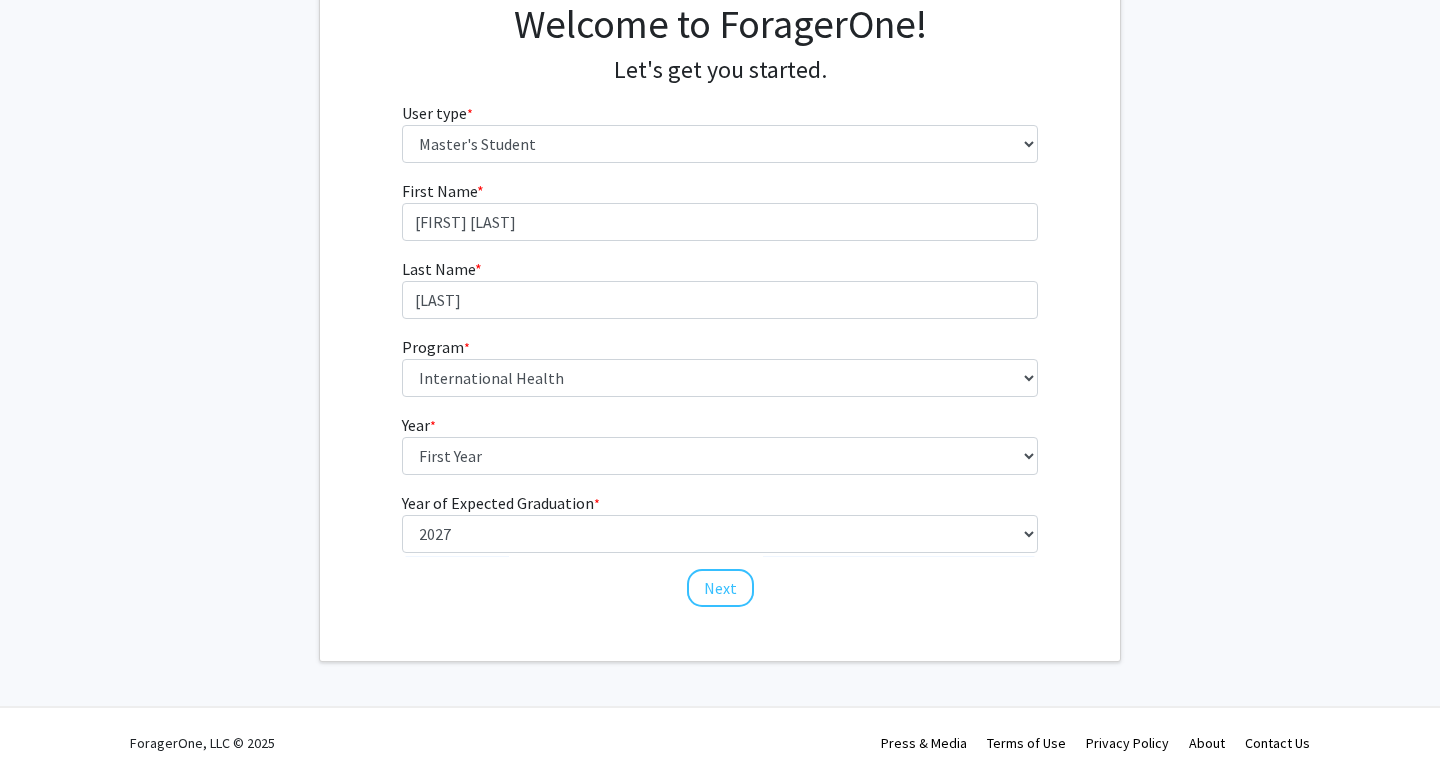 scroll, scrollTop: 0, scrollLeft: 0, axis: both 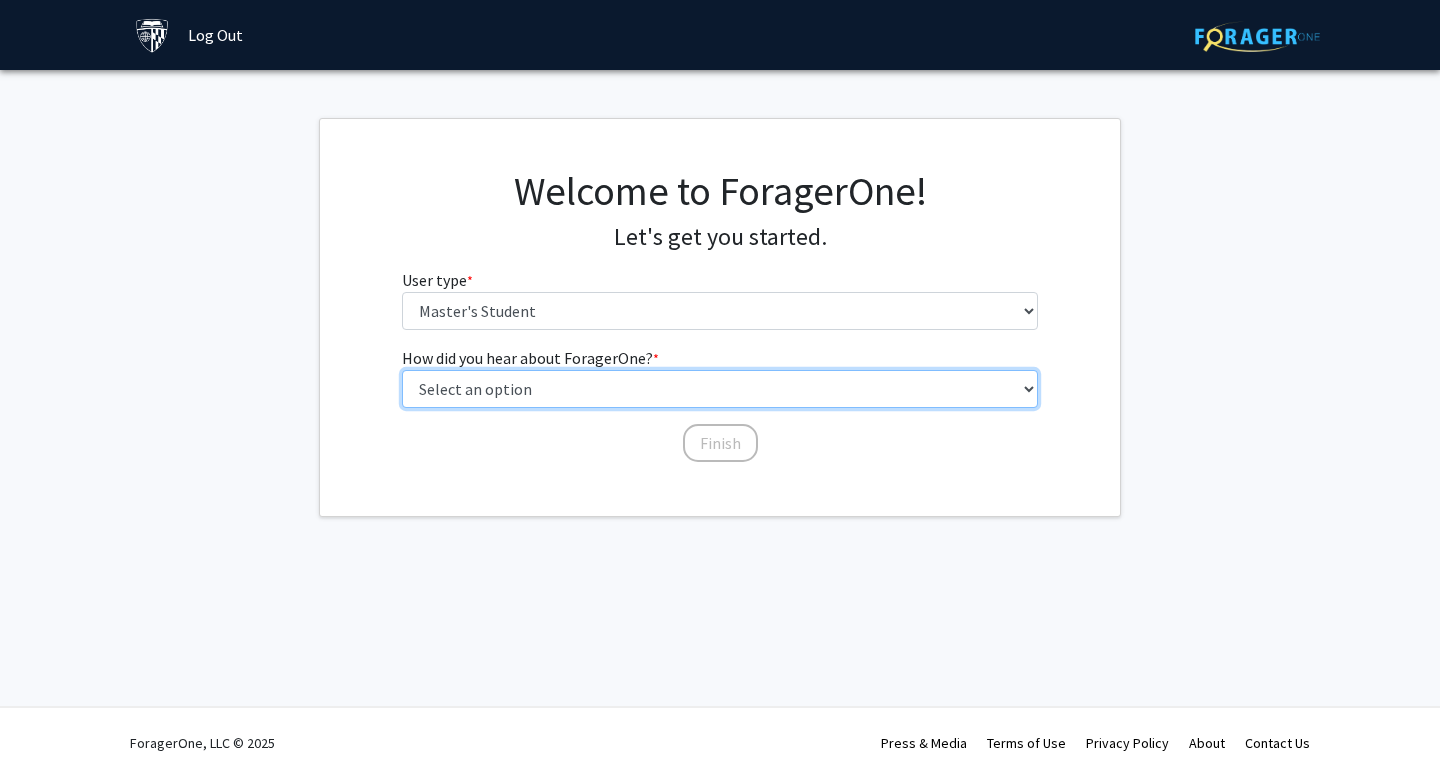 click on "Select an option  Peer/student recommendation   Faculty/staff recommendation   University website   University email or newsletter   Other" at bounding box center (720, 389) 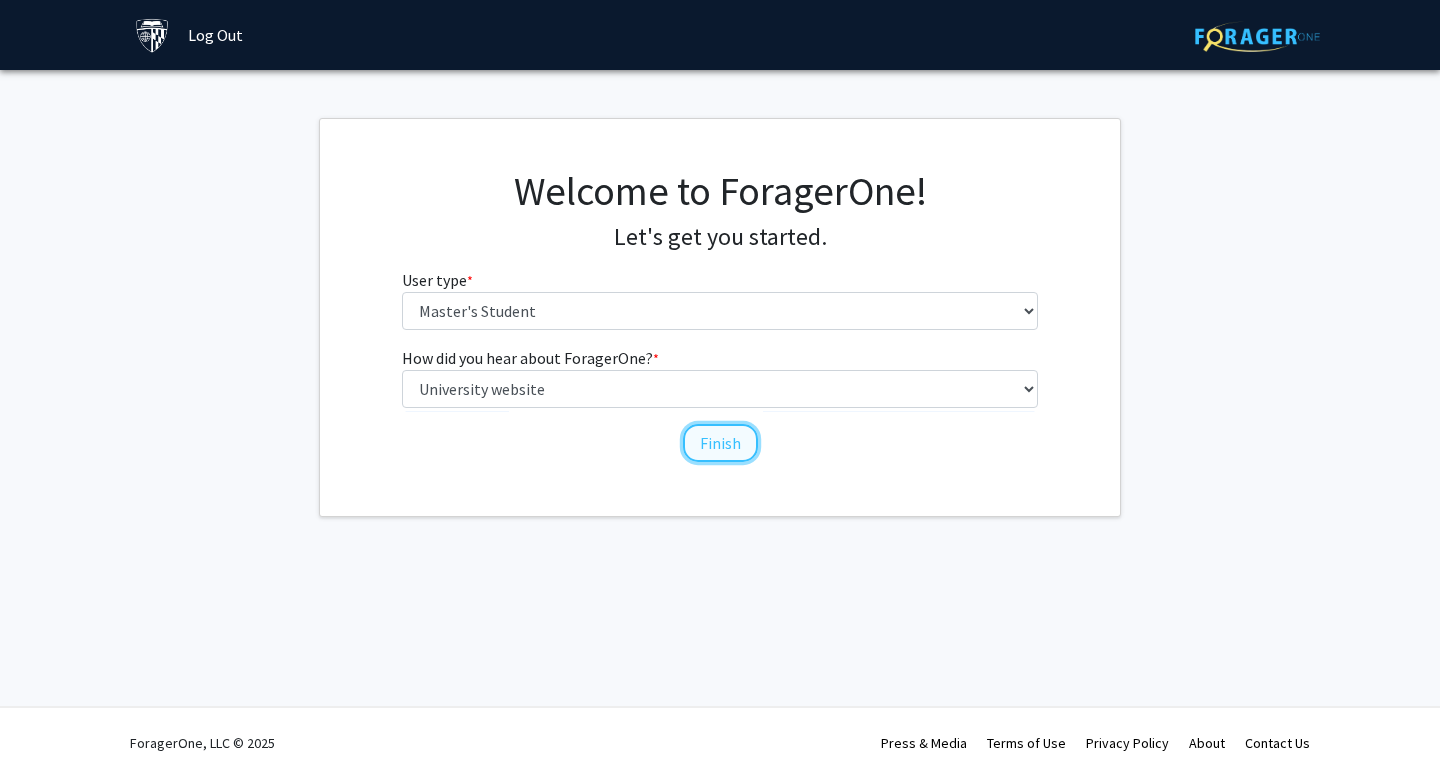 click on "Finish" 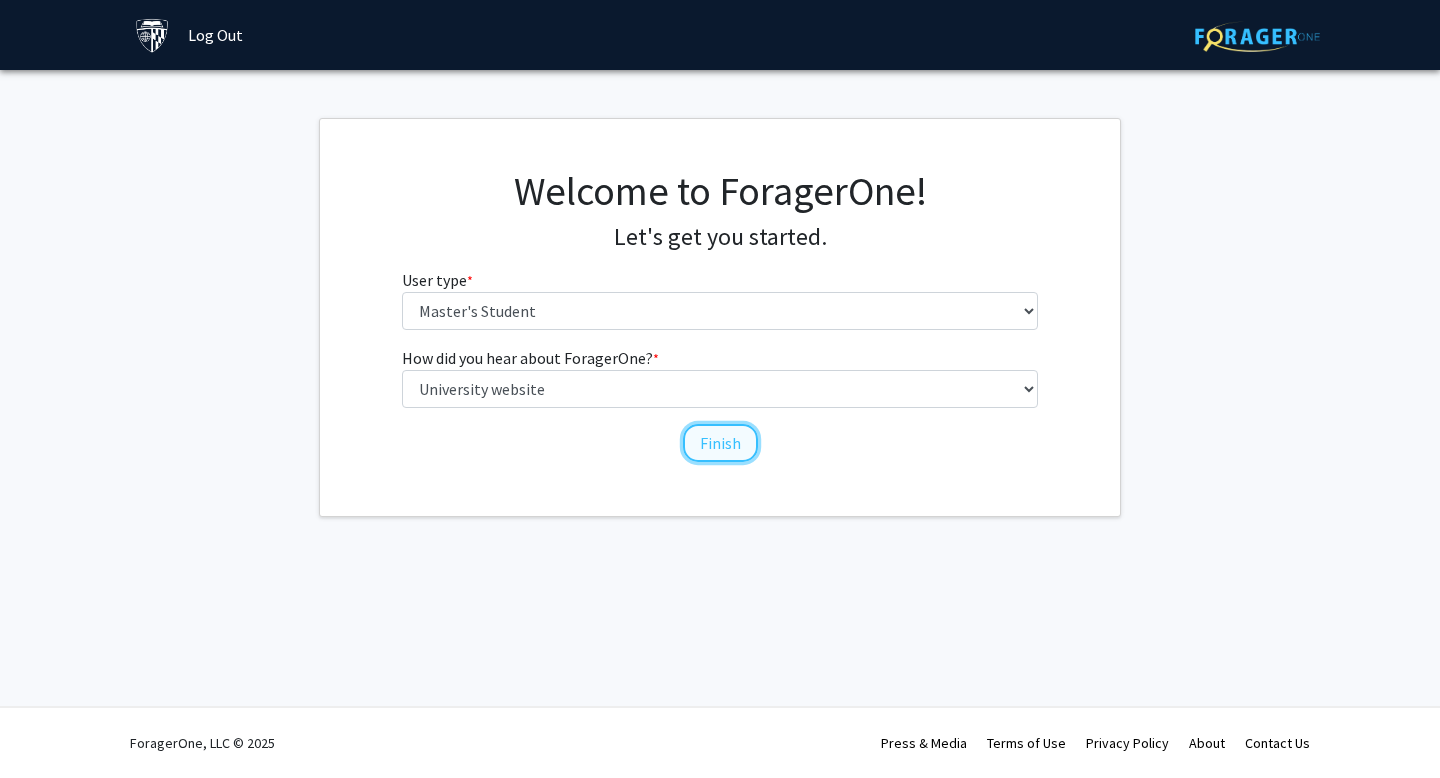 click on "Finish" 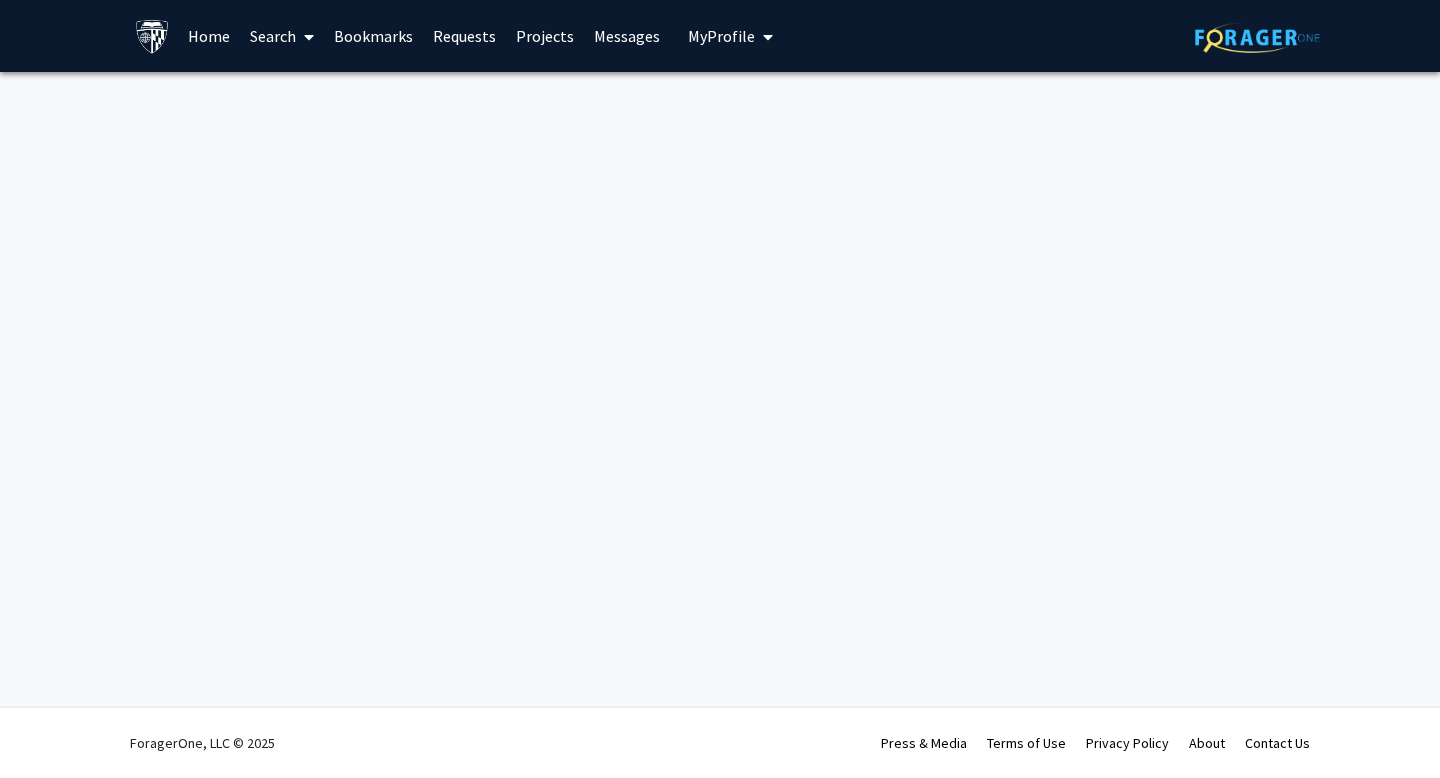 click on "Your account has been successfully created! Your account has been successfully created! Your account has been successfully created! Skip navigation  Home  Search  Bookmarks  Requests  Projects Messages  My   Profile  [FIRST] [LAST] Kho View Profile Account Settings Log Out Complete your profile ×  To continue, you need to make sure you've filled out your name, major, and year on your profile so it can be shared with faculty members.  Trust us, we’re here to save you time!  Continue exploring the site   Go to profile   ForagerOne, LLC © 2025  Press & Media Terms of Use Privacy Policy About Contact Us" at bounding box center (720, 389) 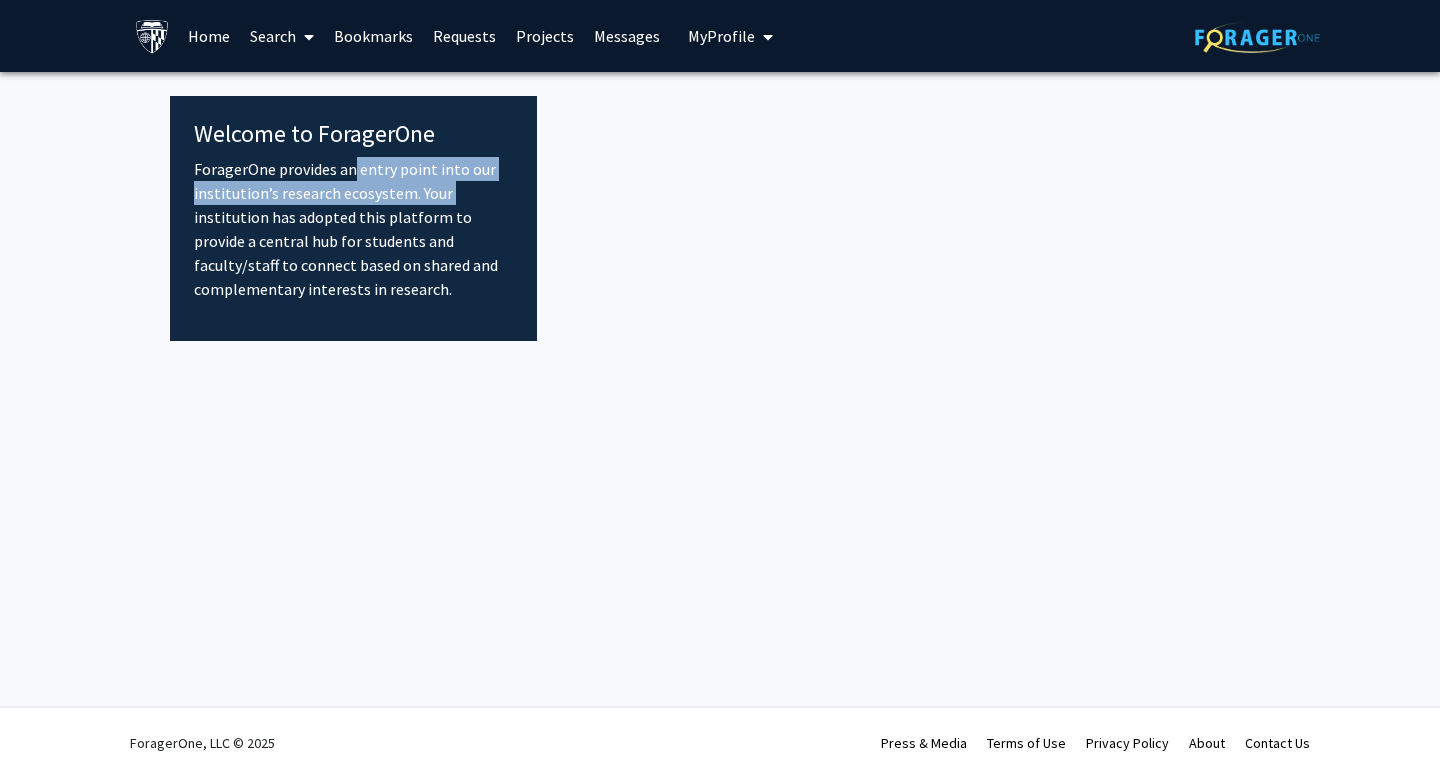 drag, startPoint x: 341, startPoint y: 162, endPoint x: 447, endPoint y: 186, distance: 108.68302 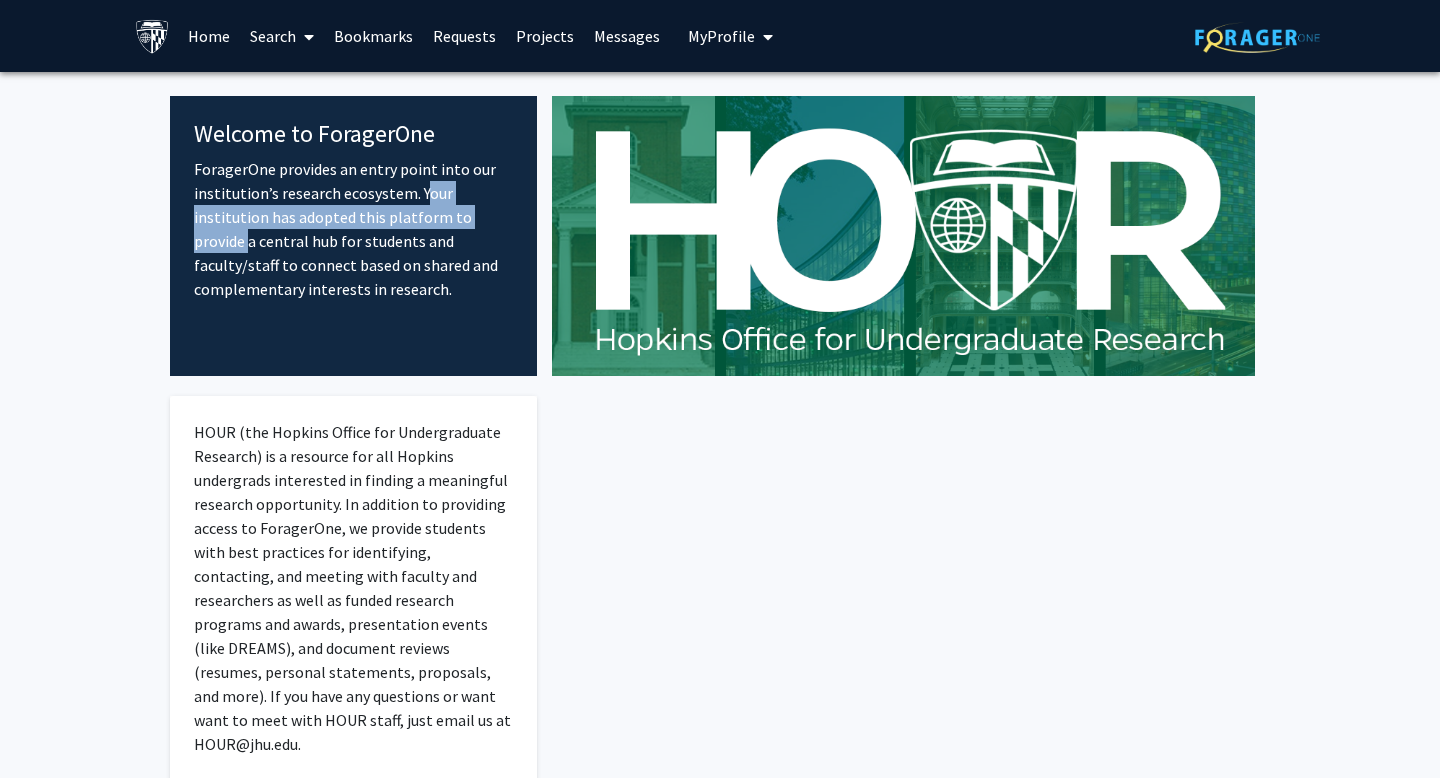 drag, startPoint x: 413, startPoint y: 186, endPoint x: 513, endPoint y: 219, distance: 105.30432 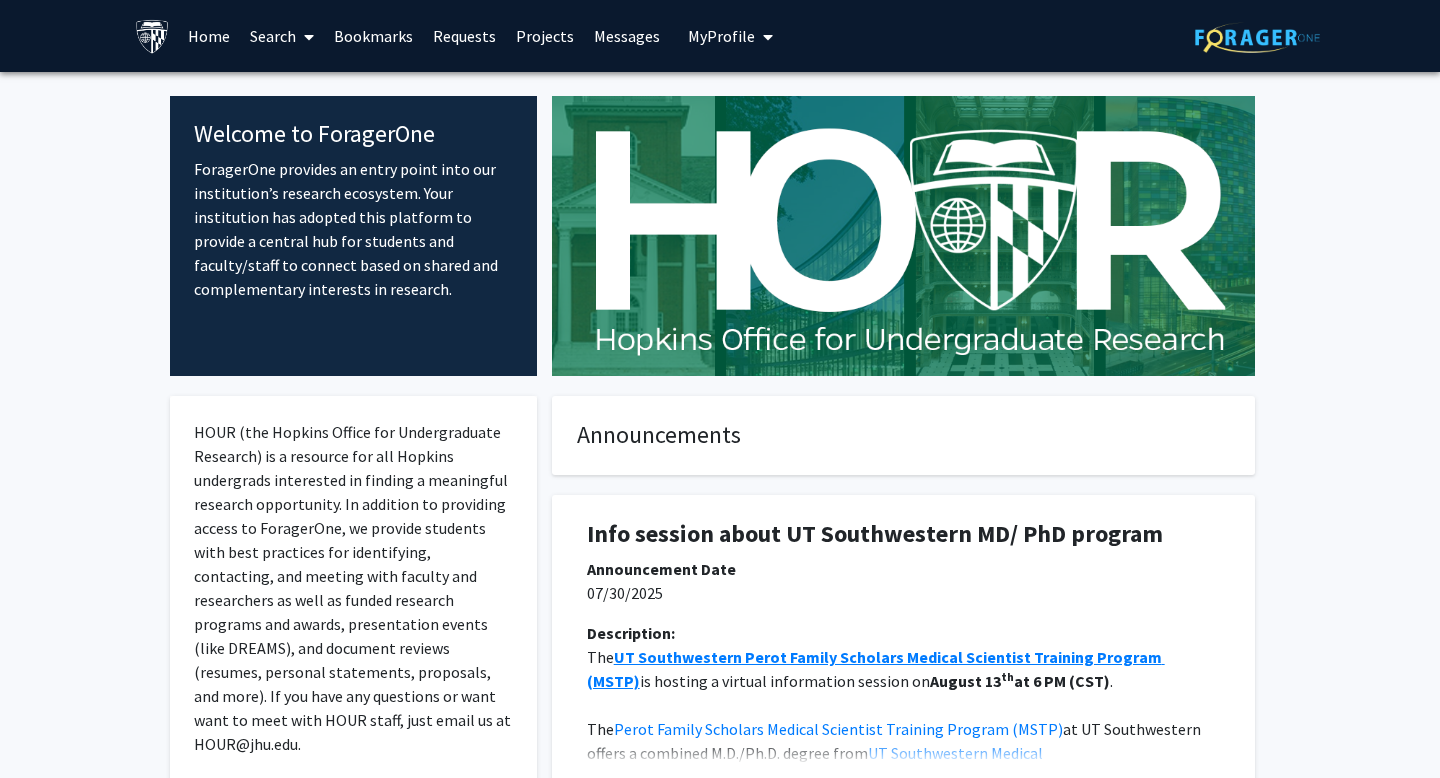 scroll, scrollTop: 25, scrollLeft: 0, axis: vertical 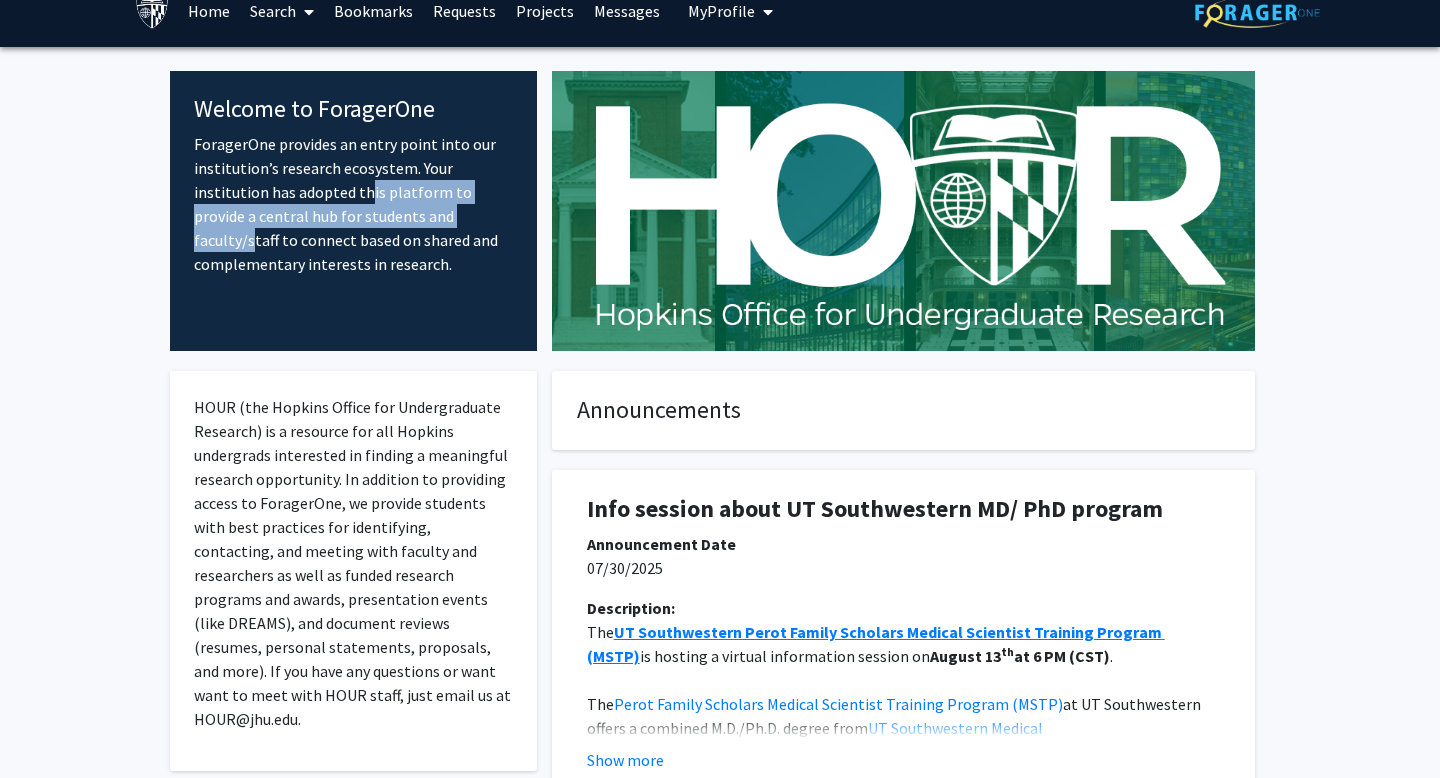 drag, startPoint x: 361, startPoint y: 197, endPoint x: 448, endPoint y: 220, distance: 89.98889 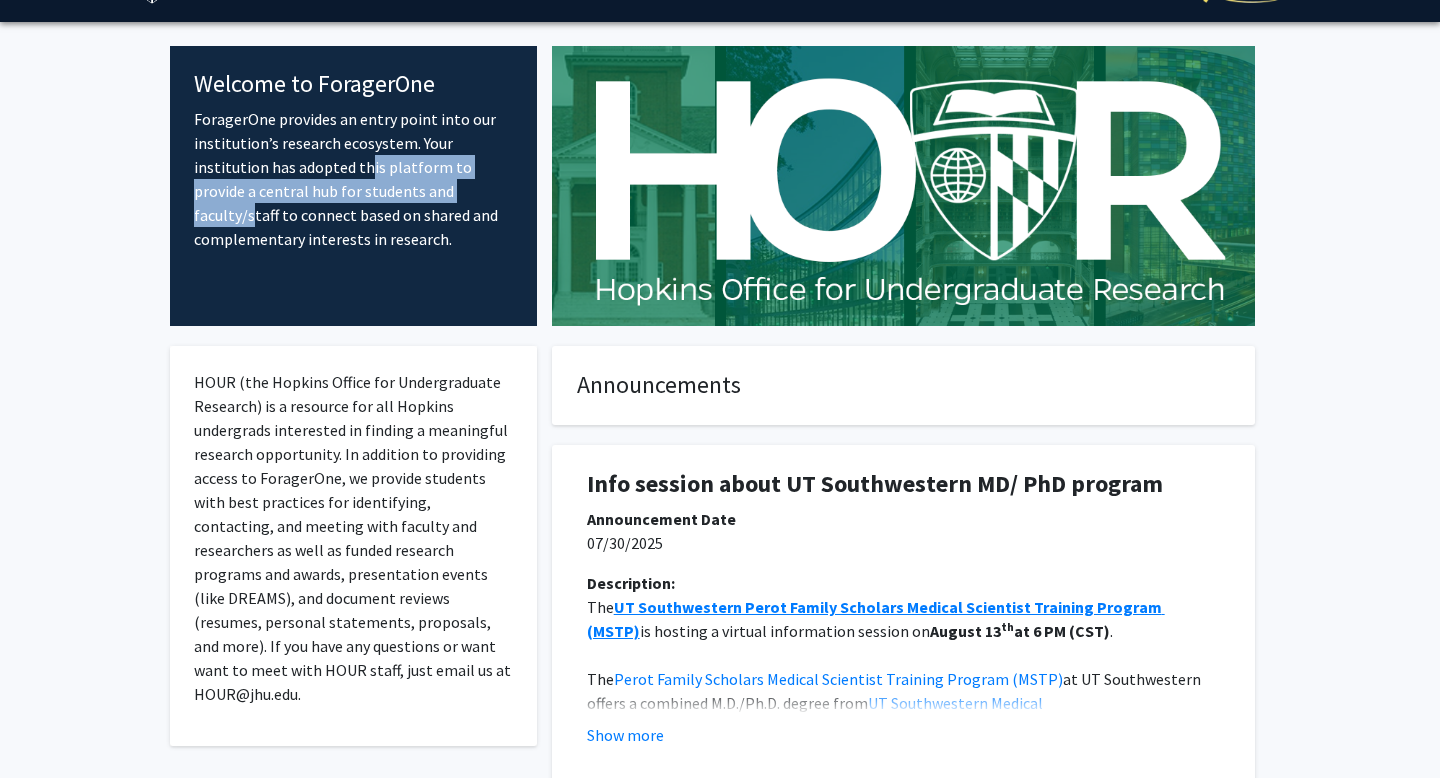 drag, startPoint x: 406, startPoint y: 141, endPoint x: 420, endPoint y: 247, distance: 106.92053 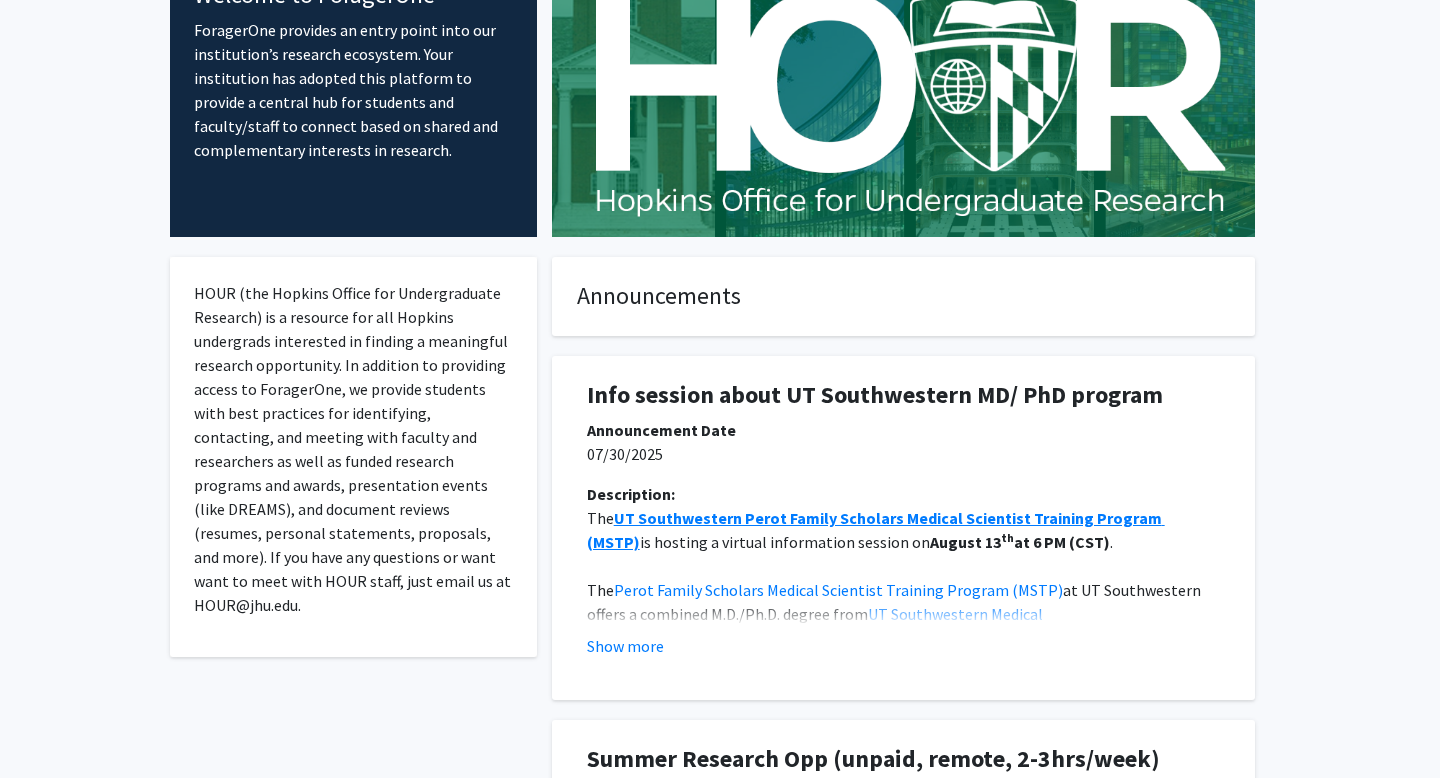scroll, scrollTop: 143, scrollLeft: 0, axis: vertical 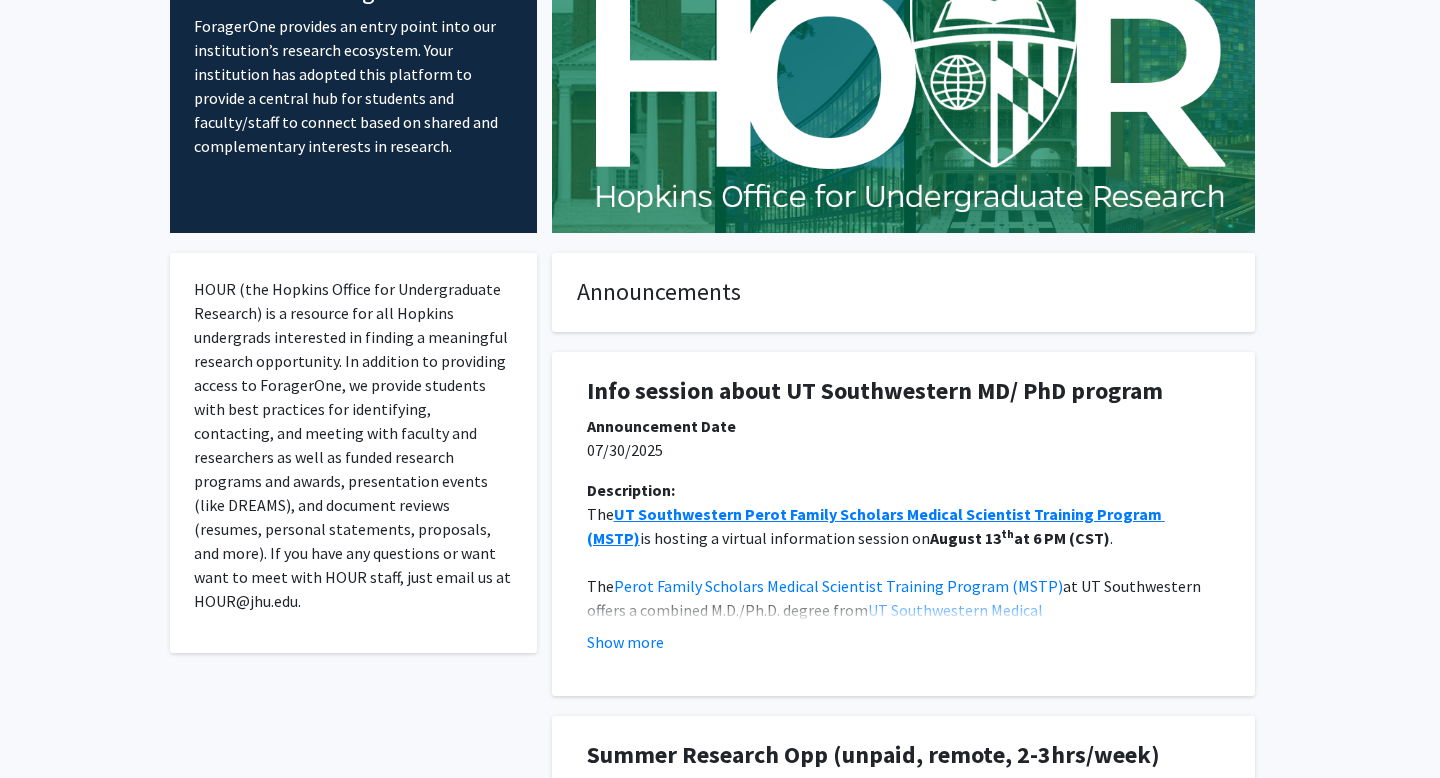 drag, startPoint x: 232, startPoint y: 301, endPoint x: 383, endPoint y: 338, distance: 155.46704 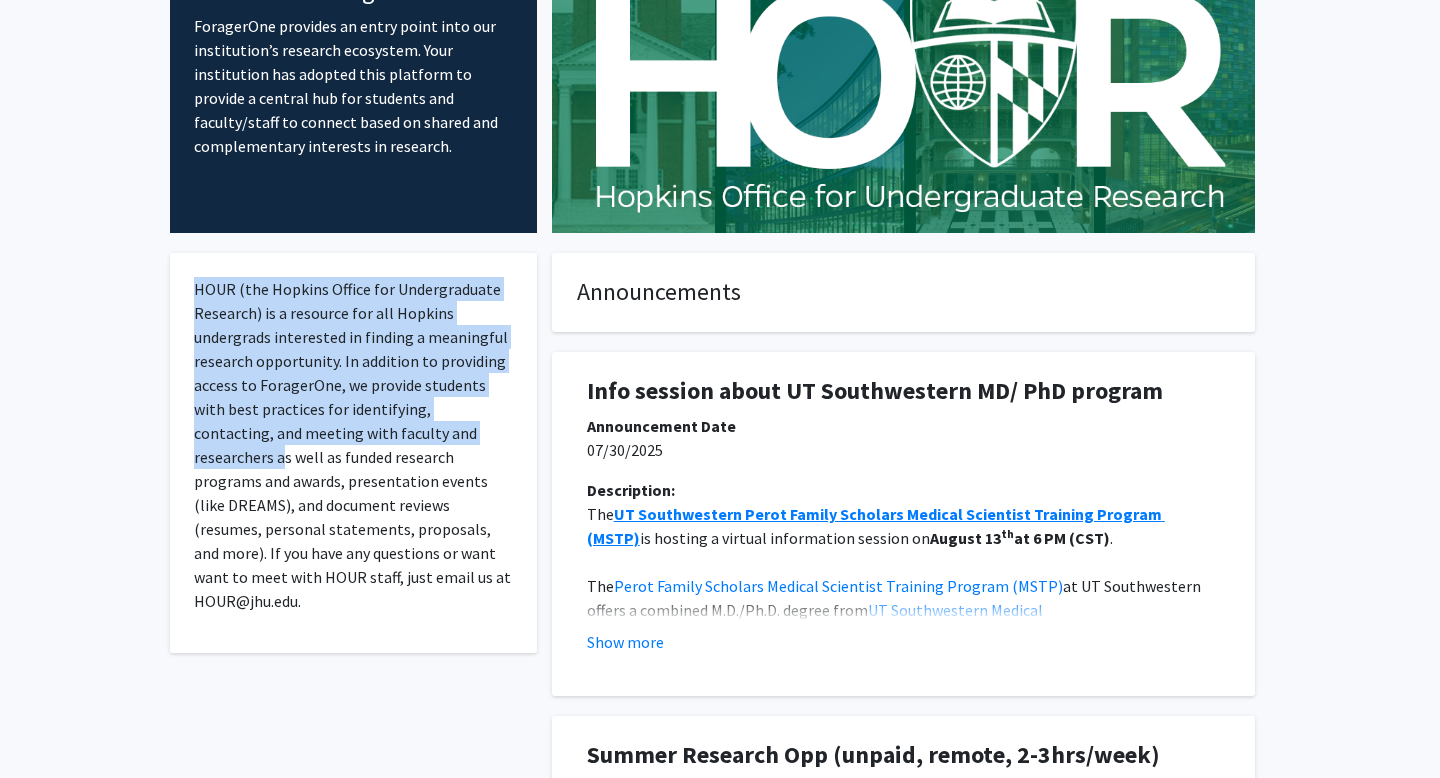 drag, startPoint x: 323, startPoint y: 265, endPoint x: 450, endPoint y: 435, distance: 212.20038 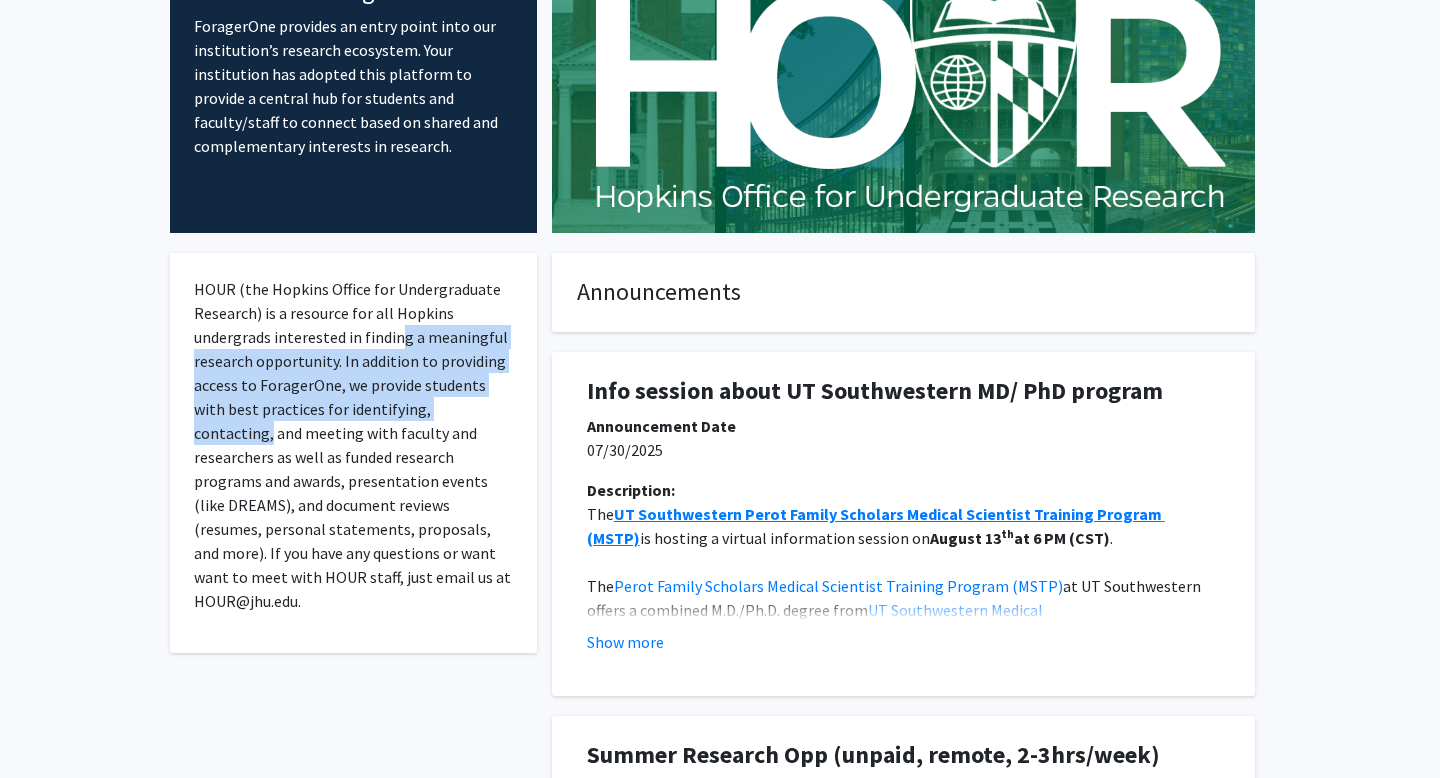drag, startPoint x: 400, startPoint y: 337, endPoint x: 464, endPoint y: 428, distance: 111.25197 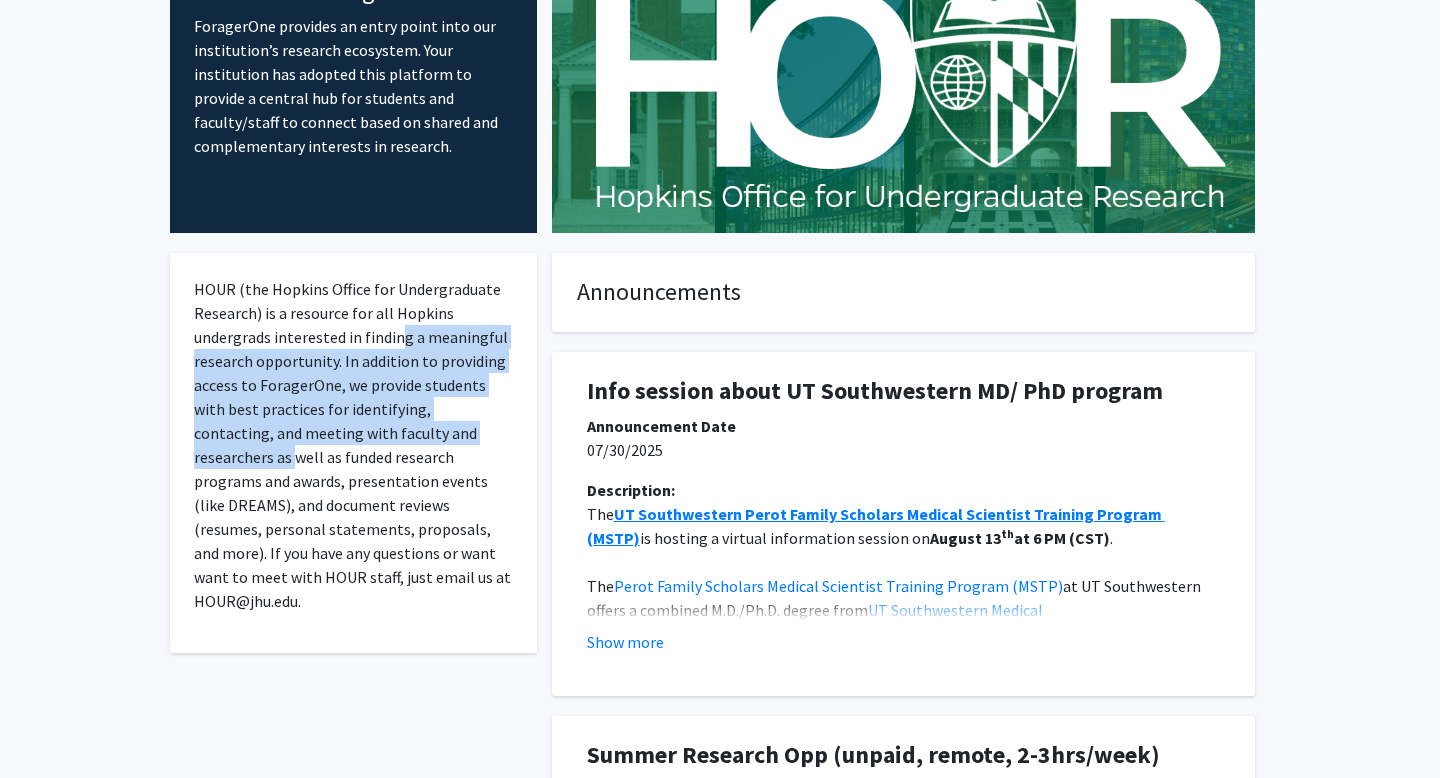 click on "HOUR (the Hopkins Office for Undergraduate Research) is a resource for all Hopkins undergrads interested in finding a meaningful research opportunity. In addition to providing access to ForagerOne, we provide students with best practices for identifying, contacting, and meeting with faculty and researchers as well as funded research programs and awards, presentation events (like DREAMS), and document reviews (resumes, personal statements, proposals, and more). If you have any questions or want want to meet with HOUR staff, just email us at HOUR@jhu.edu." 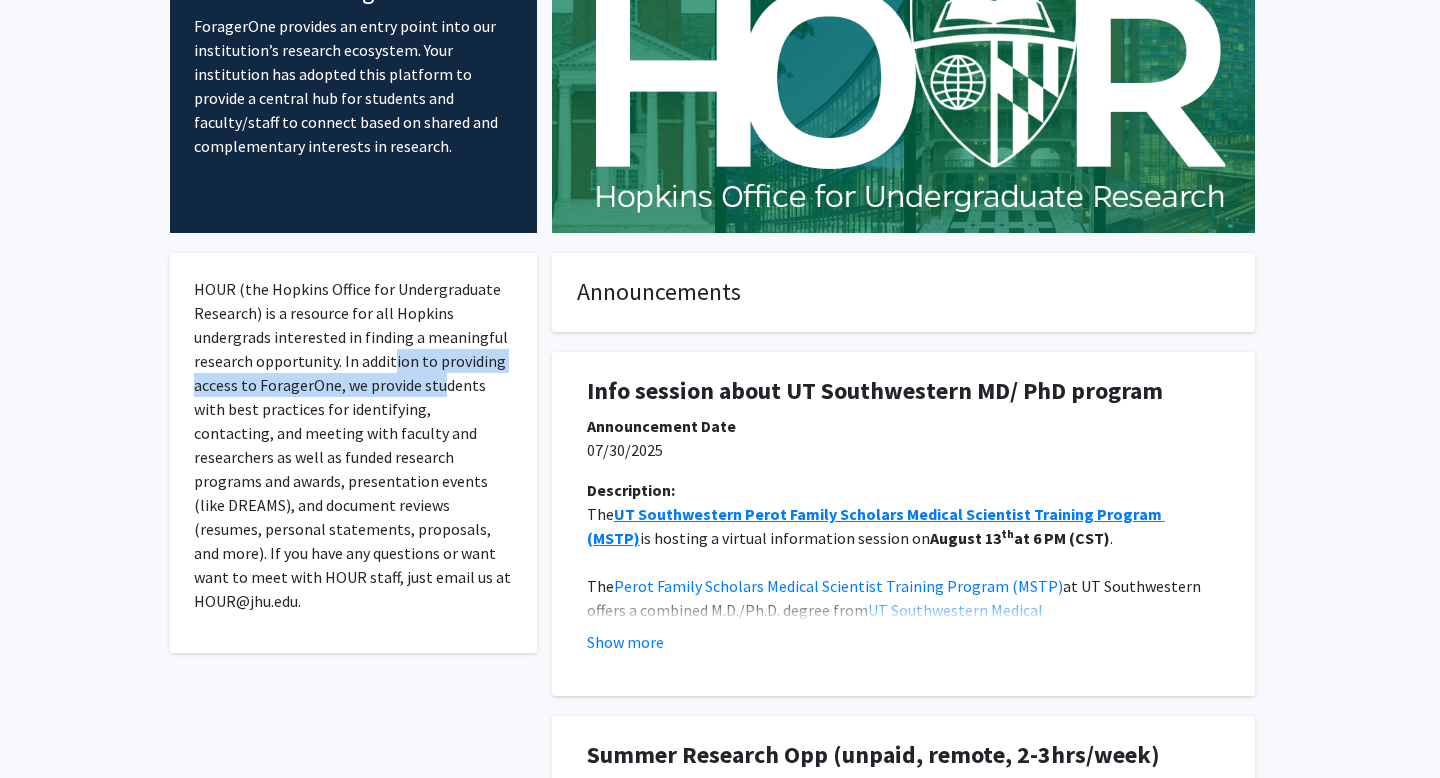 drag, startPoint x: 392, startPoint y: 368, endPoint x: 448, endPoint y: 396, distance: 62.609905 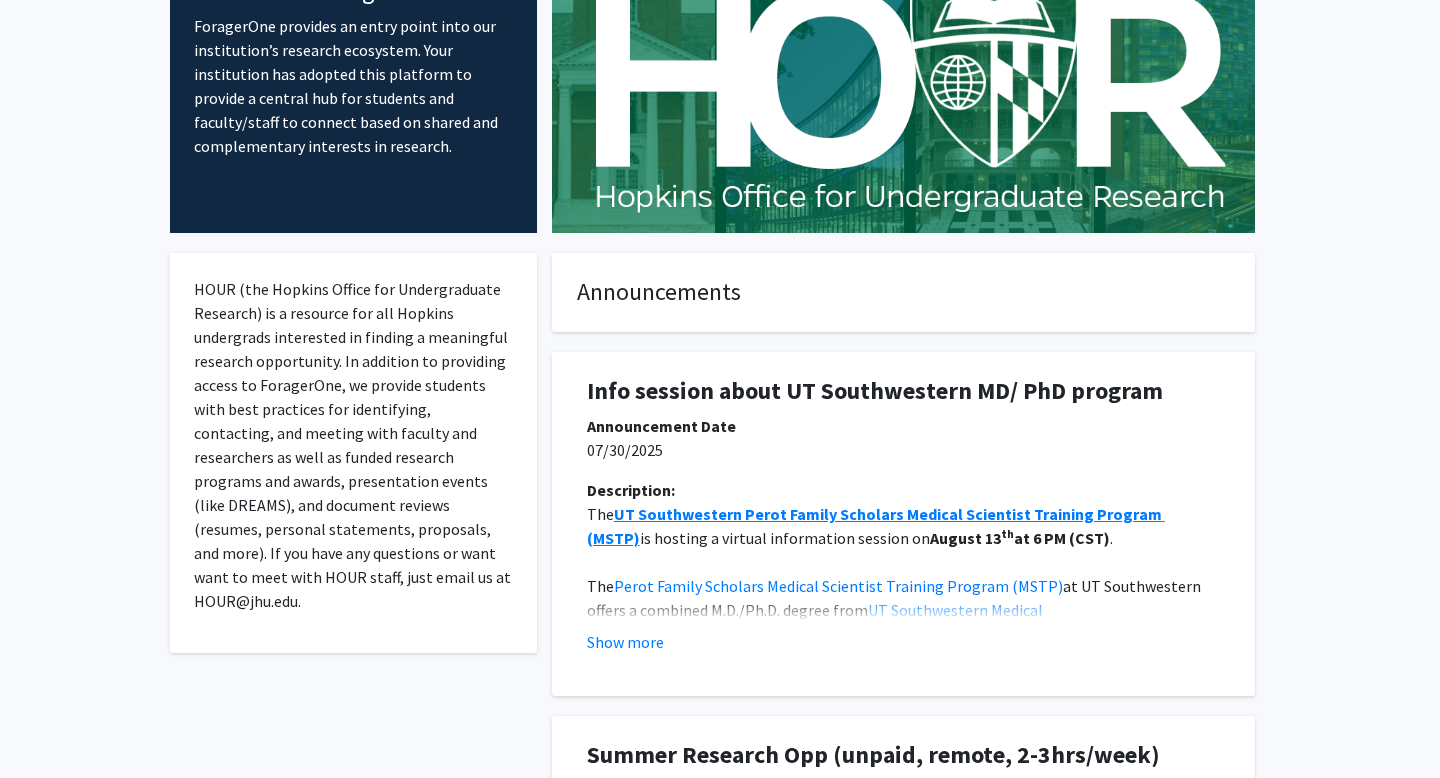 click on "HOUR (the Hopkins Office for Undergraduate Research) is a resource for all Hopkins undergrads interested in finding a meaningful research opportunity. In addition to providing access to ForagerOne, we provide students with best practices for identifying, contacting, and meeting with faculty and researchers as well as funded research programs and awards, presentation events (like DREAMS), and document reviews (resumes, personal statements, proposals, and more). If you have any questions or want want to meet with HOUR staff, just email us at HOUR@jhu.edu." 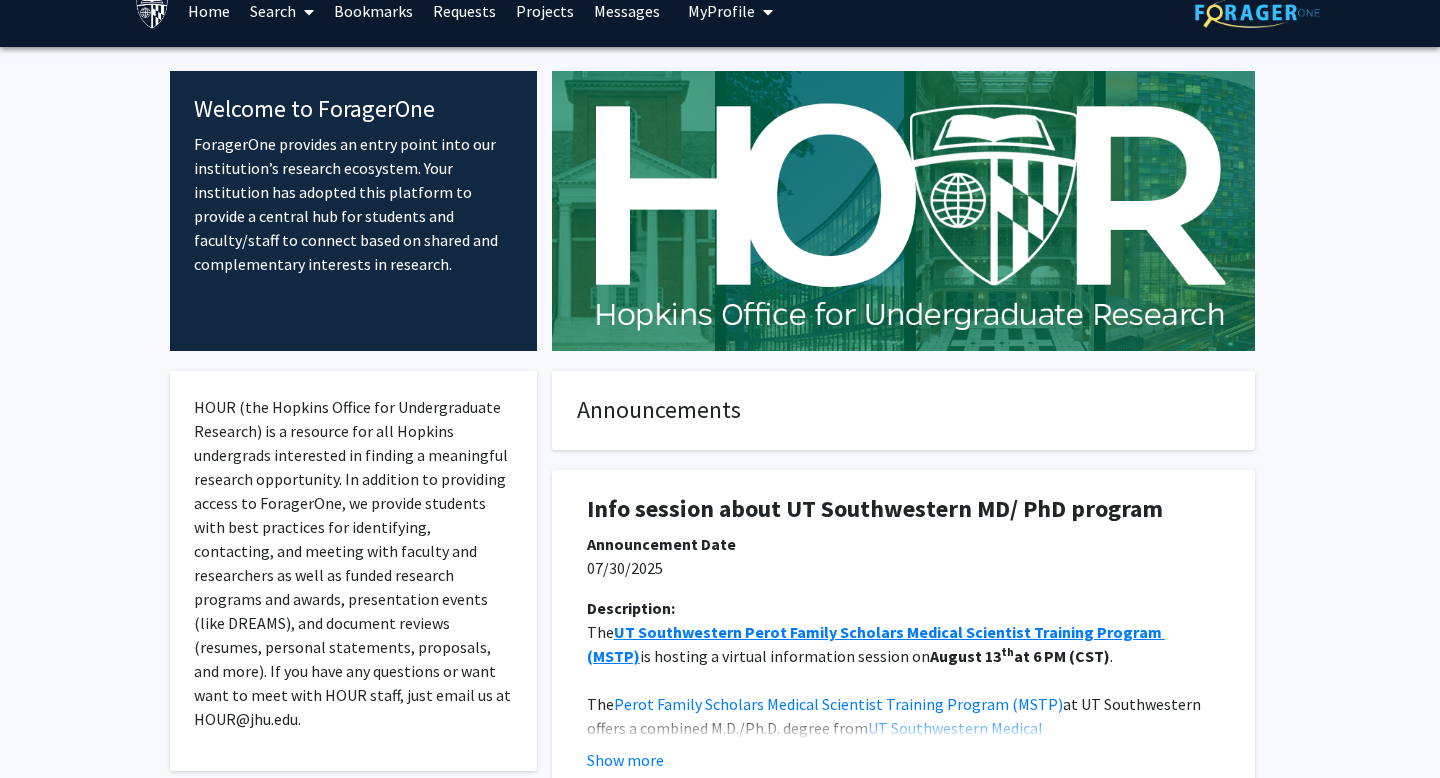scroll, scrollTop: 28, scrollLeft: 0, axis: vertical 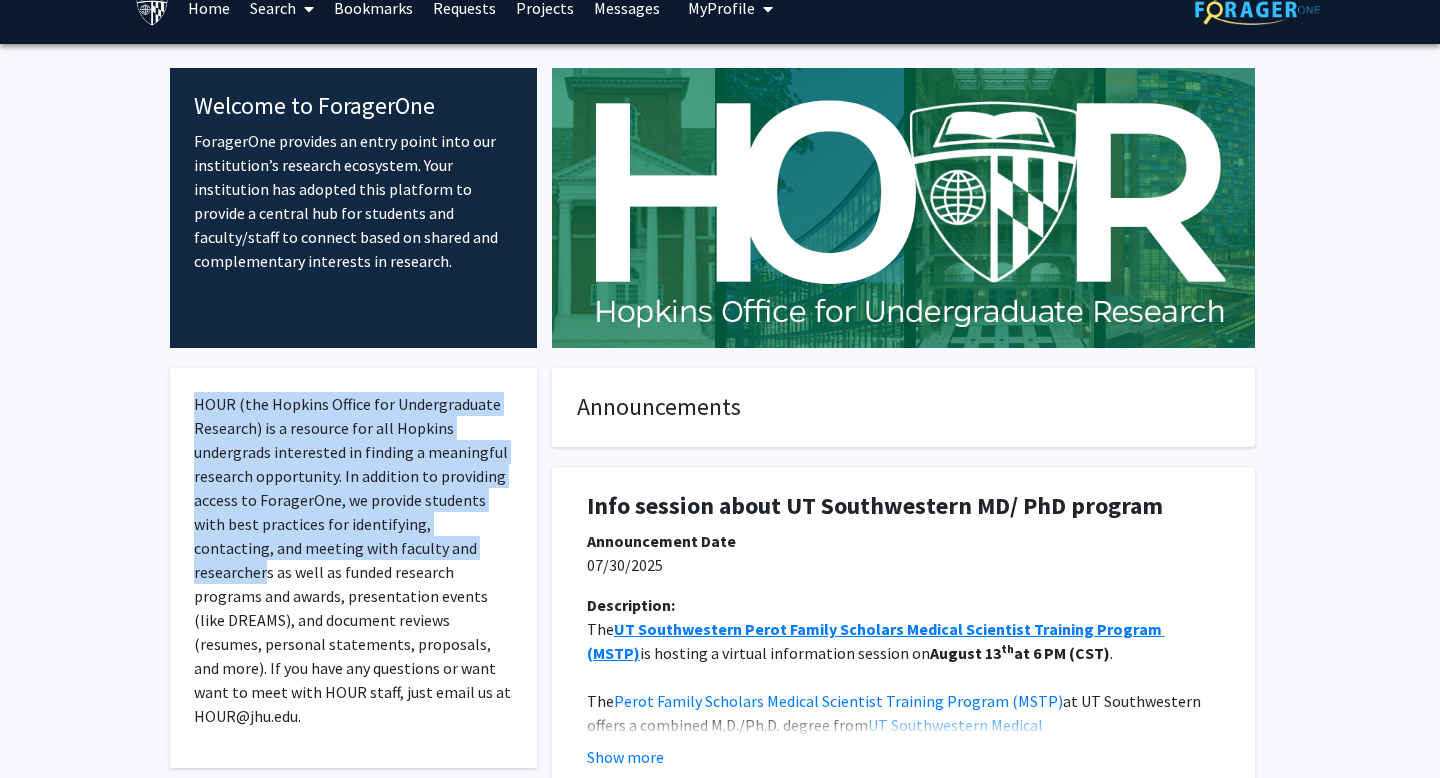 drag, startPoint x: 335, startPoint y: 373, endPoint x: 437, endPoint y: 543, distance: 198.25237 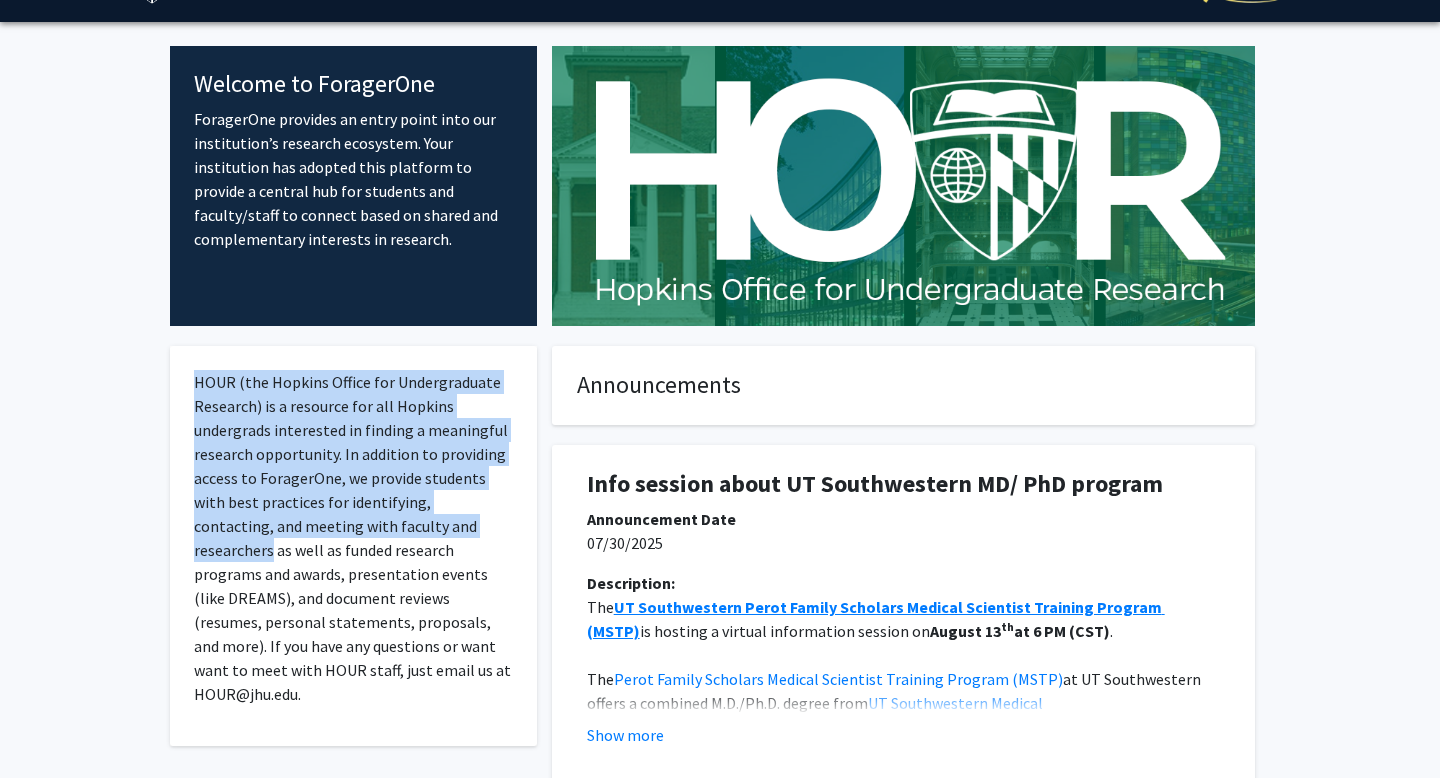 scroll, scrollTop: 51, scrollLeft: 0, axis: vertical 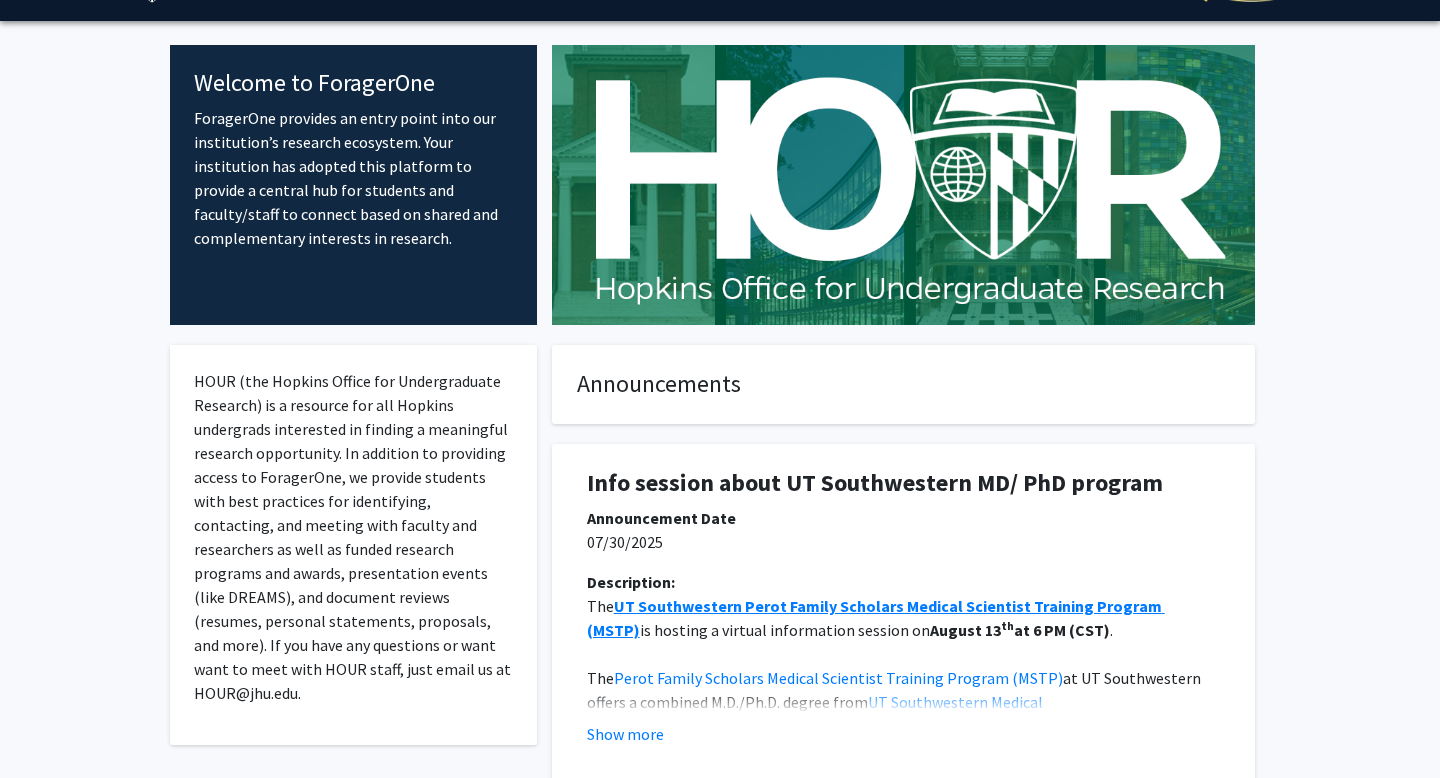 click on "HOUR (the Hopkins Office for Undergraduate Research) is a resource for all Hopkins undergrads interested in finding a meaningful research opportunity. In addition to providing access to ForagerOne, we provide students with best practices for identifying, contacting, and meeting with faculty and researchers as well as funded research programs and awards, presentation events (like DREAMS), and document reviews (resumes, personal statements, proposals, and more). If you have any questions or want want to meet with HOUR staff, just email us at HOUR@jhu.edu." 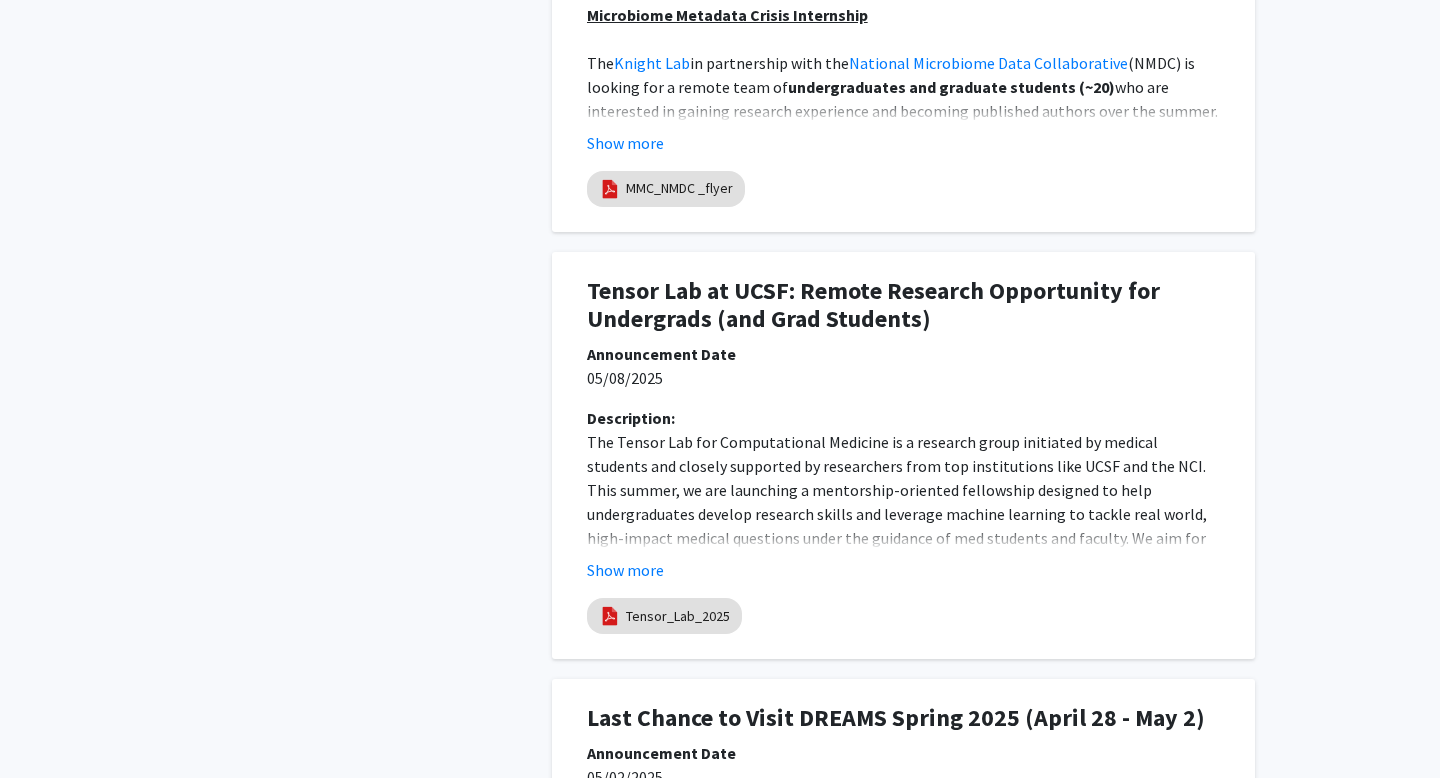 scroll, scrollTop: 0, scrollLeft: 0, axis: both 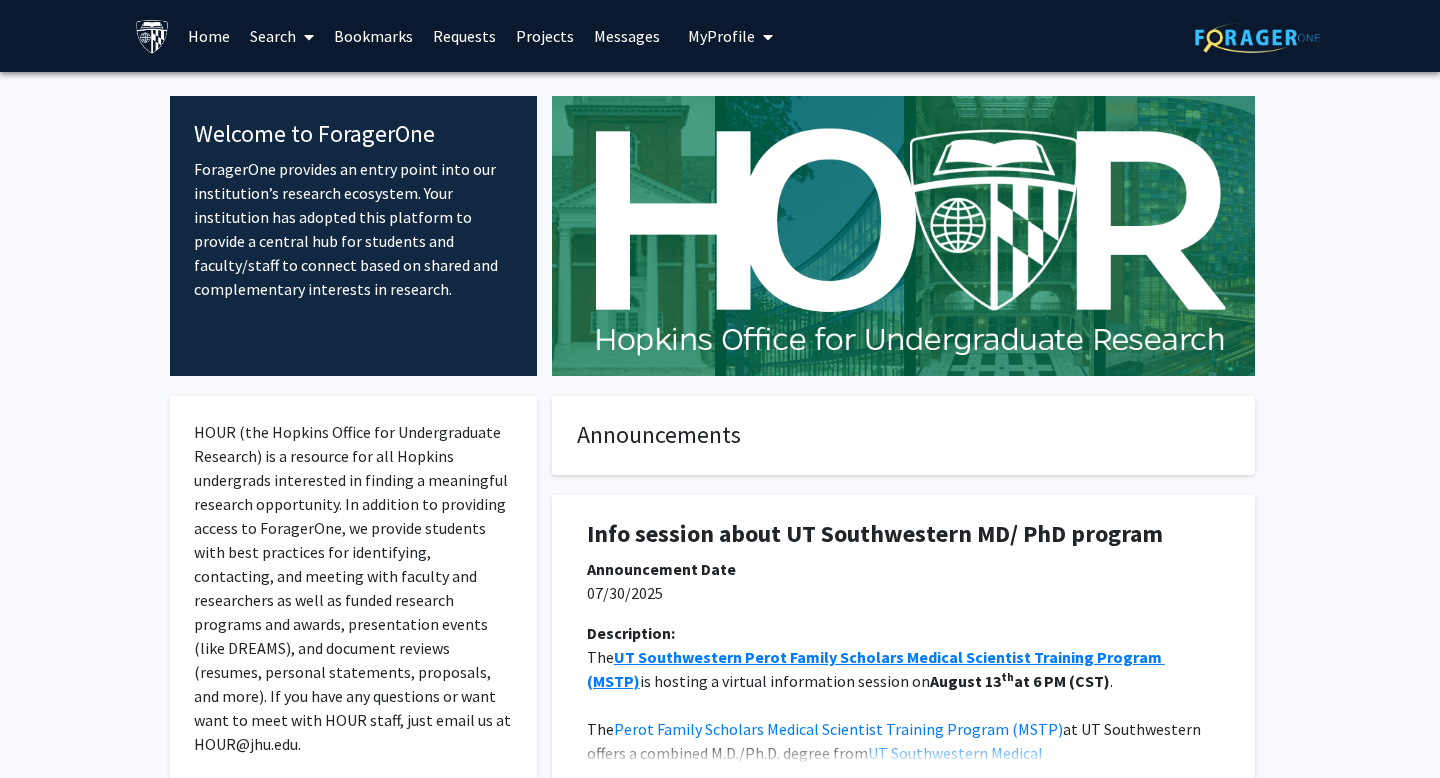 click at bounding box center [309, 37] 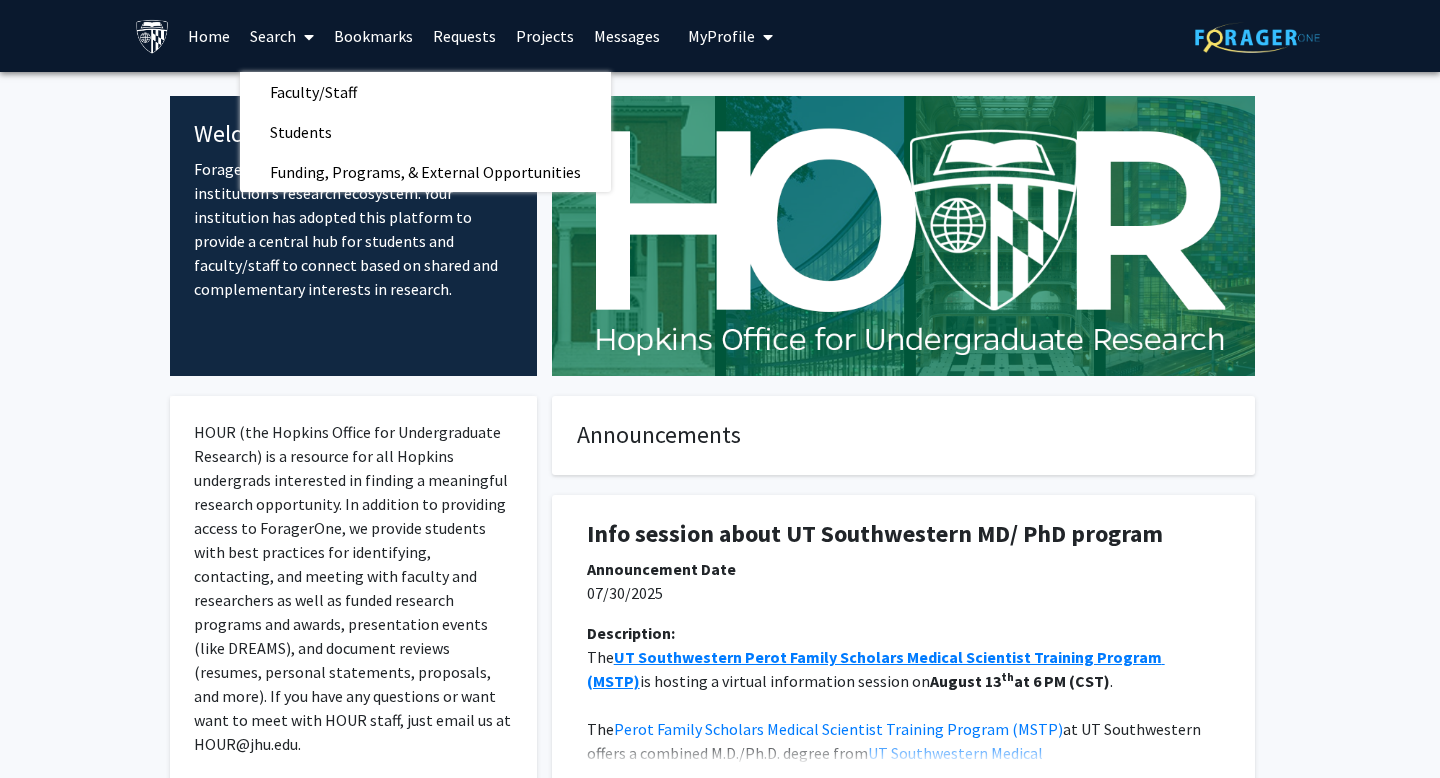 click on "Projects" at bounding box center (545, 36) 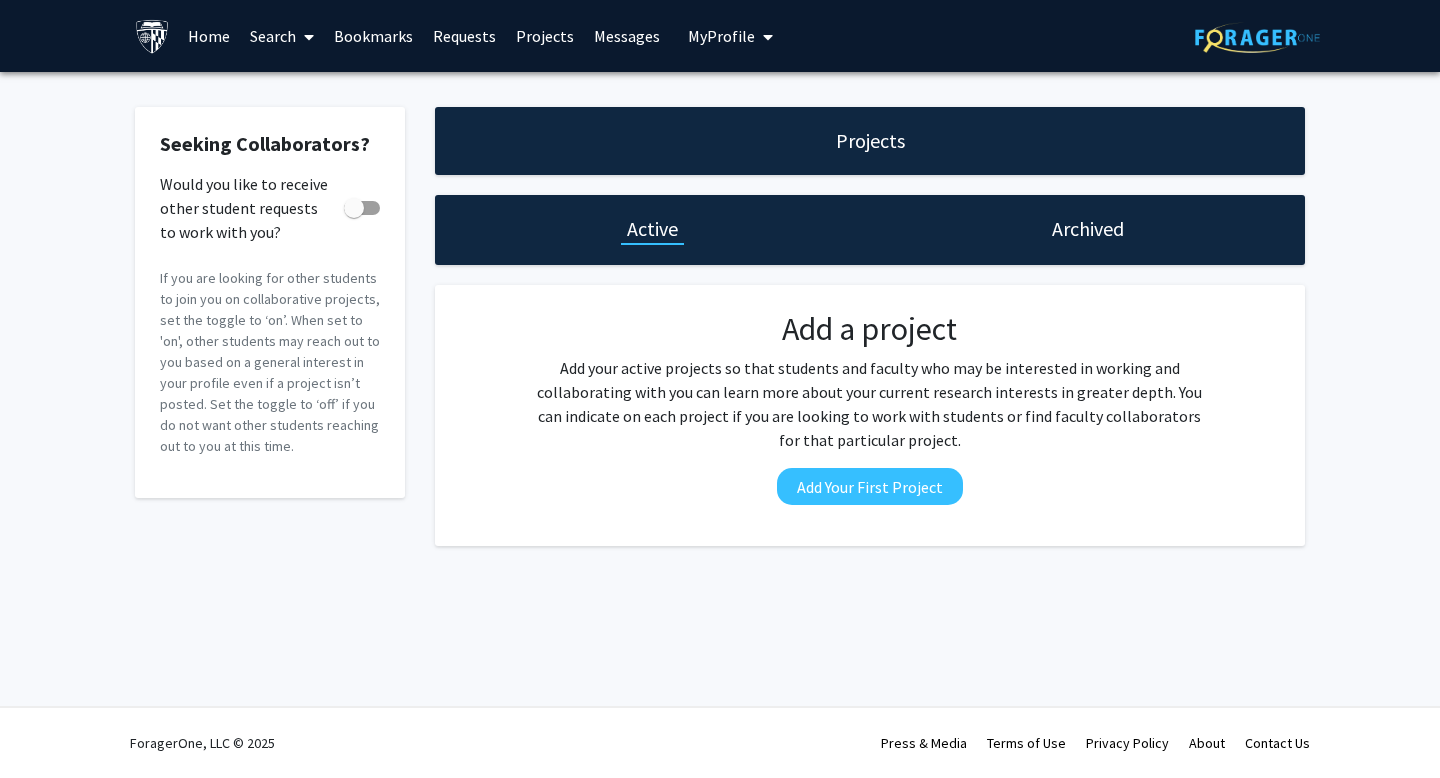 click on "Search" at bounding box center (282, 36) 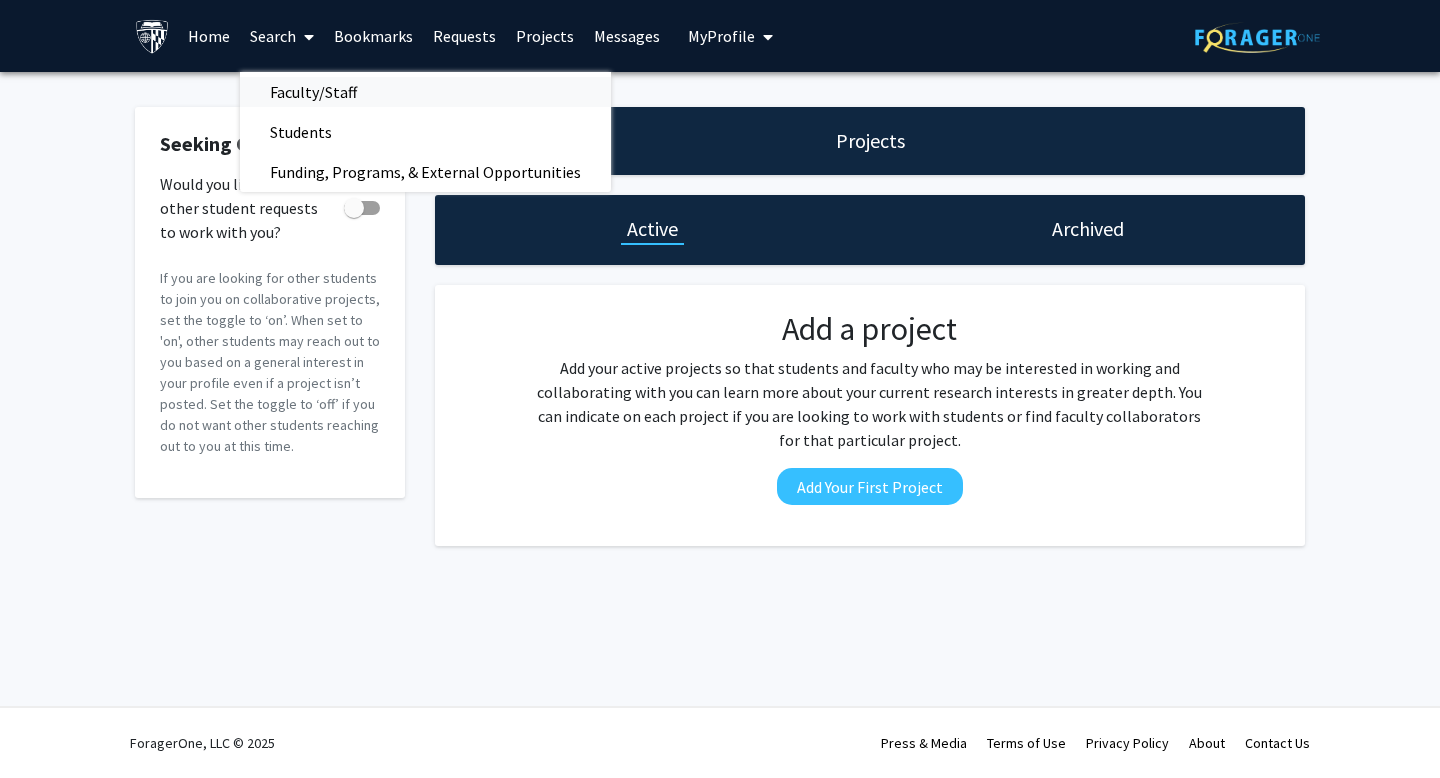 click on "Faculty/Staff" at bounding box center [313, 92] 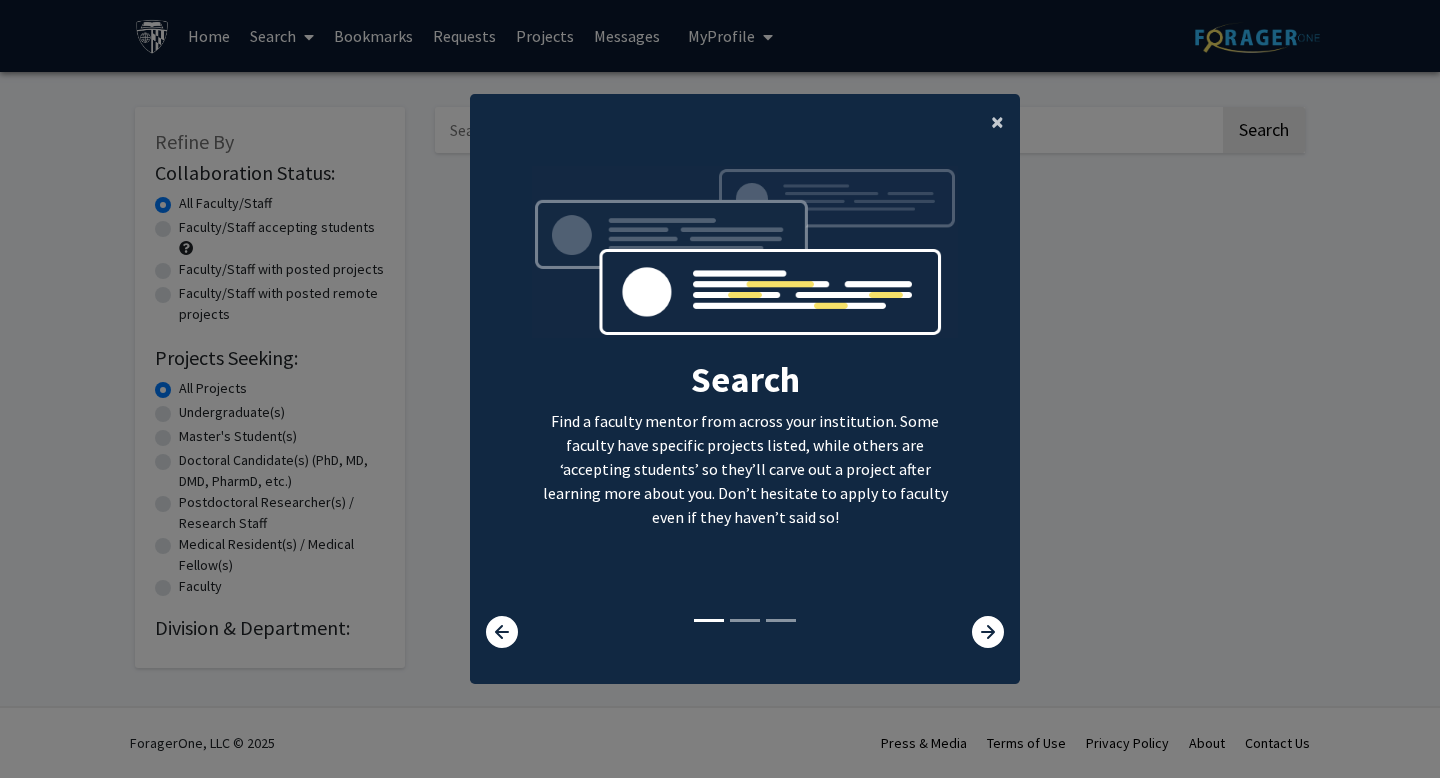 click on "×" 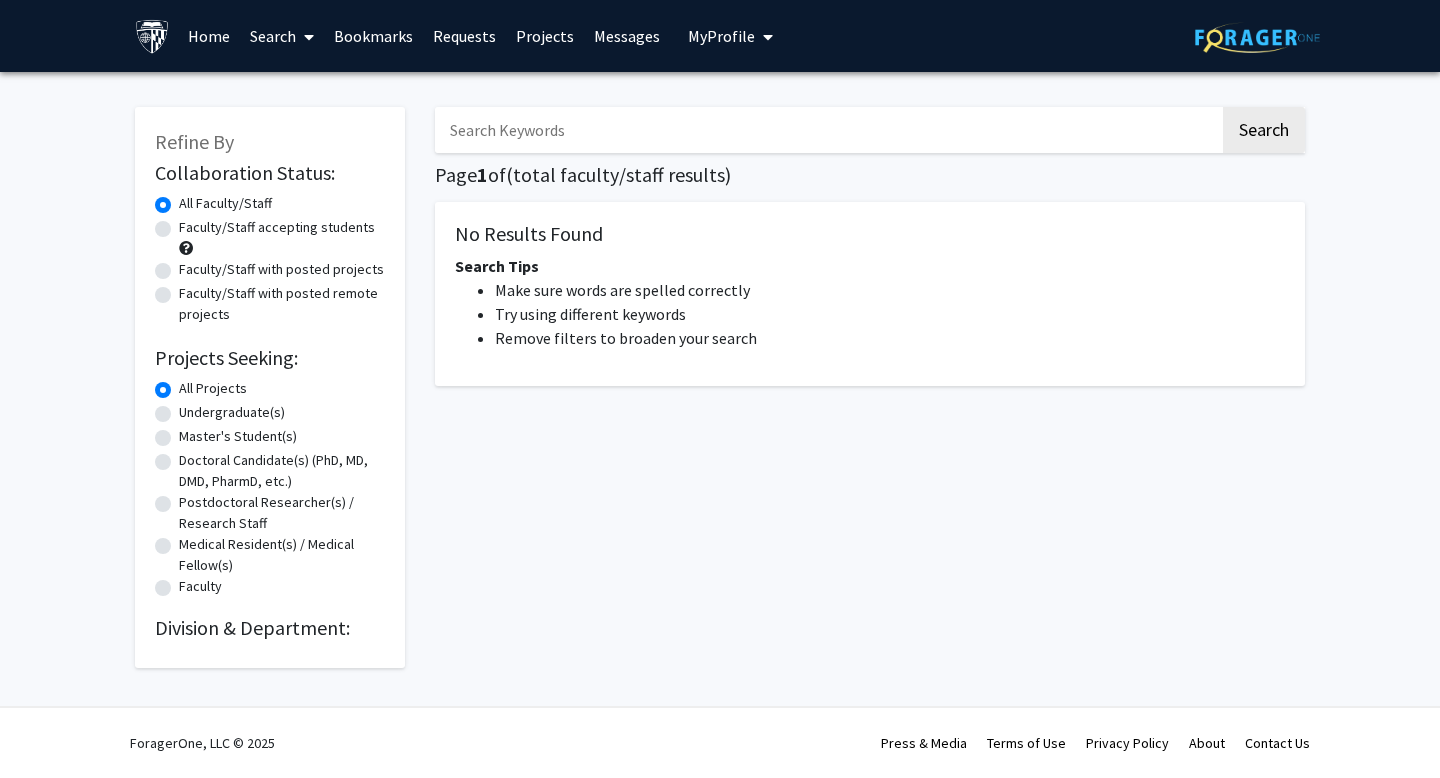 click at bounding box center (827, 130) 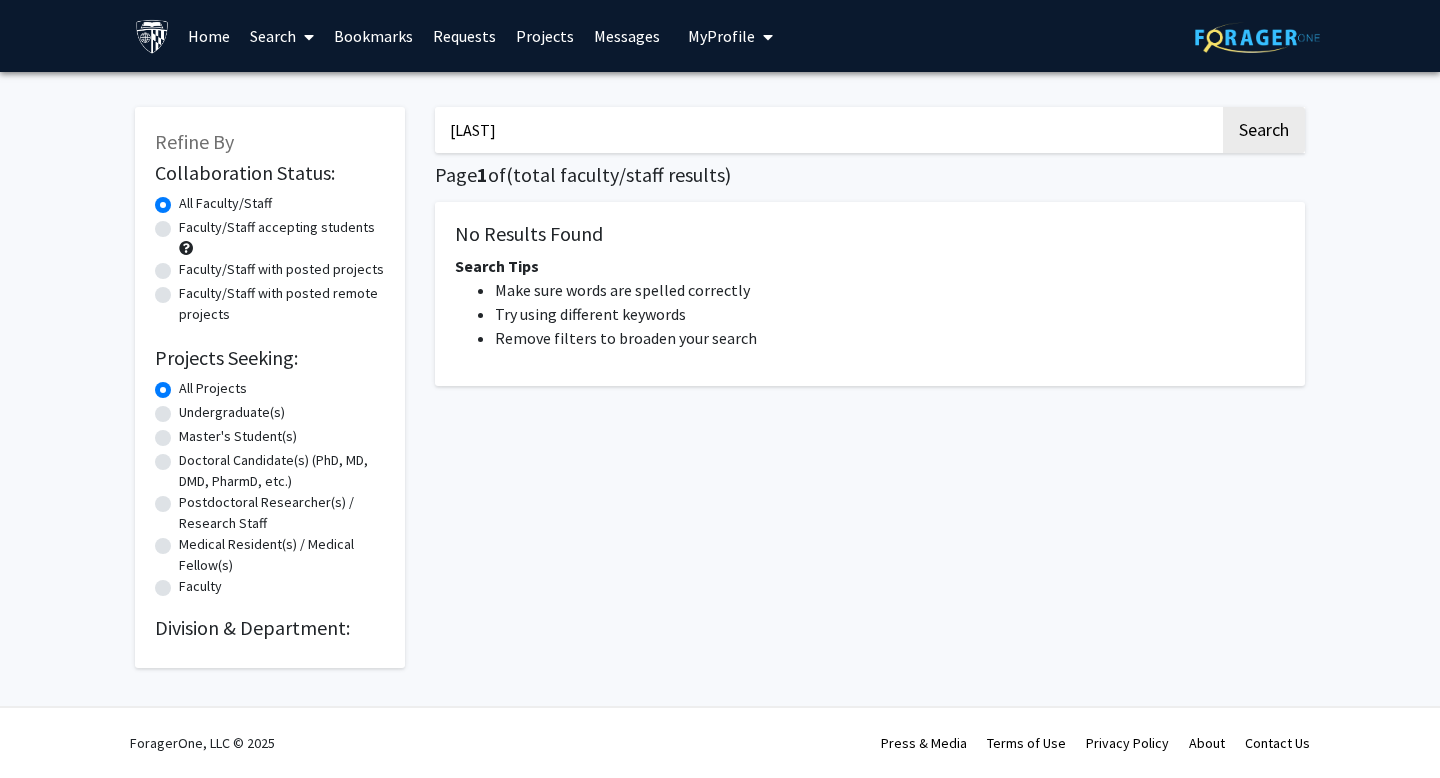 type on "[LAST]" 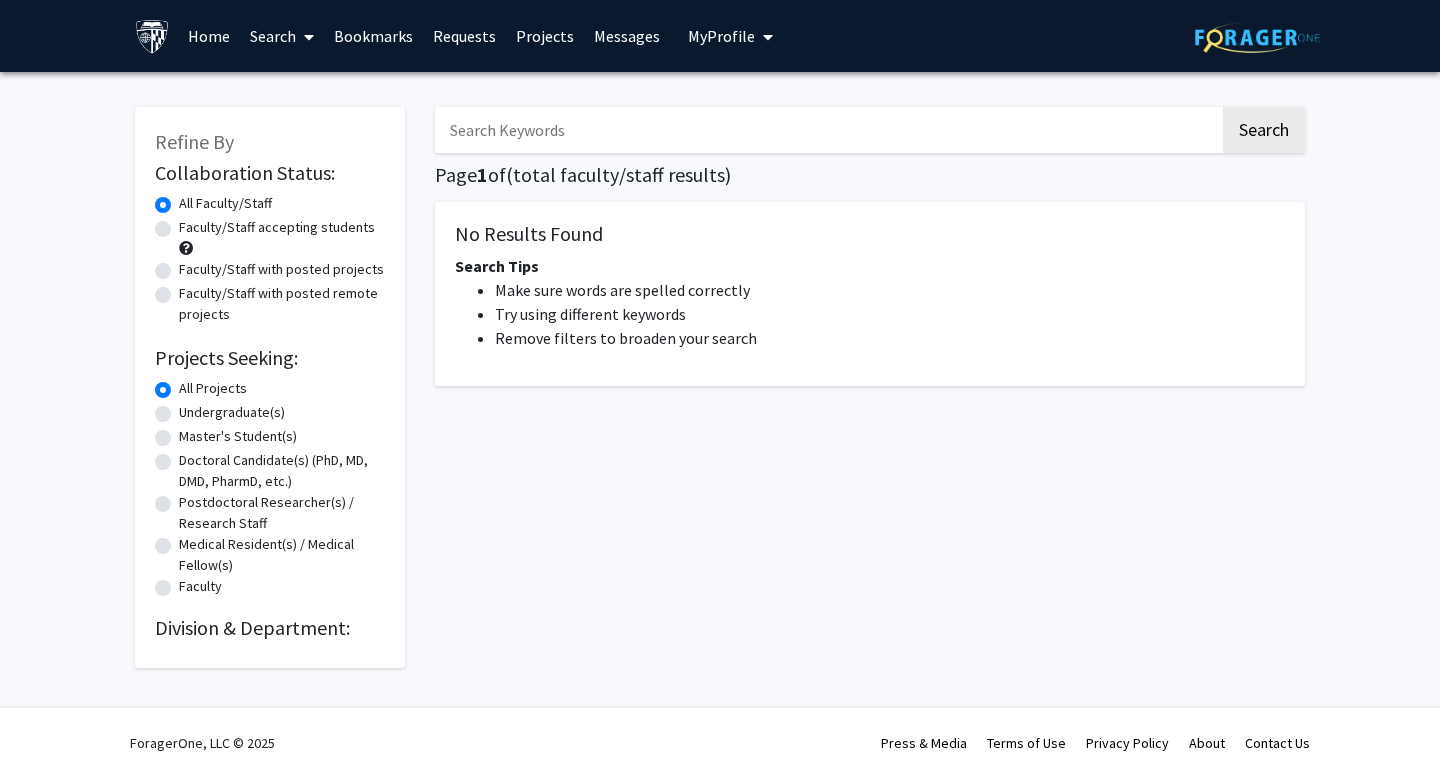 type 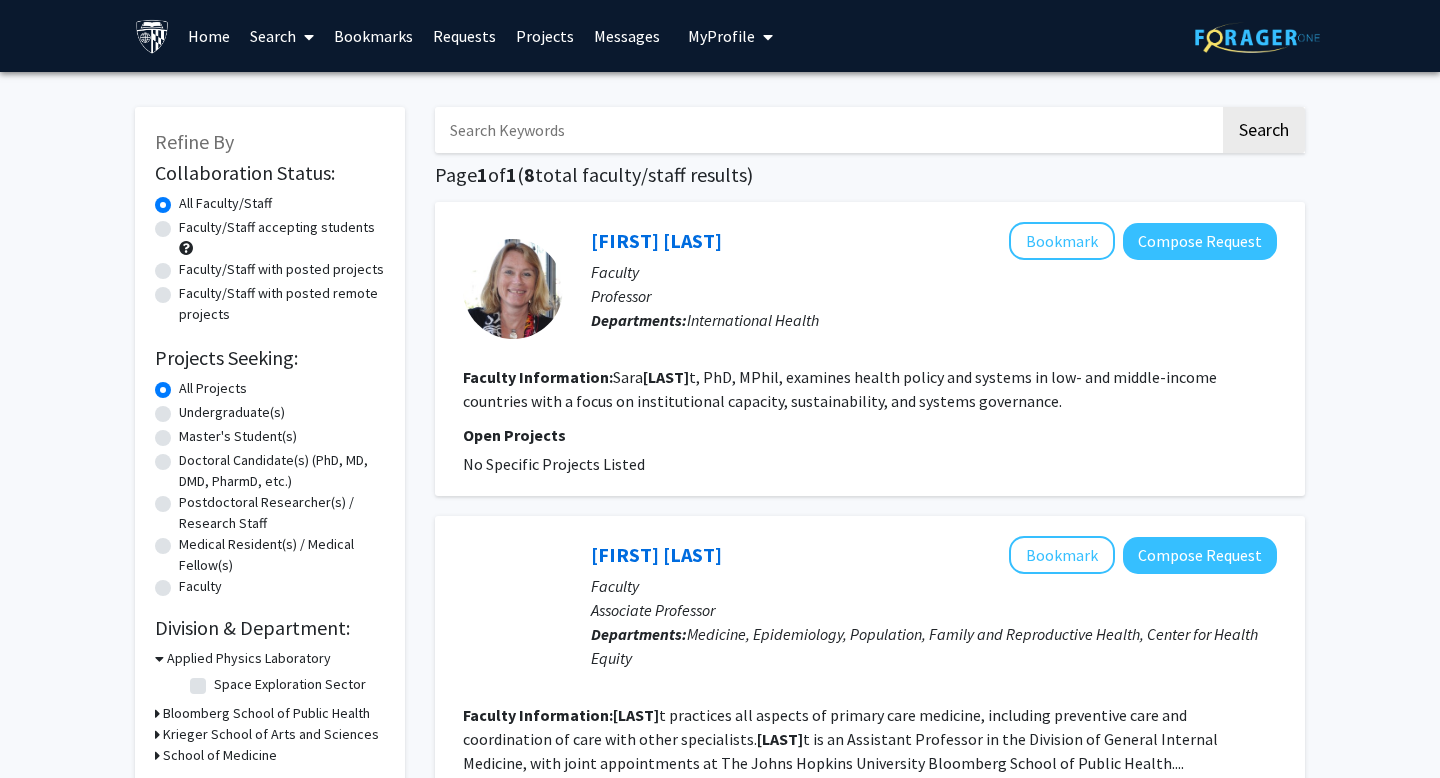 click on "Master's Student(s)" 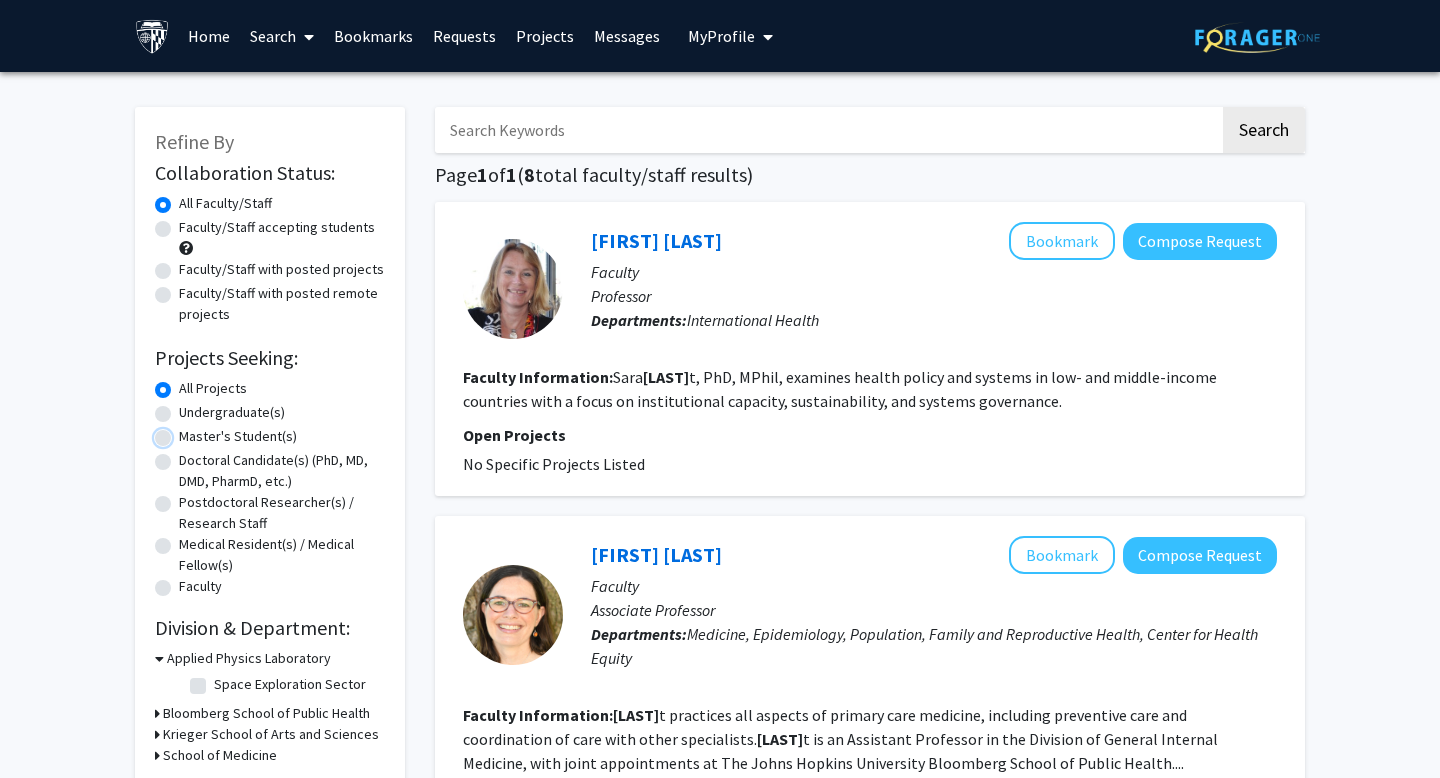 click on "Master's Student(s)" at bounding box center [185, 432] 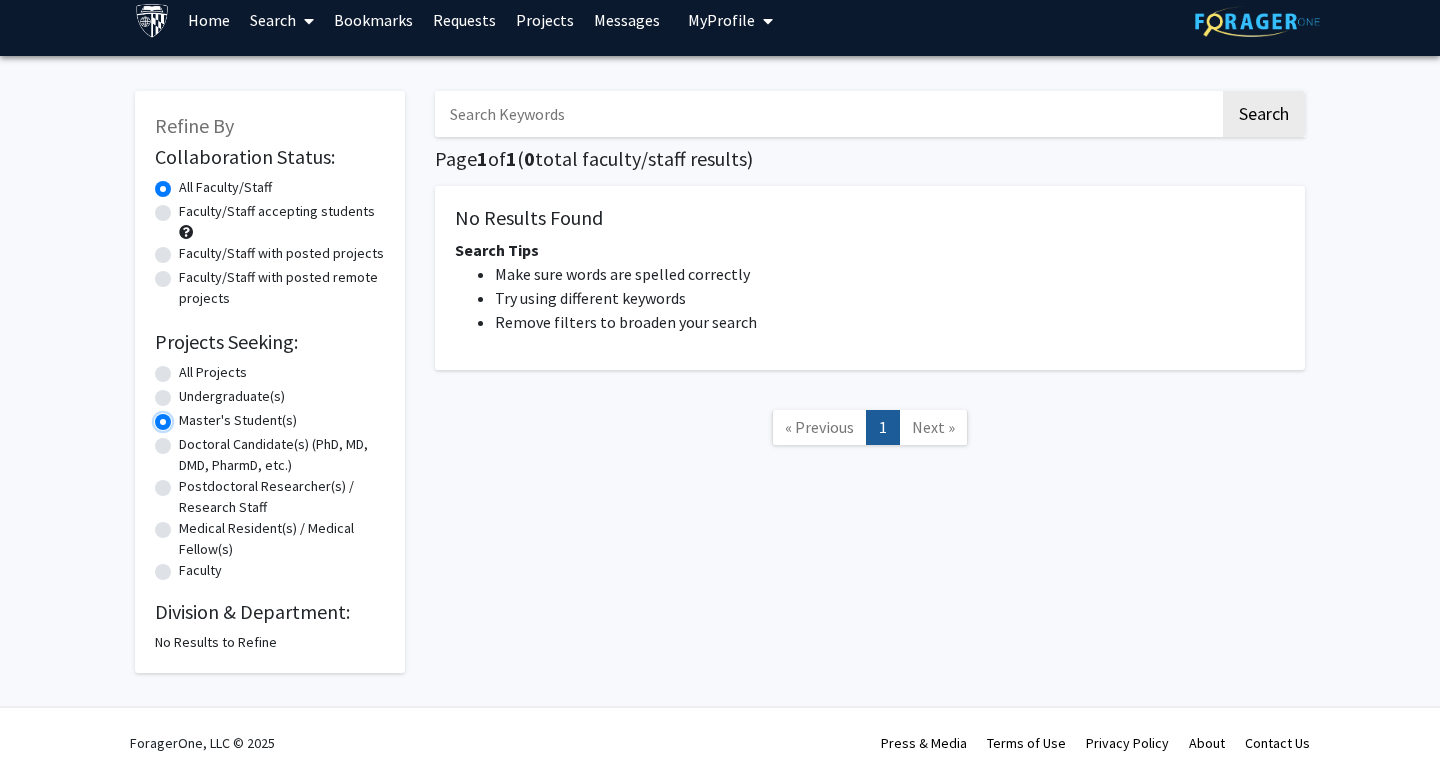 scroll, scrollTop: 0, scrollLeft: 0, axis: both 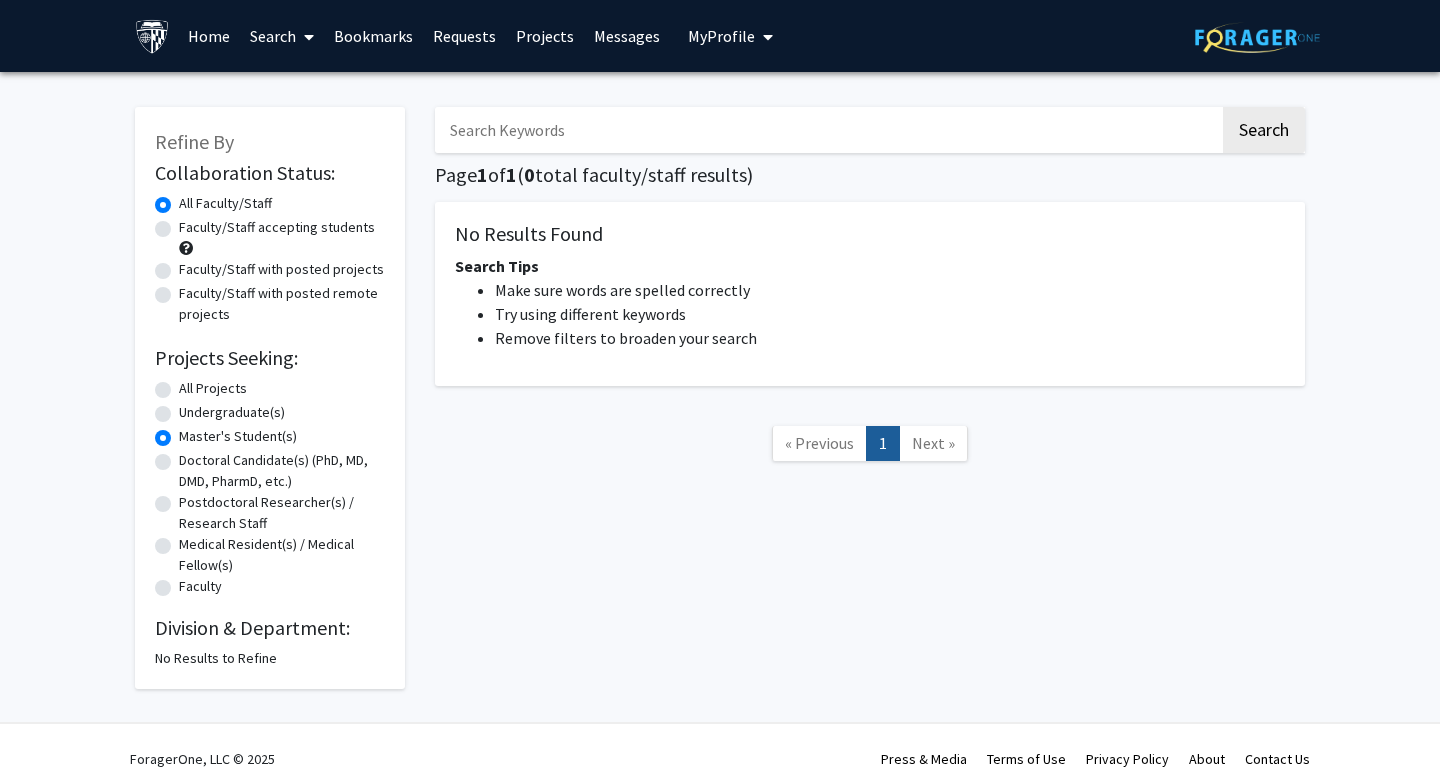 click on "All Projects" 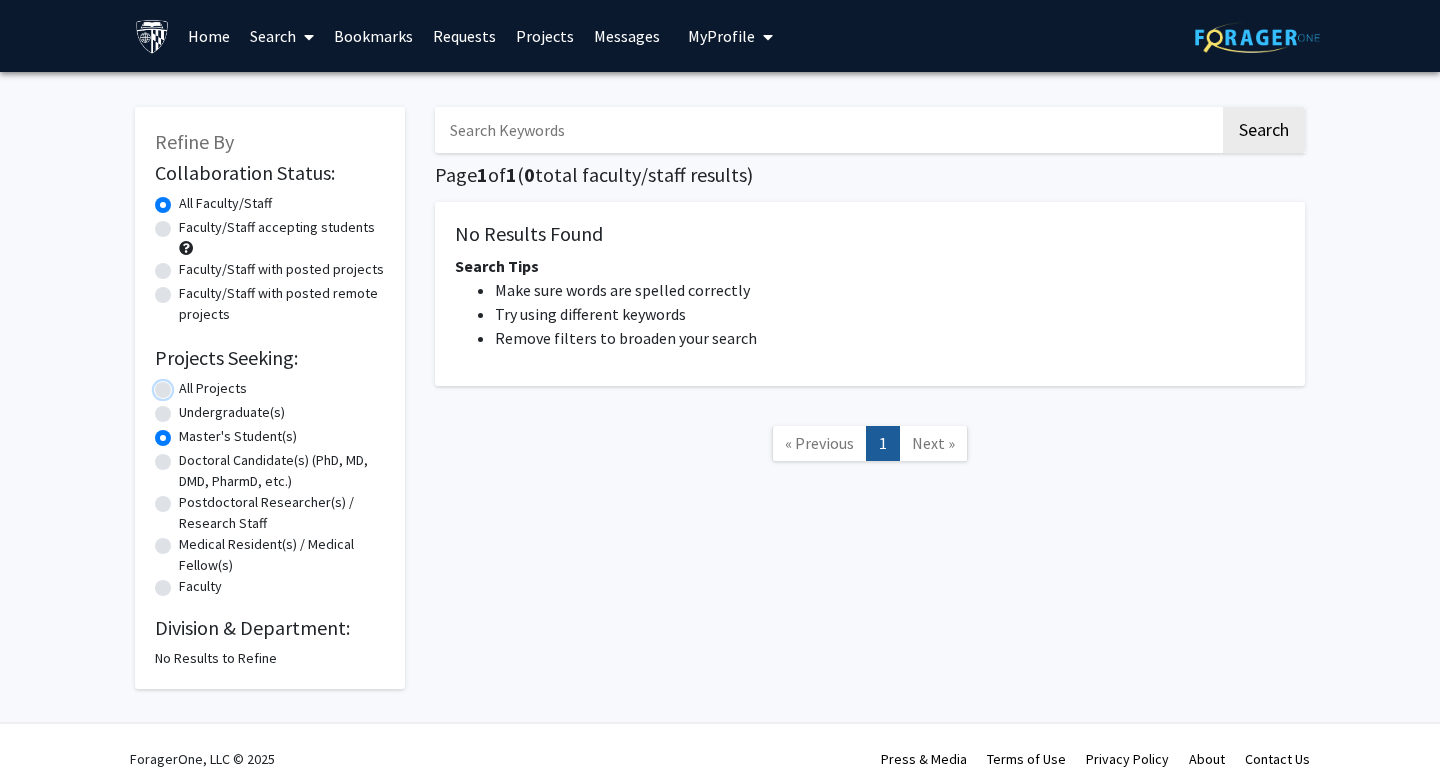 click on "All Projects" at bounding box center [185, 384] 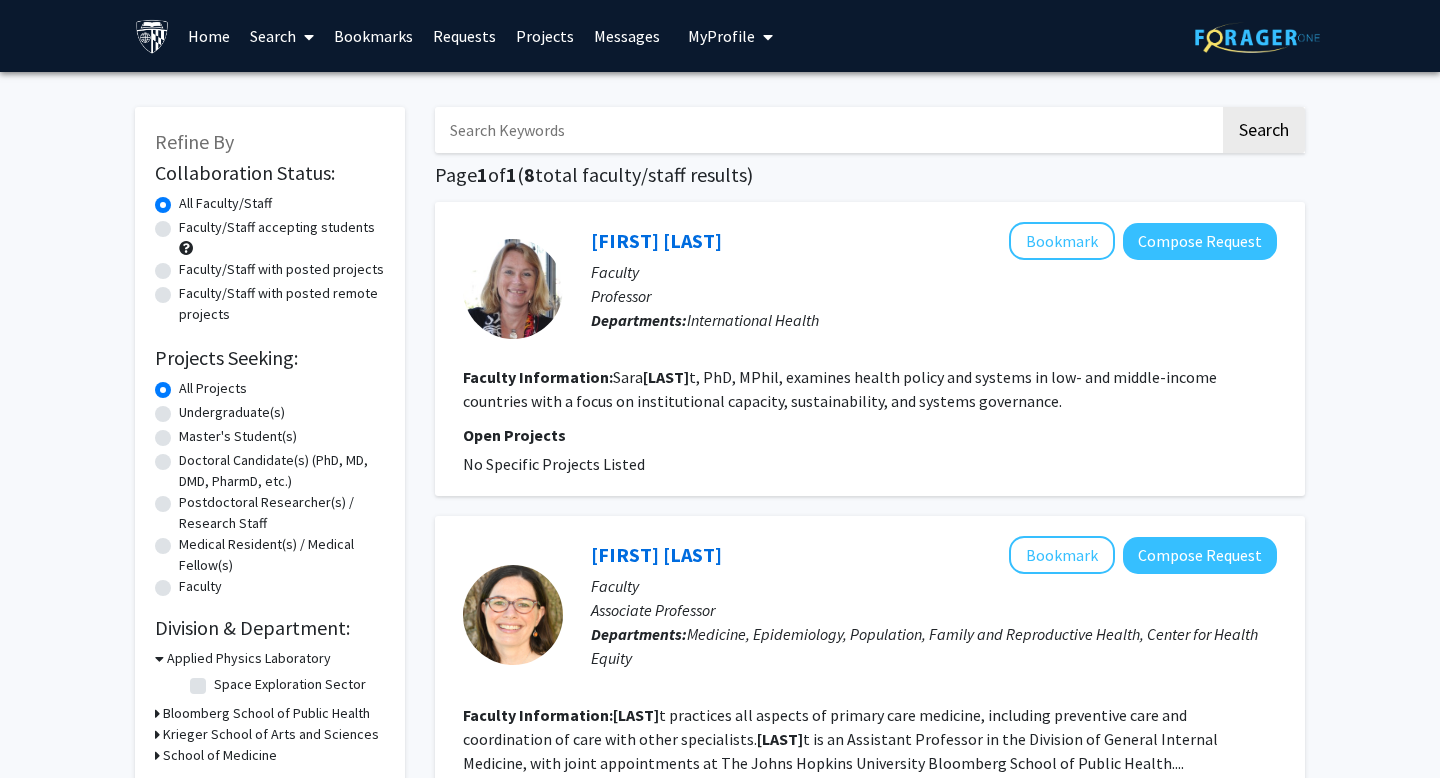 click on "[FIRST] [LAST], PhD, MPhil, examines health policy and systems in low- and middle-income countries with a focus on institutional capacity, sustainability, and systems governance." 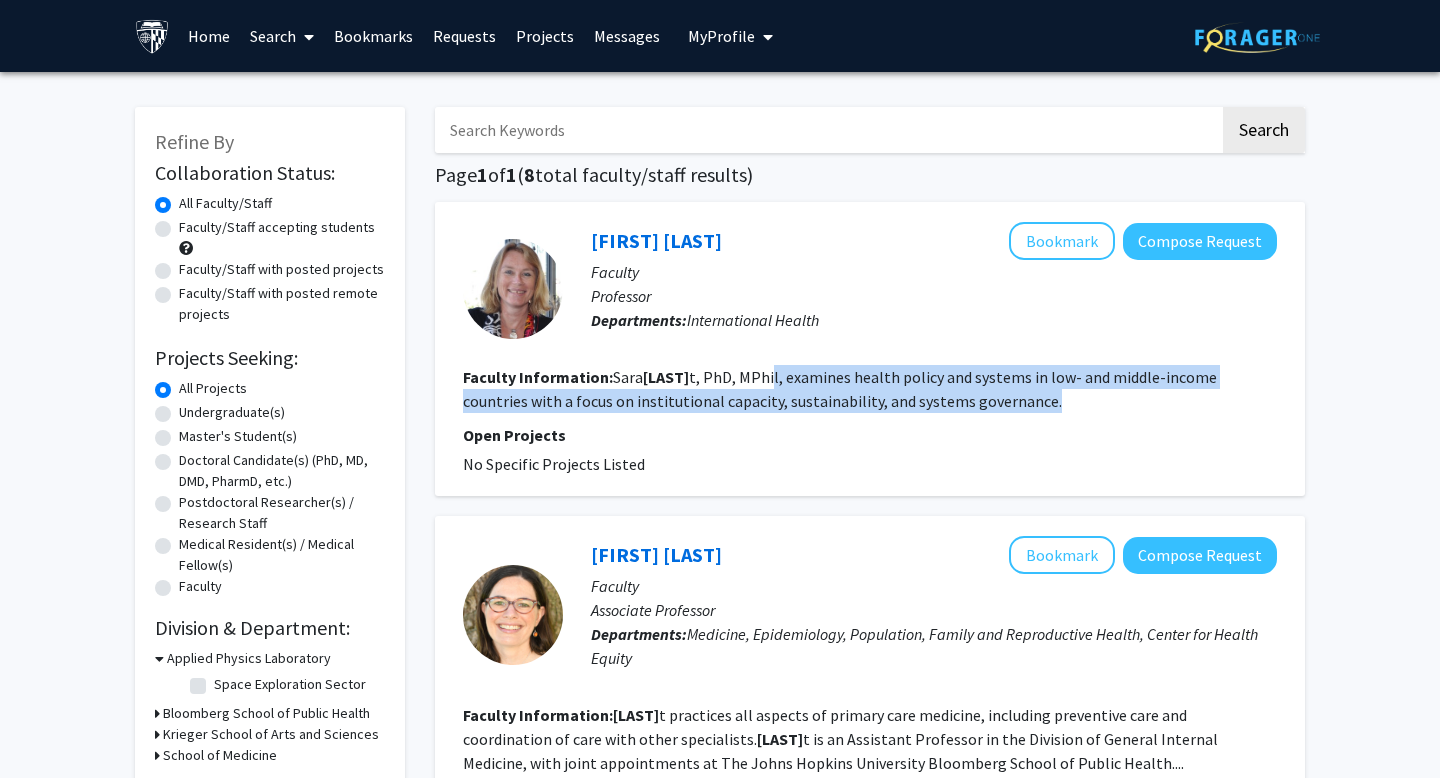 drag, startPoint x: 775, startPoint y: 388, endPoint x: 988, endPoint y: 406, distance: 213.75922 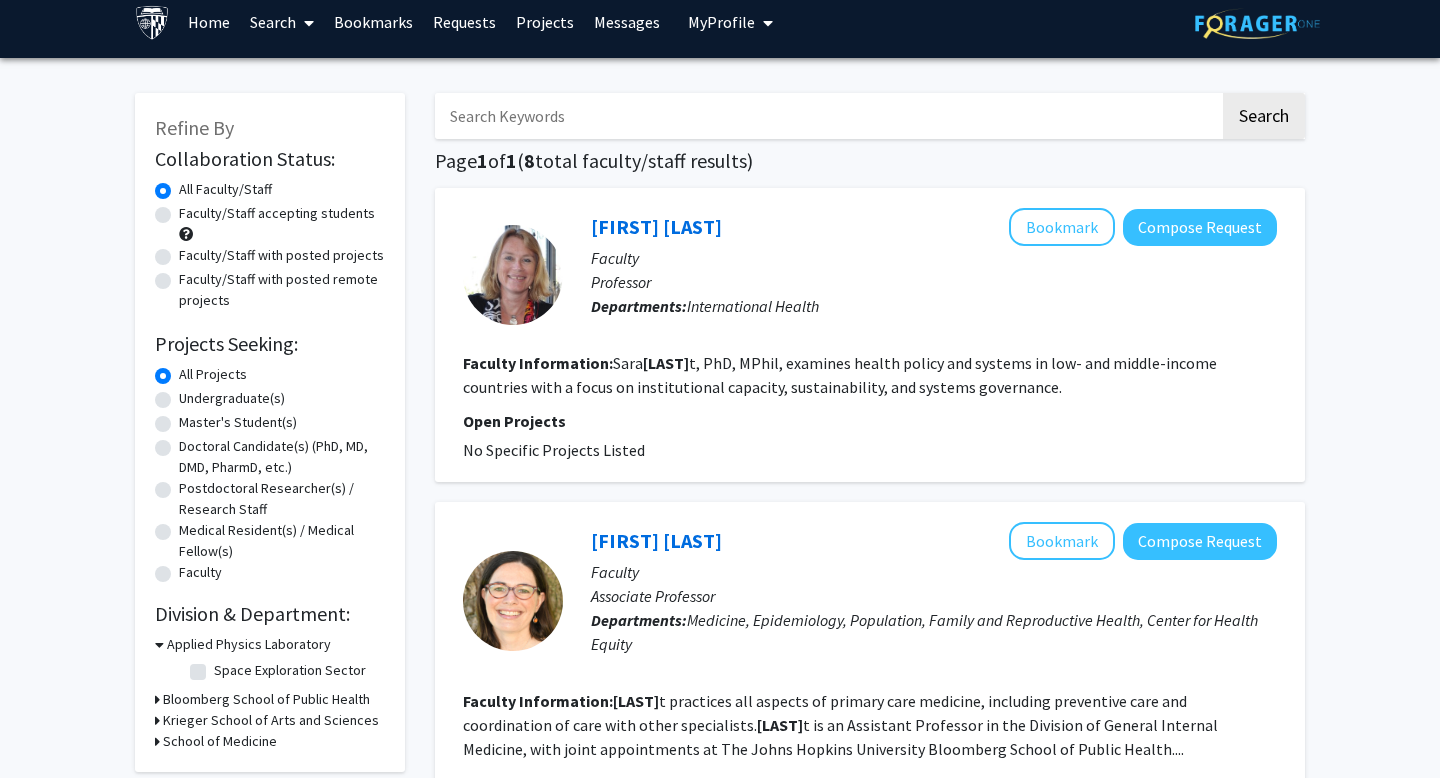 click on "[FIRST] [LAST], PhD, MPhil, examines health policy and systems in low- and middle-income countries with a focus on institutional capacity, sustainability, and systems governance." 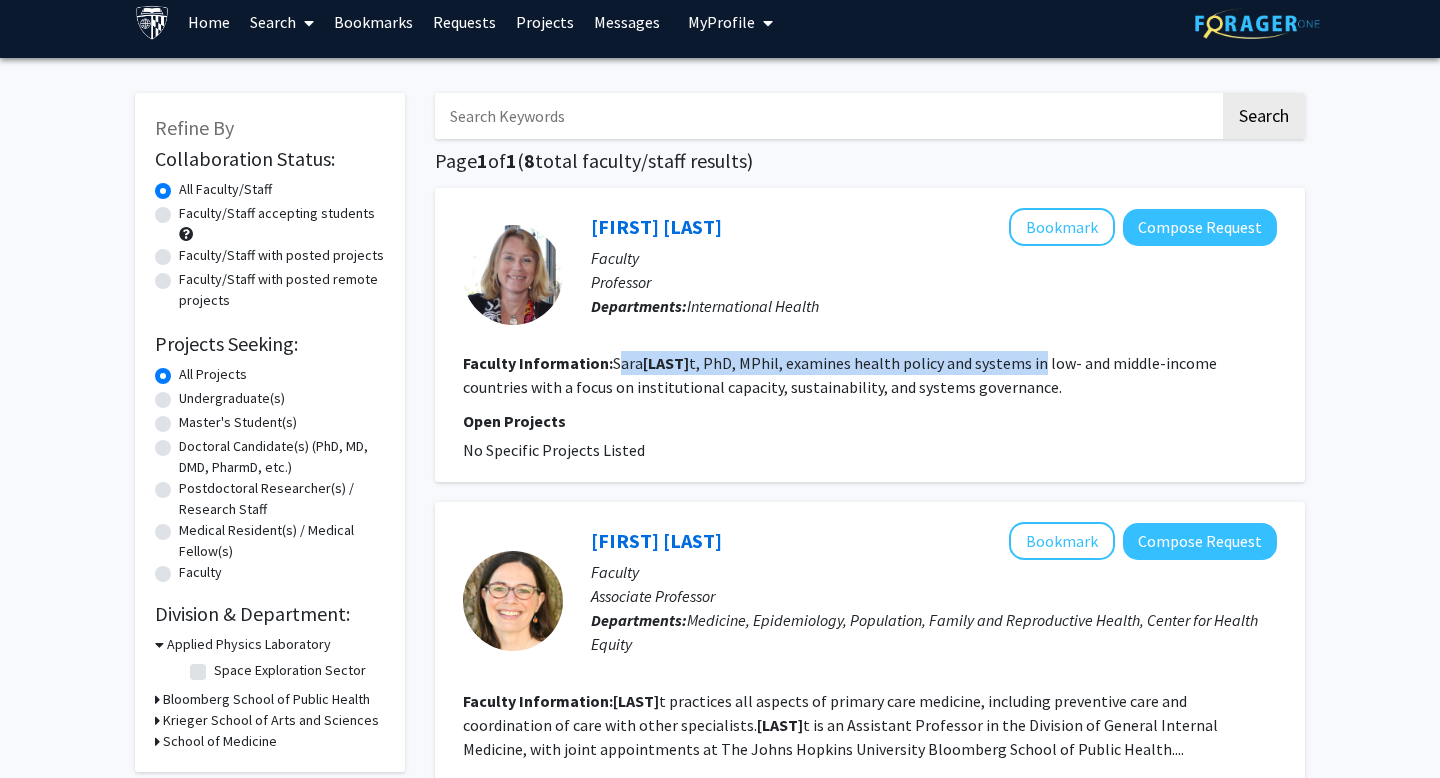 drag, startPoint x: 618, startPoint y: 367, endPoint x: 1041, endPoint y: 366, distance: 423.0012 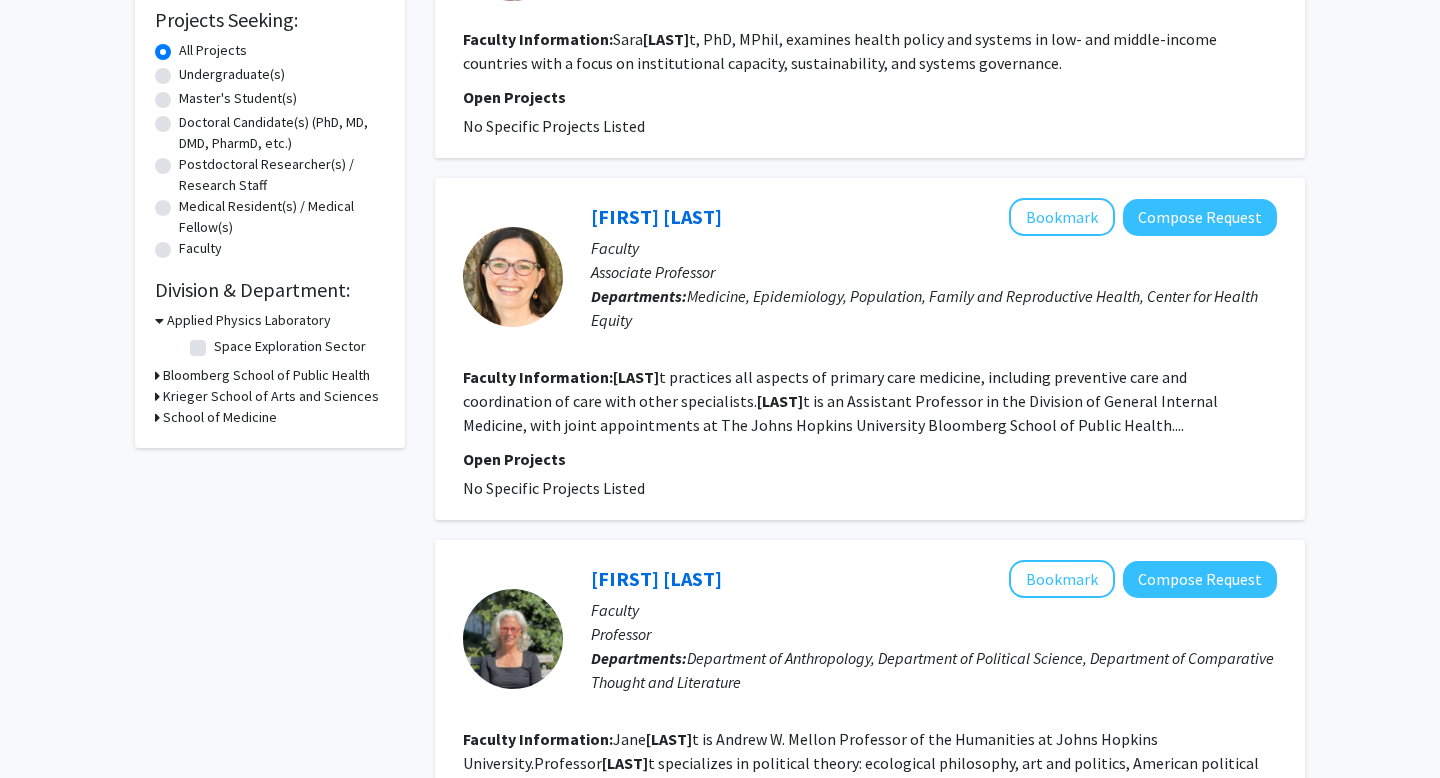 scroll, scrollTop: 348, scrollLeft: 0, axis: vertical 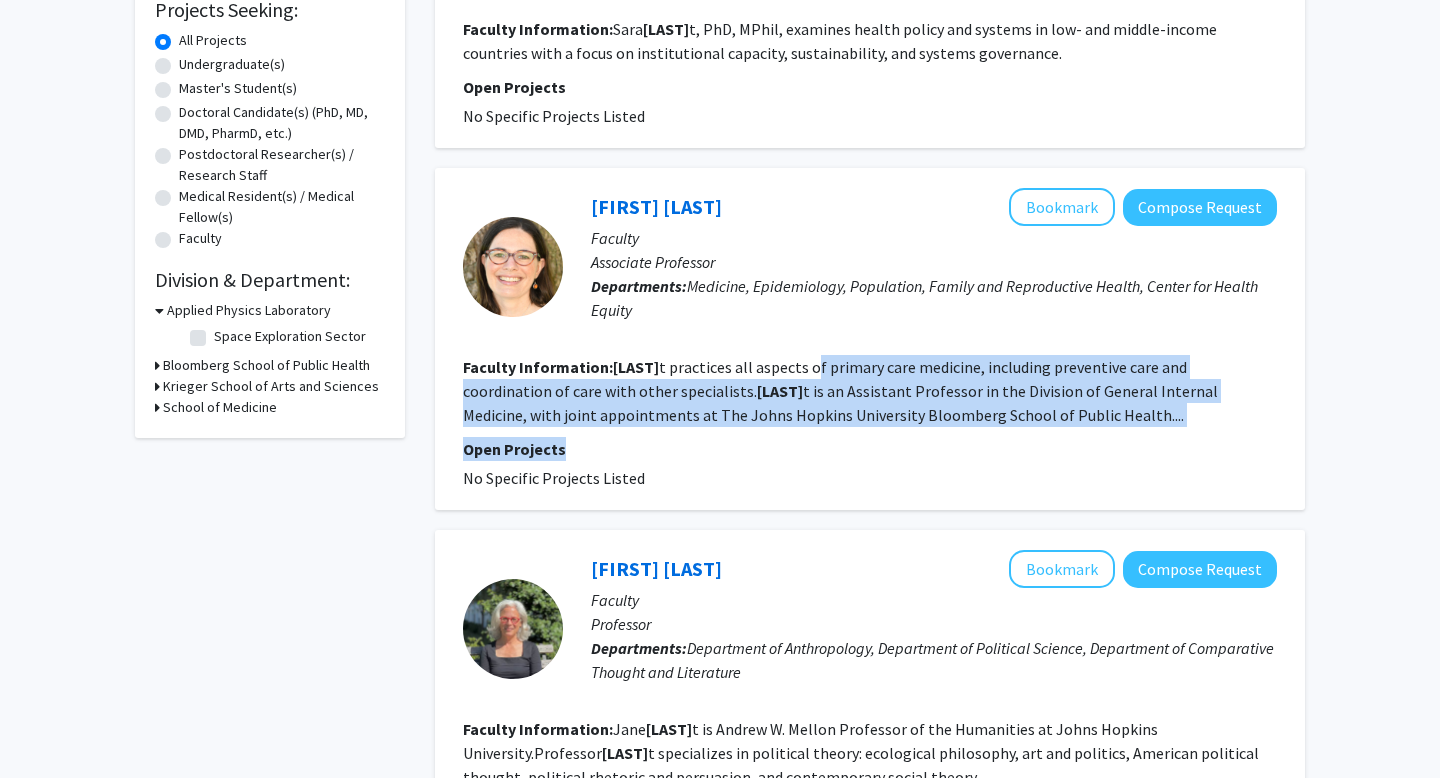 drag, startPoint x: 813, startPoint y: 355, endPoint x: 934, endPoint y: 454, distance: 156.33937 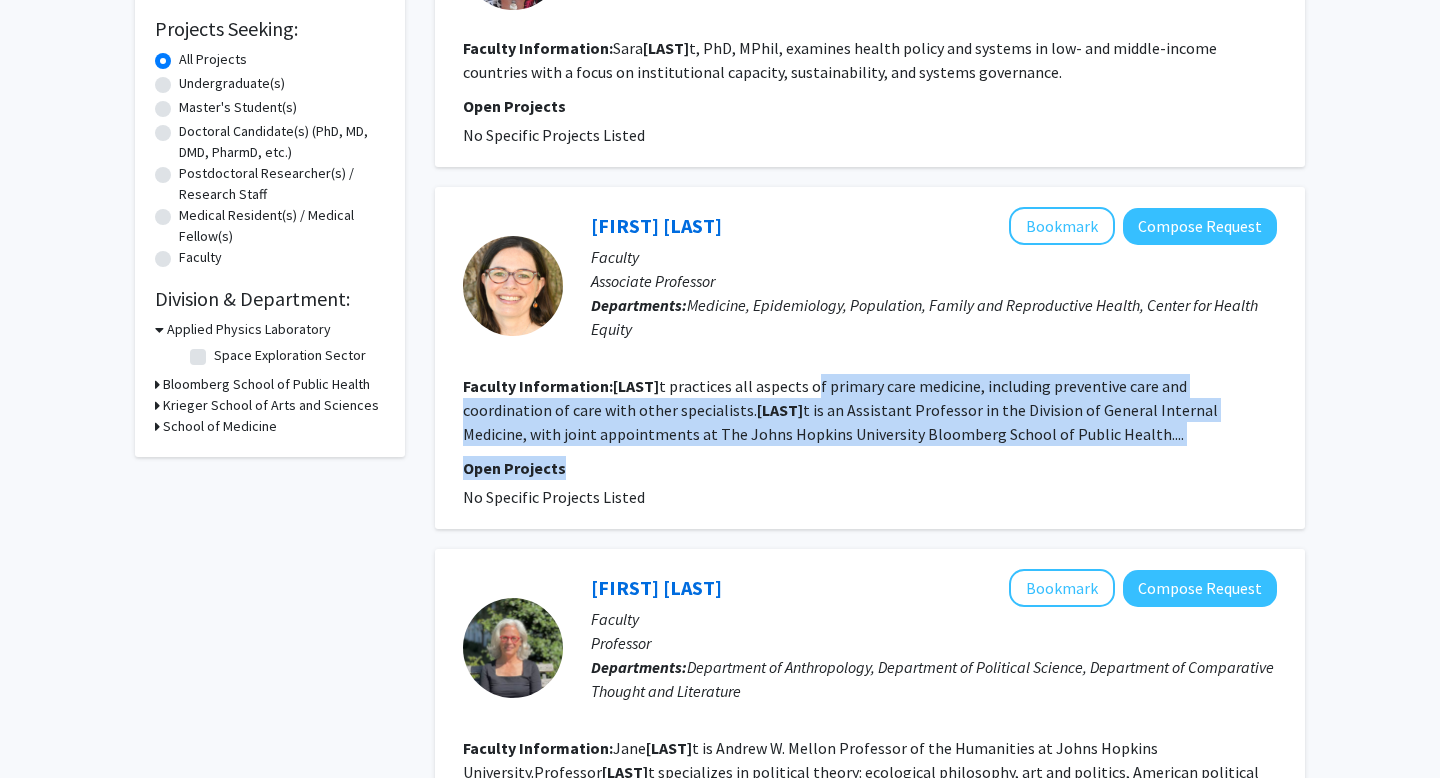 click on "Wendy [LAST]   Bookmark
Compose Request  Faculty Associate Professor Departments:  Medicine, Epidemiology, Population, Family and Reproductive Health, Center for Health Equity Faculty Information:  [LAST] practices all aspects of primary care medicine, including preventive care and coordination of care with other specialists. [LAST] is an Assistant Professor in the Division of General Internal Medicine, with joint appointments at The Johns Hopkins University Bloomberg School of Public Health.... Open Projects  No Specific Projects Listed" 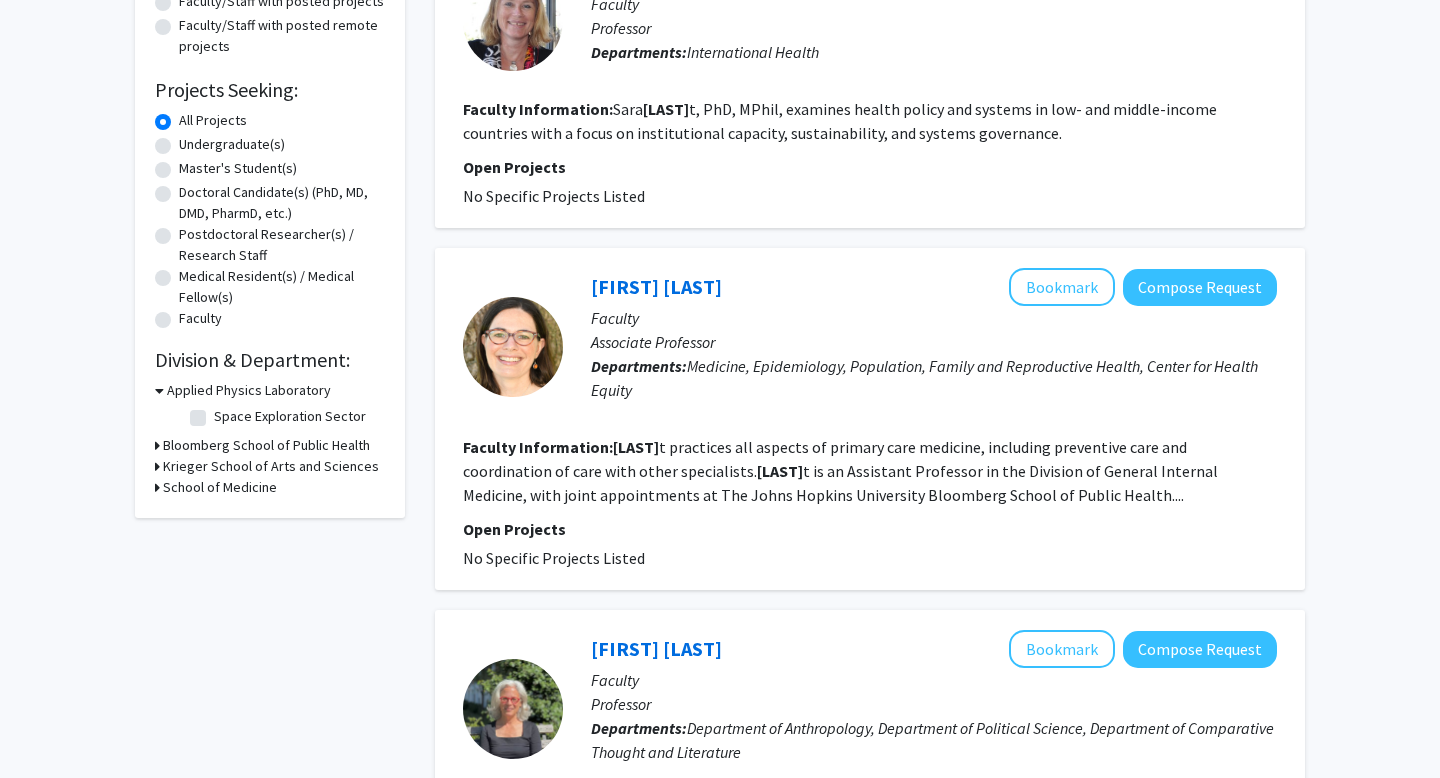 scroll, scrollTop: 269, scrollLeft: 0, axis: vertical 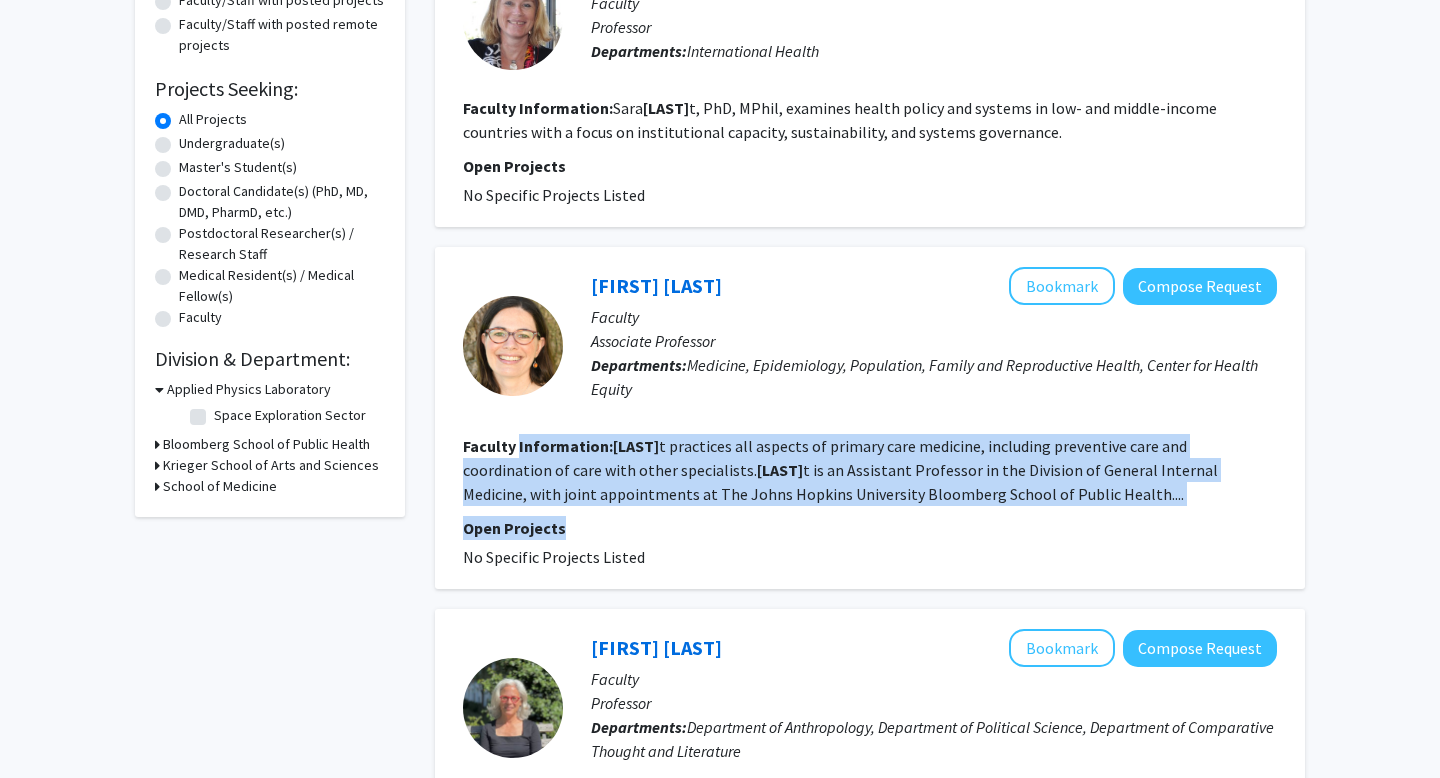 drag, startPoint x: 517, startPoint y: 453, endPoint x: 662, endPoint y: 522, distance: 160.5802 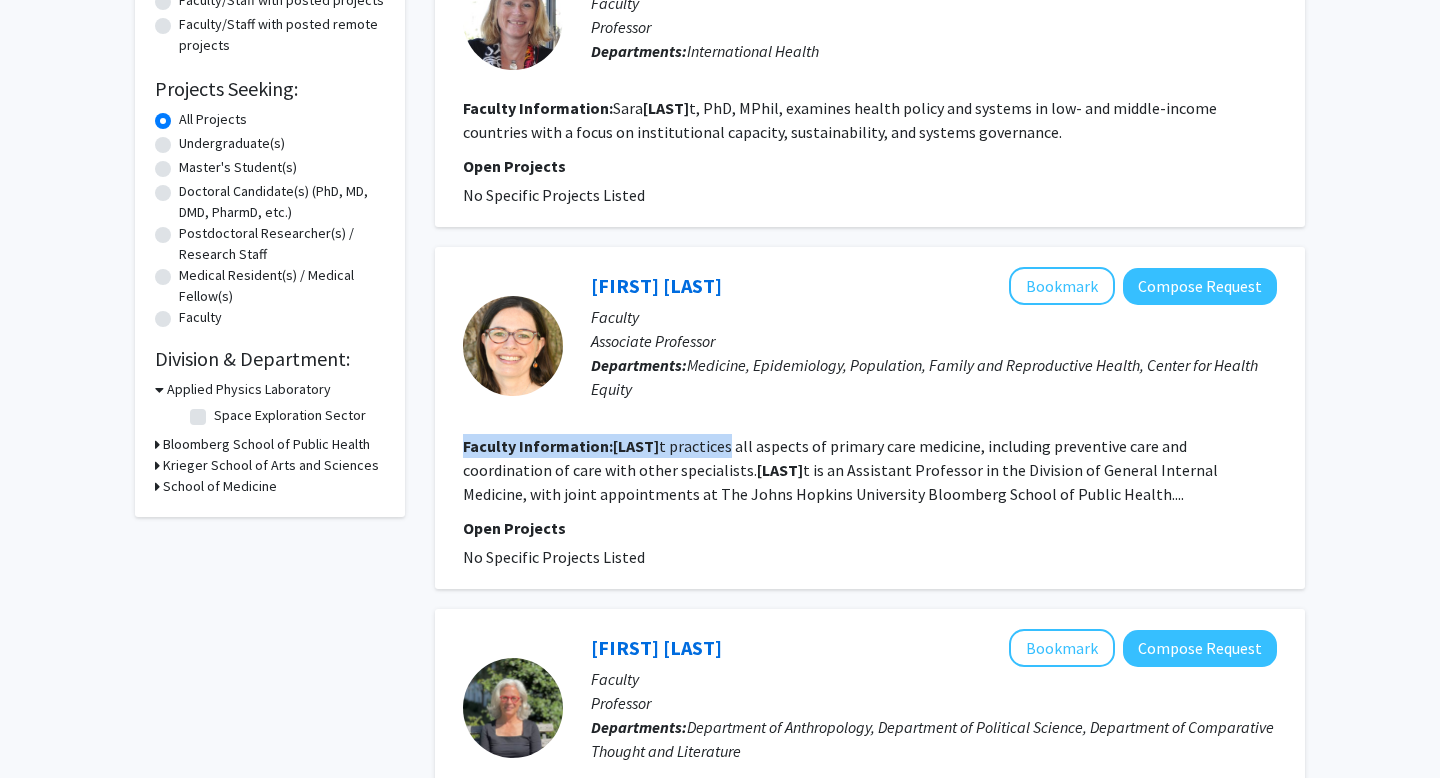 drag, startPoint x: 604, startPoint y: 430, endPoint x: 724, endPoint y: 445, distance: 120.93387 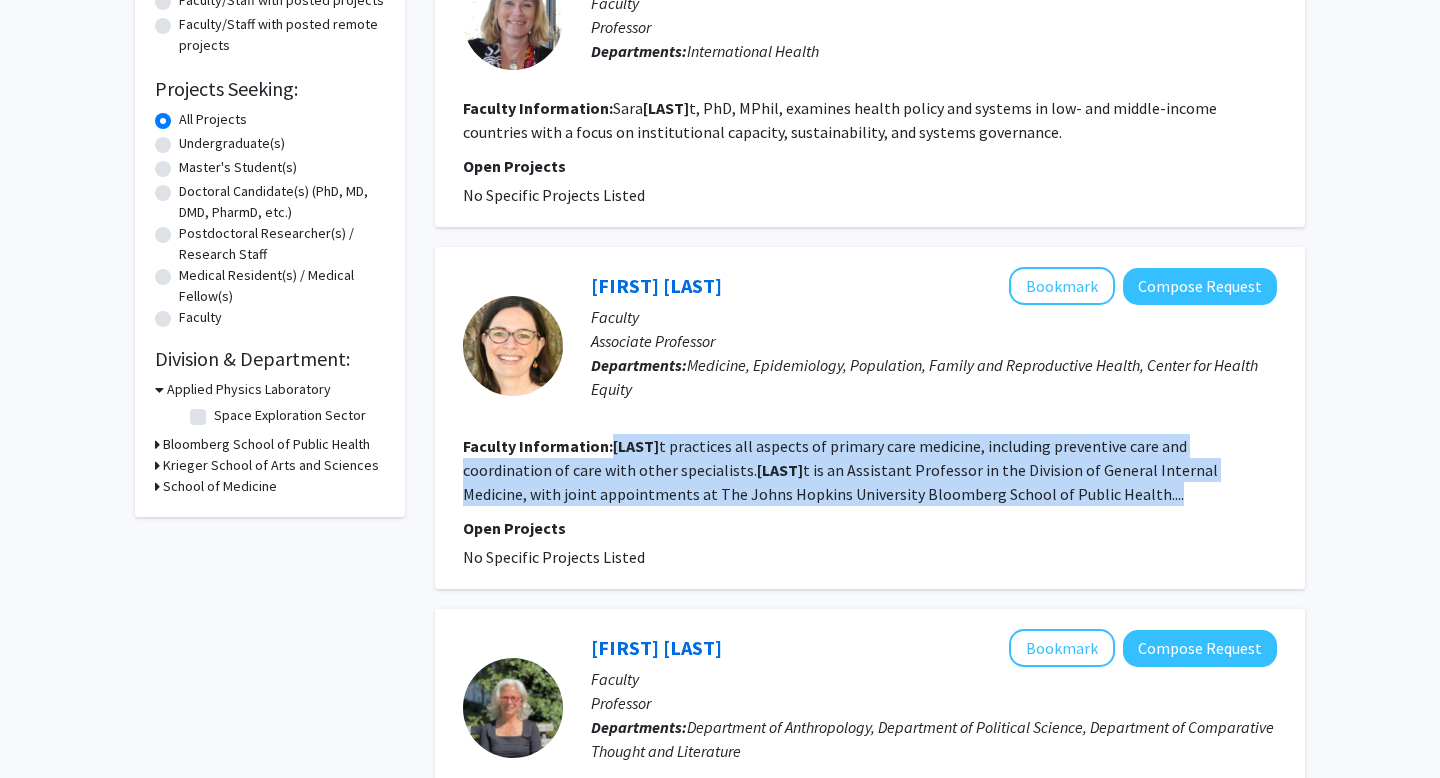 drag, startPoint x: 614, startPoint y: 445, endPoint x: 1022, endPoint y: 486, distance: 410.05487 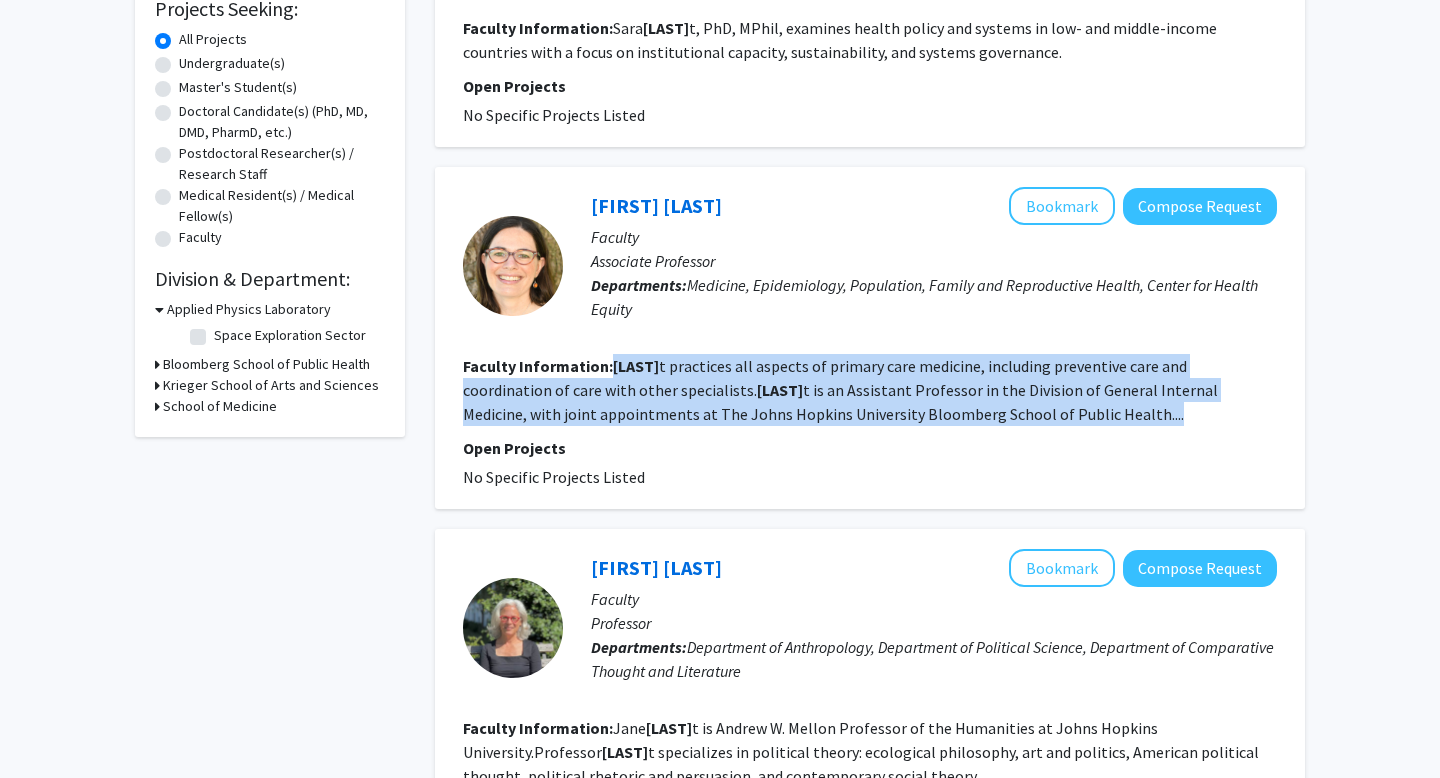 scroll, scrollTop: 0, scrollLeft: 0, axis: both 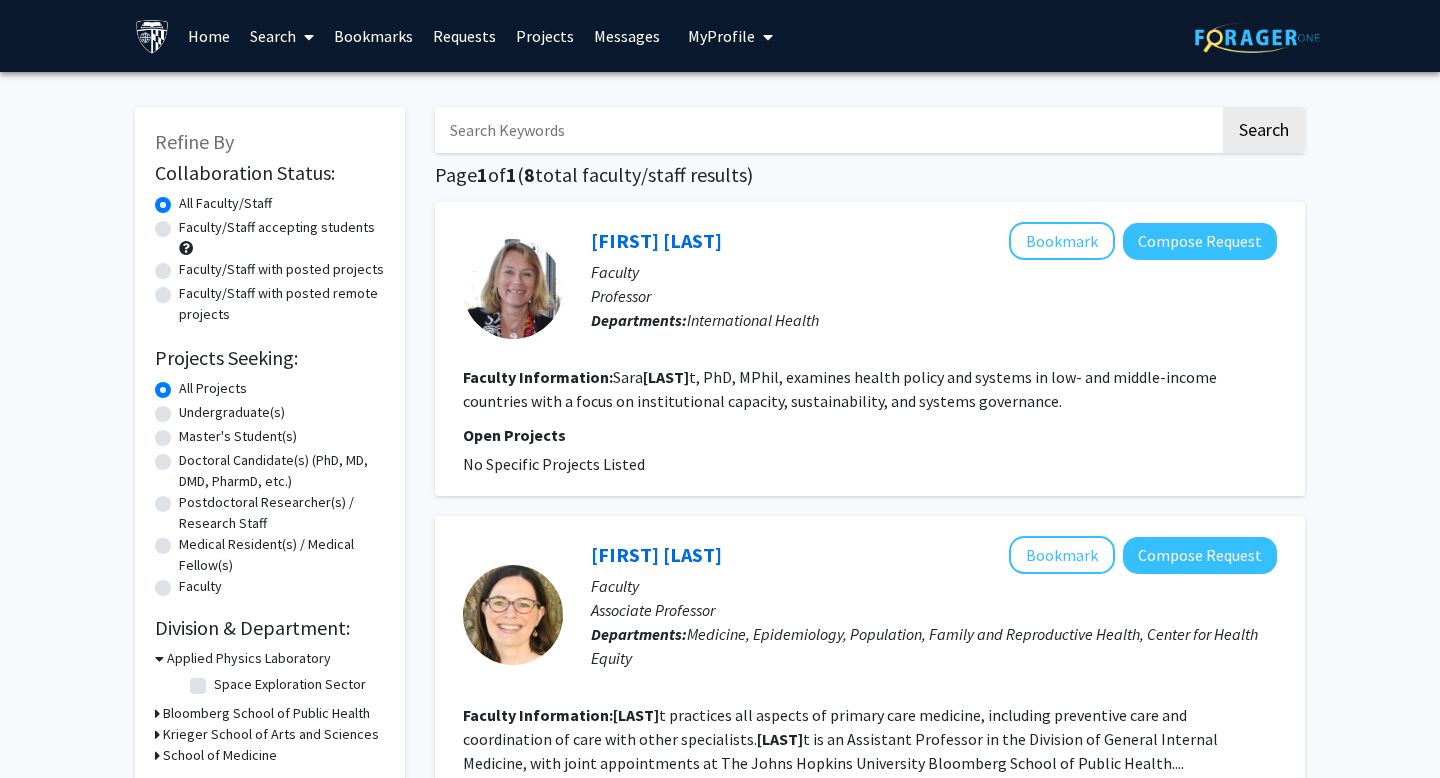 click at bounding box center (827, 130) 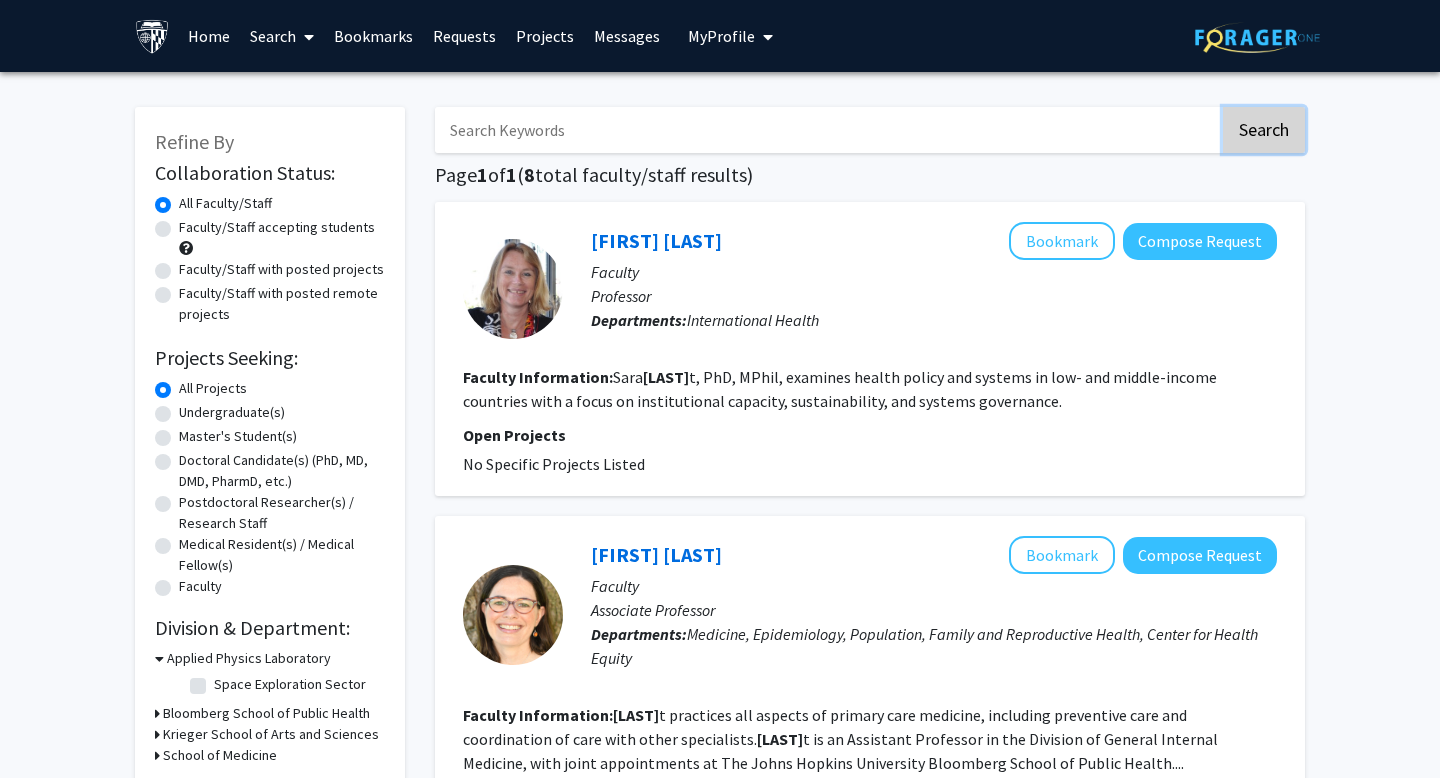 click on "Search" 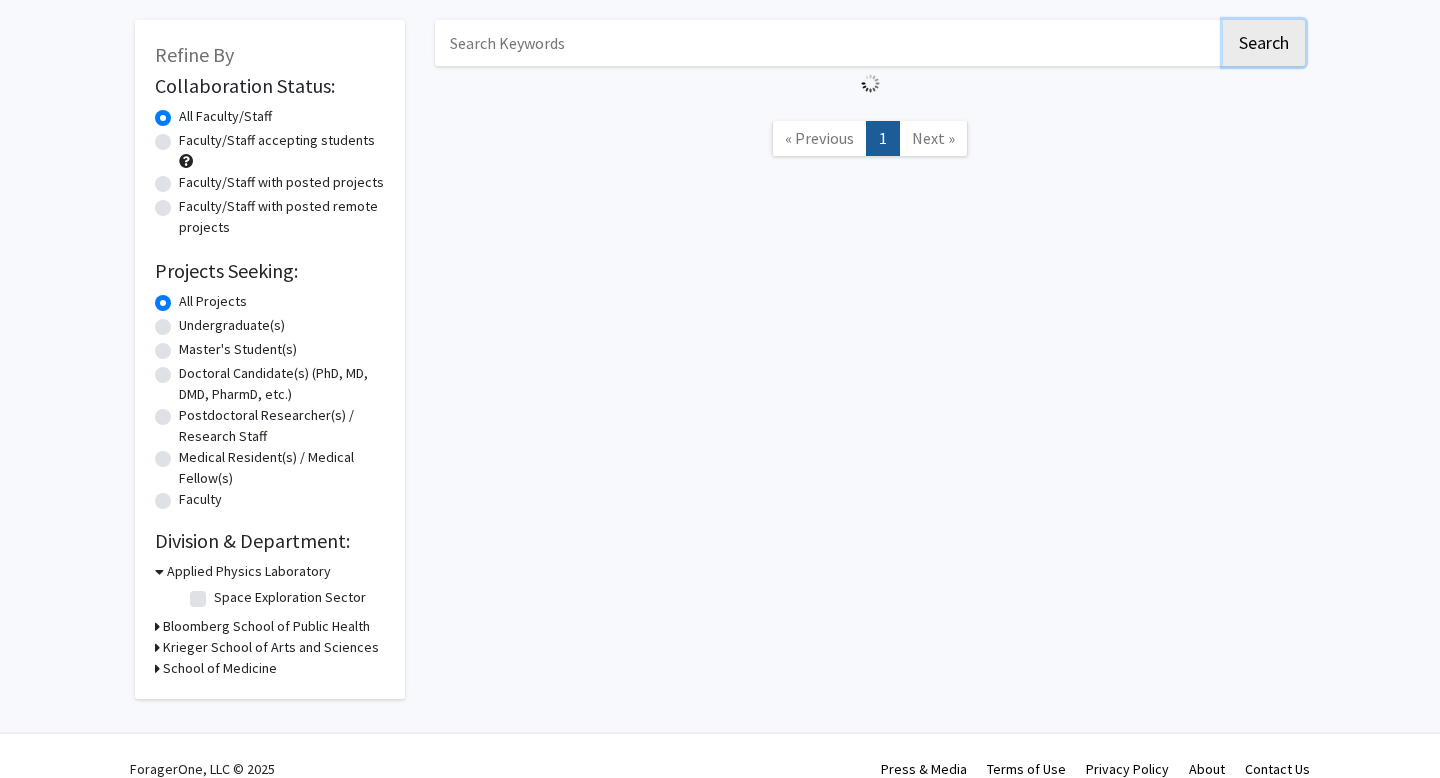 scroll, scrollTop: 97, scrollLeft: 0, axis: vertical 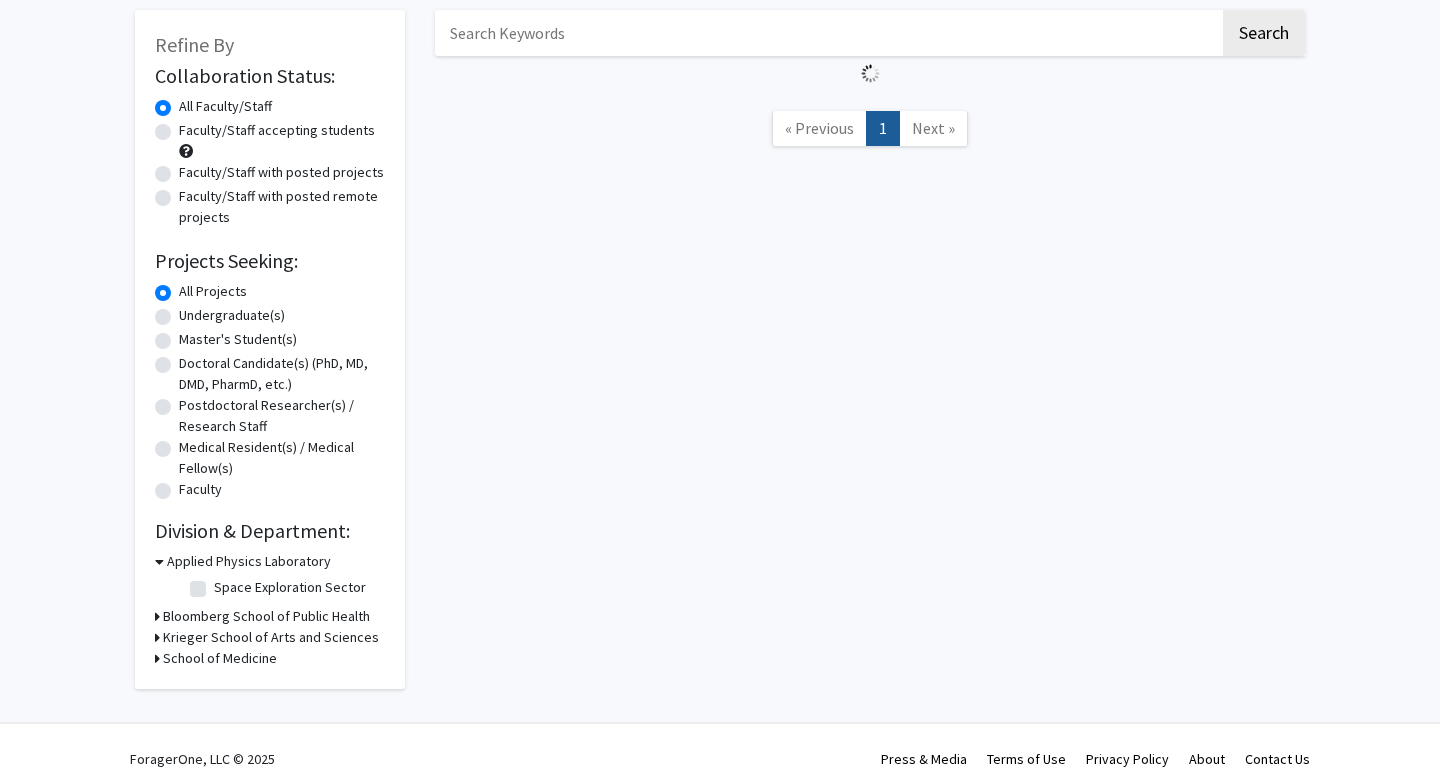 click on "Master's Student(s)" 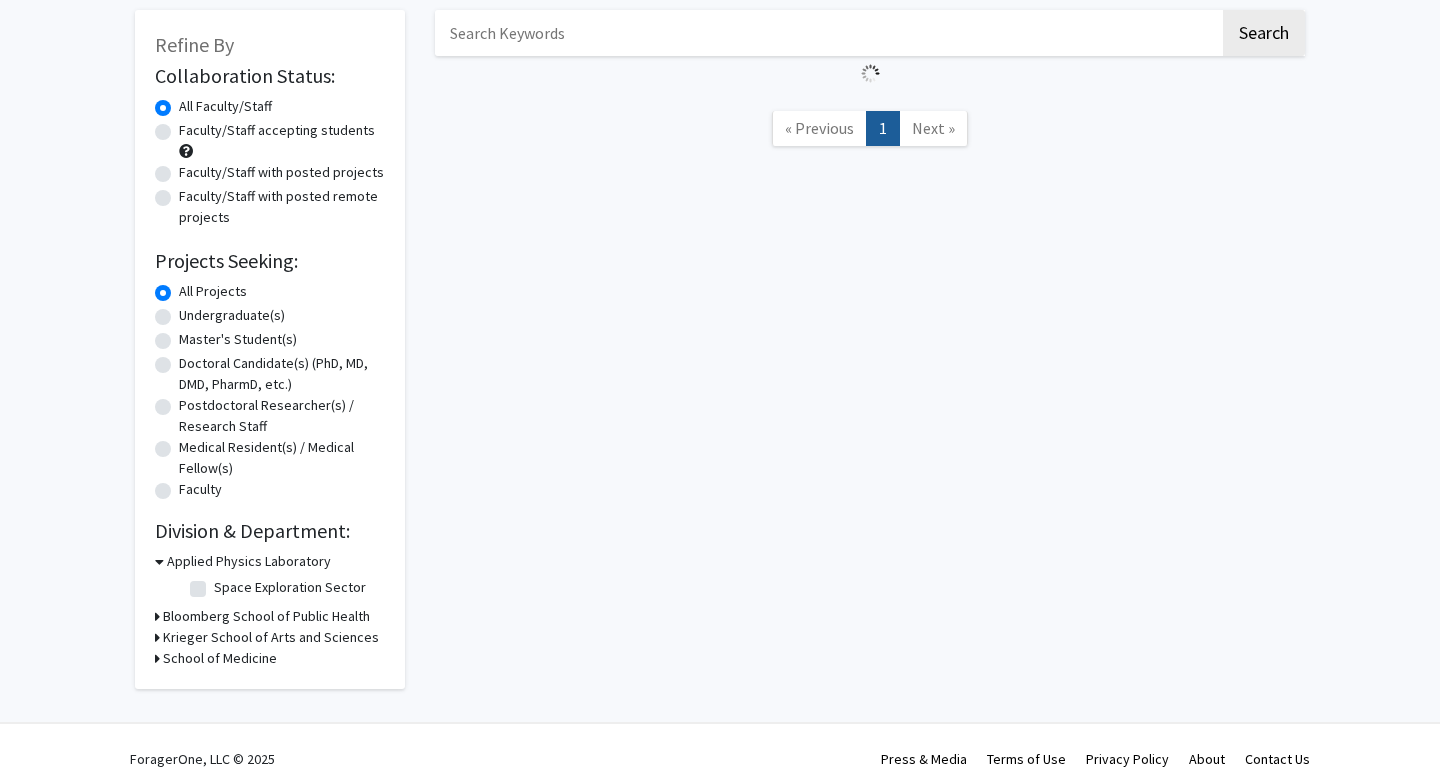 click on "Master's Student(s)" 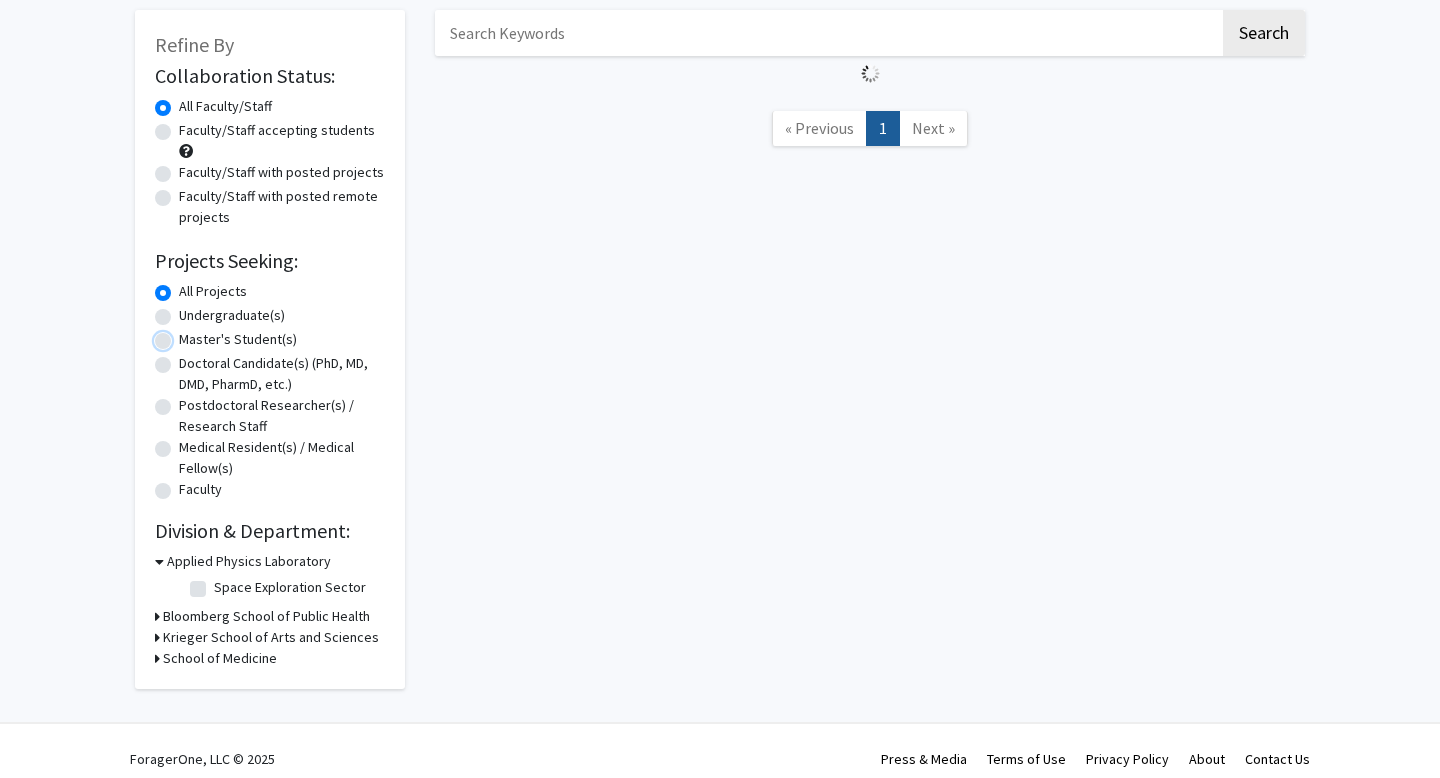 click on "Master's Student(s)" at bounding box center [185, 335] 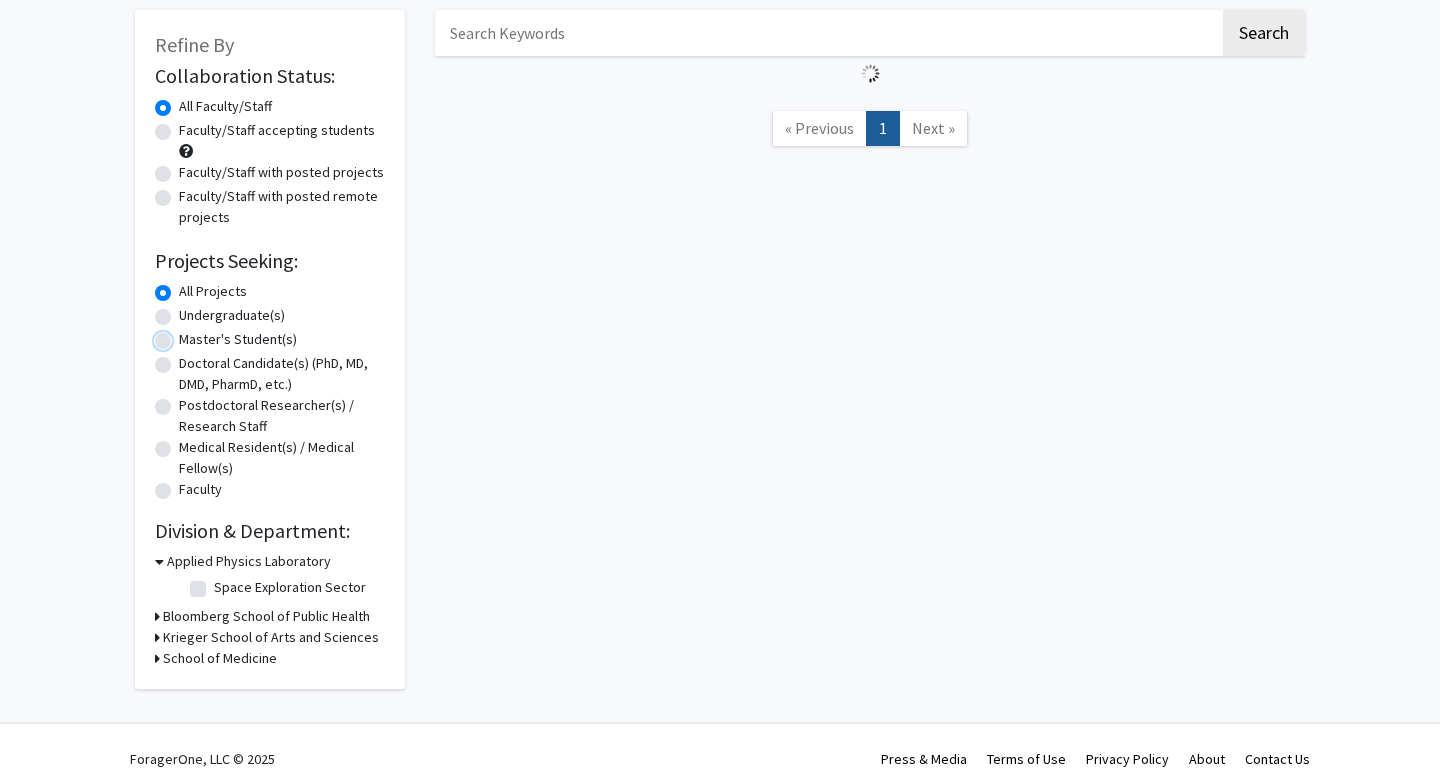 radio on "true" 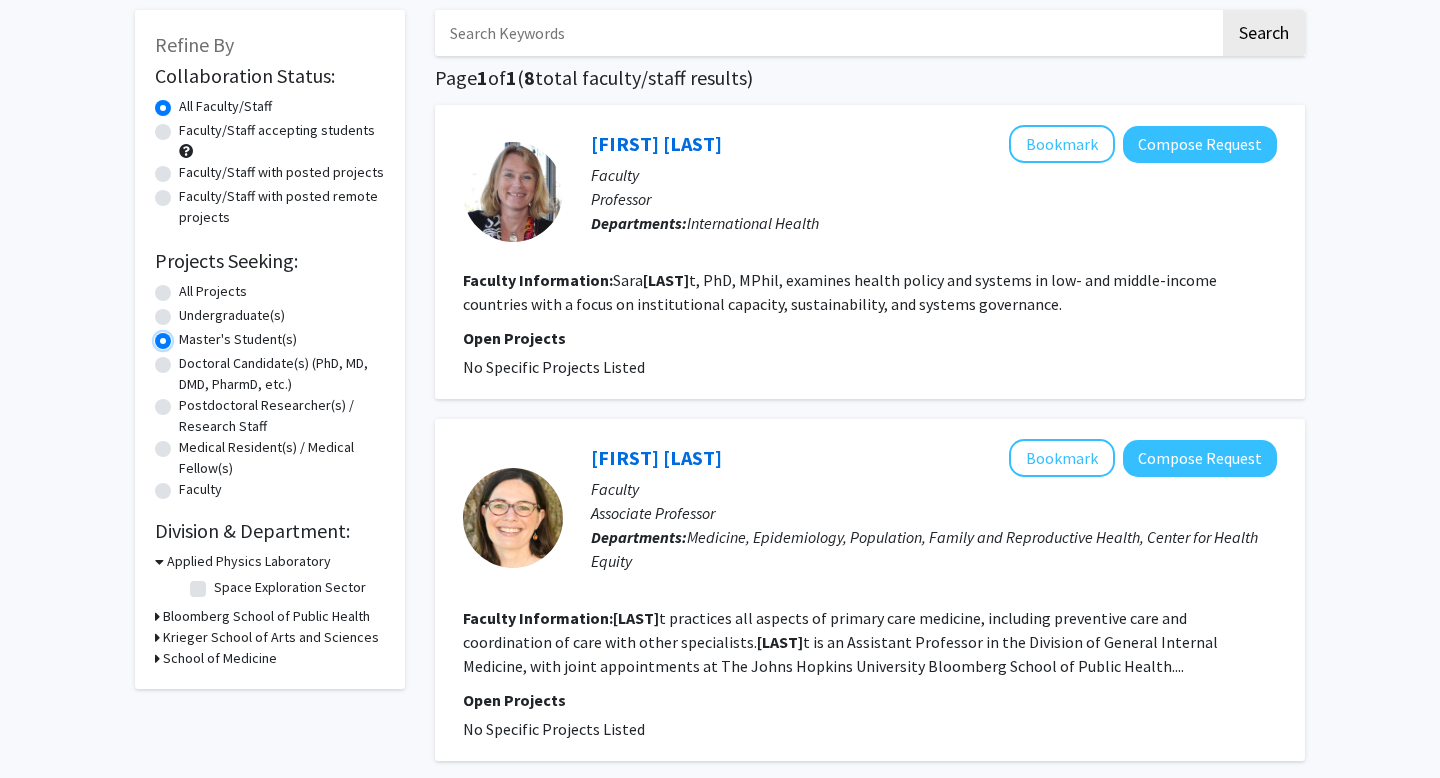scroll, scrollTop: 0, scrollLeft: 0, axis: both 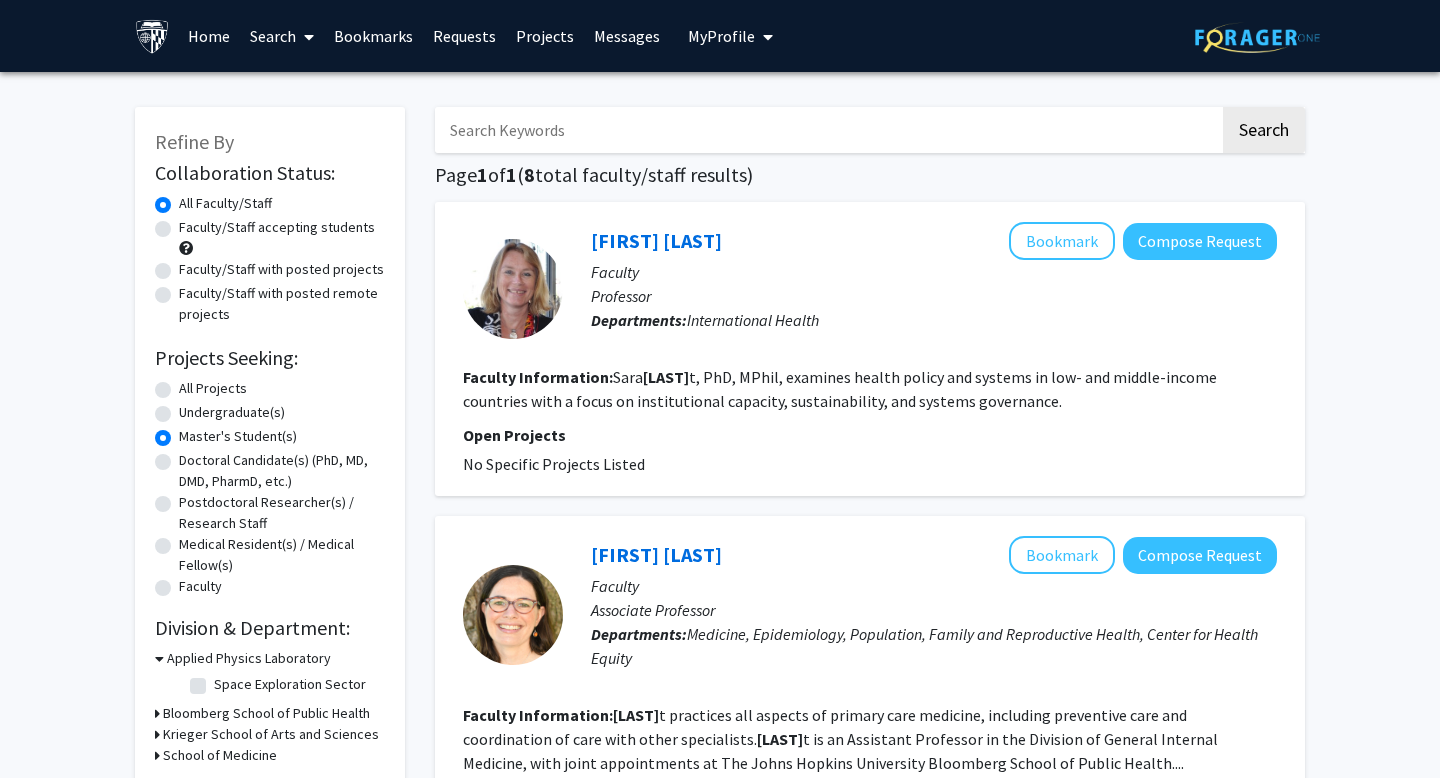 click on "Search  Page  1  of  1  ( 8  total faculty/staff results)   [FIRST] [LAST]   Bookmark
Compose Request  Faculty Professor Departments:  International Health Faculty Information:  [FIRST]  [LAST], PhD, MPhil, examines health policy and systems in low- and middle-income countries with a focus on institutional capacity, sustainability, and systems governance. Open Projects  No Specific Projects Listed   [FIRST] [LAST]   Bookmark
Compose Request  Faculty Associate Professor Departments:  Medicine, Epidemiology, Population, Family and Reproductive Health, Center for Health Equity Faculty Information:  [LAST] practices all aspects of primary care medicine, including preventive care and coordination of care with other specialists. [LAST] is an Assistant Professor in the Division of General Internal Medicine, with joint appointments at The Johns Hopkins University Bloomberg School of Public Health.... Open Projects  No Specific Projects Listed   [FIRST] [LAST]   Bookmark
Compose Request  Faculty Professor  [FIRST]" 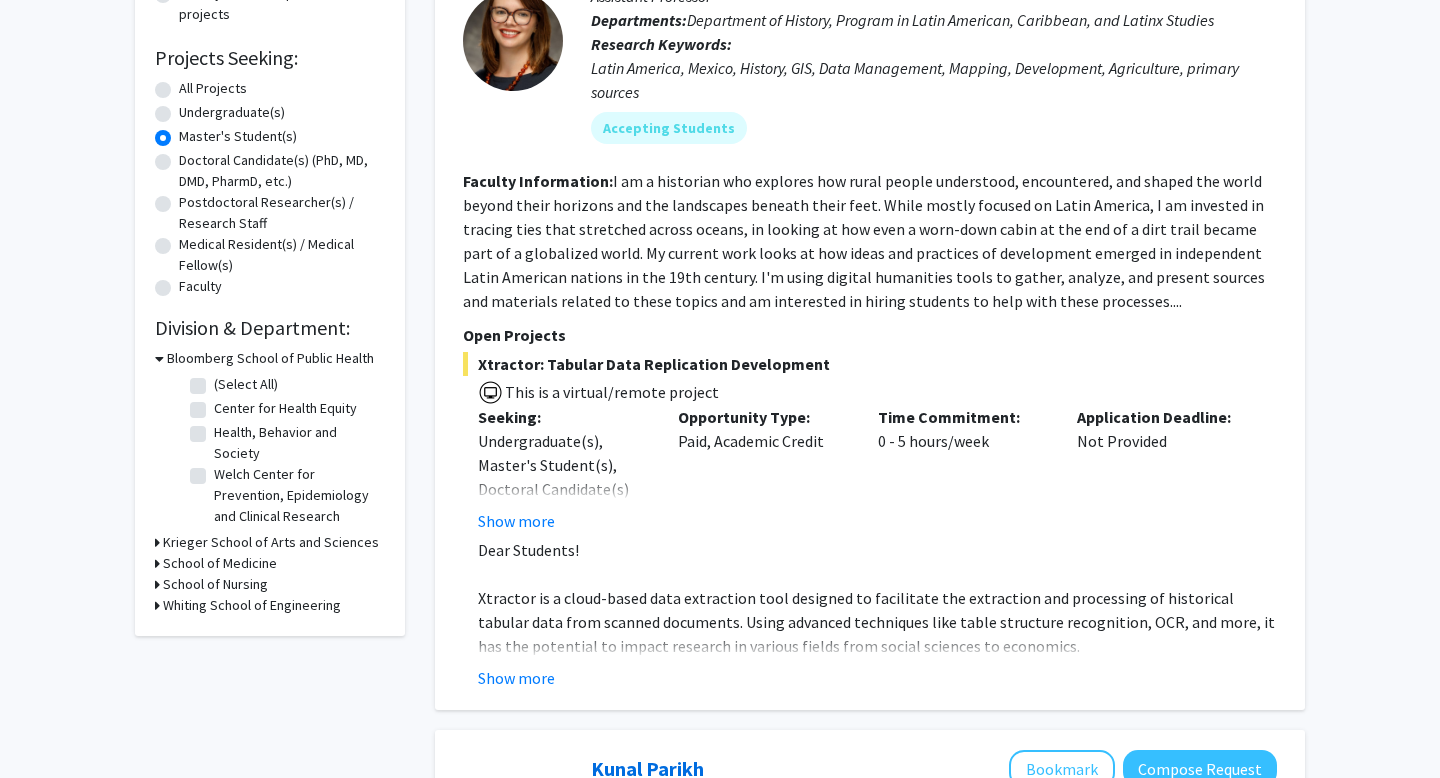 scroll, scrollTop: 323, scrollLeft: 0, axis: vertical 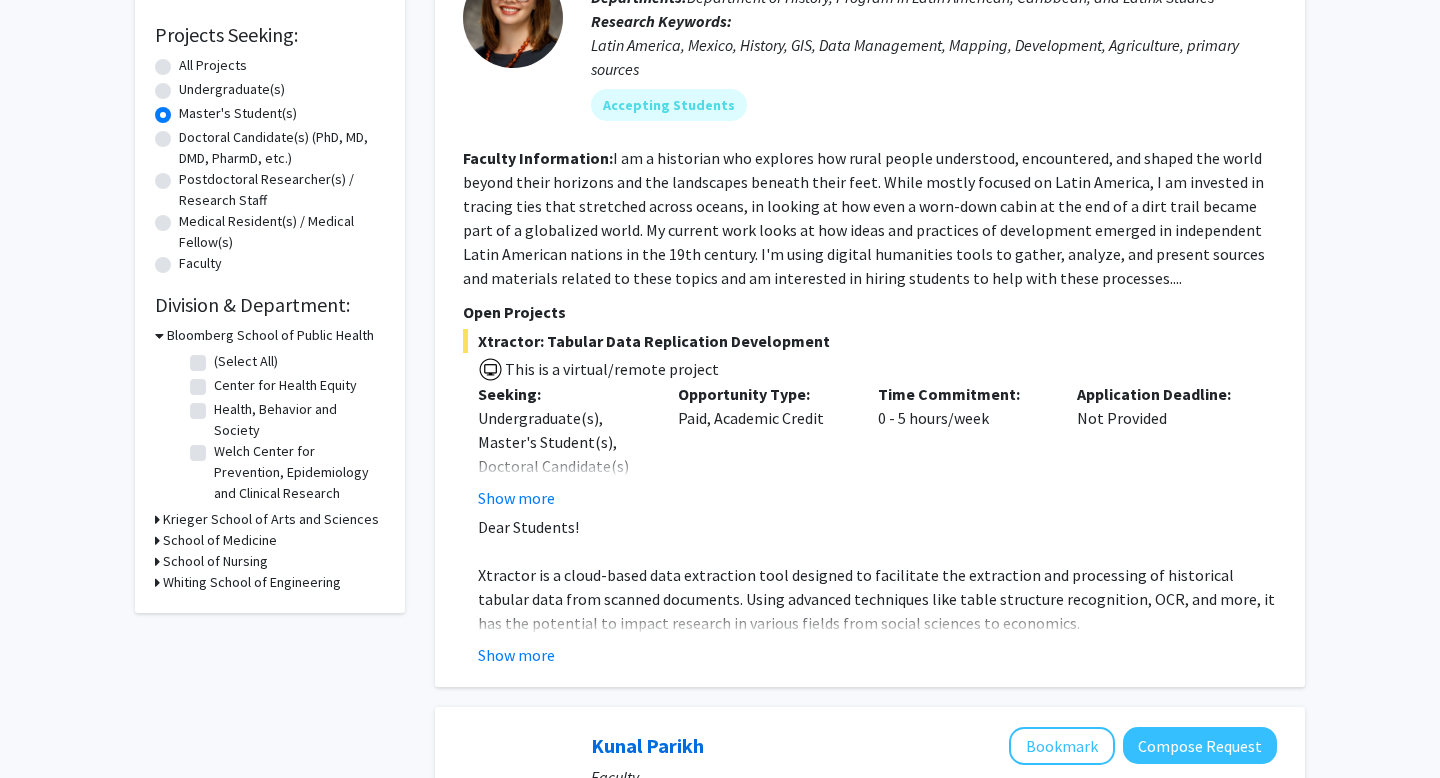 click on "Health, Behavior and Society" 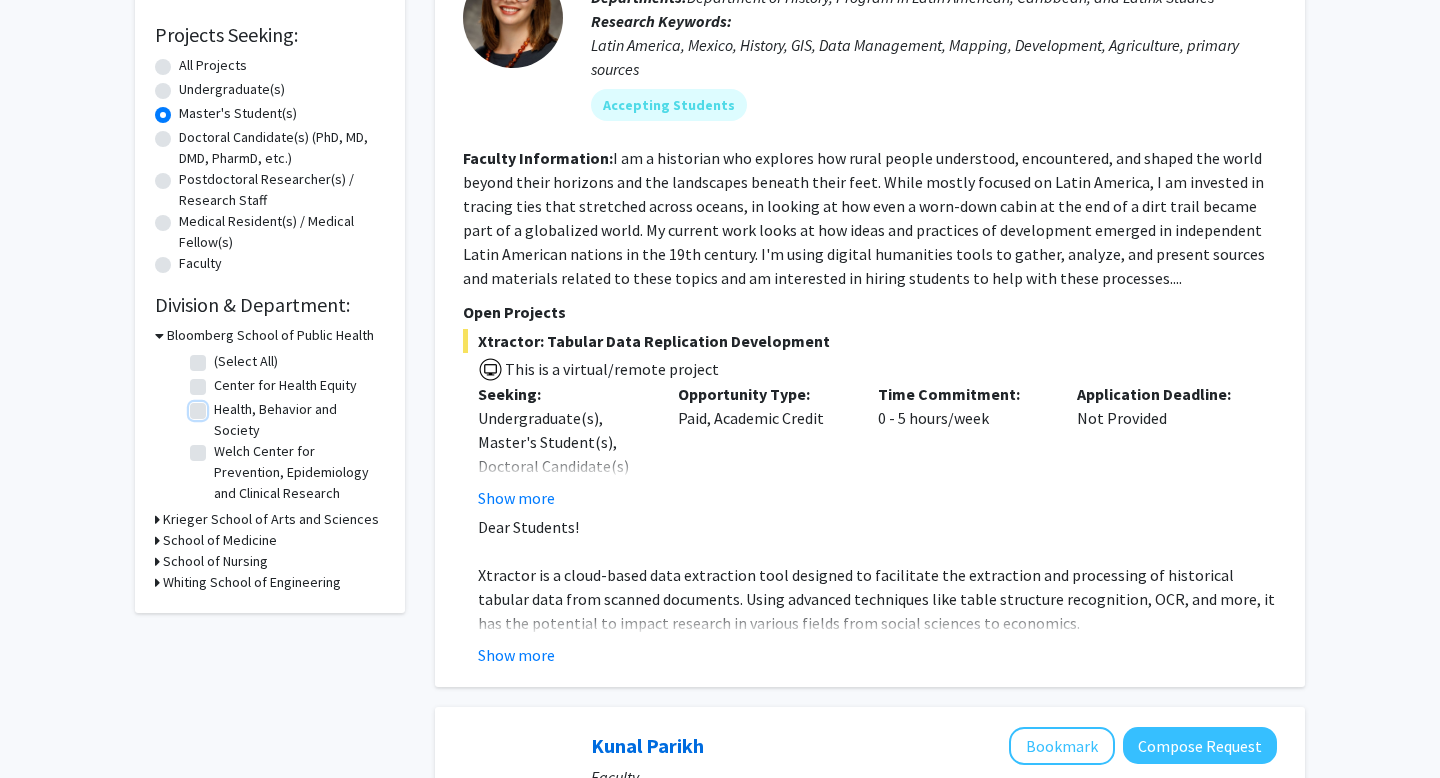 click on "Health, Behavior and Society" at bounding box center (220, 405) 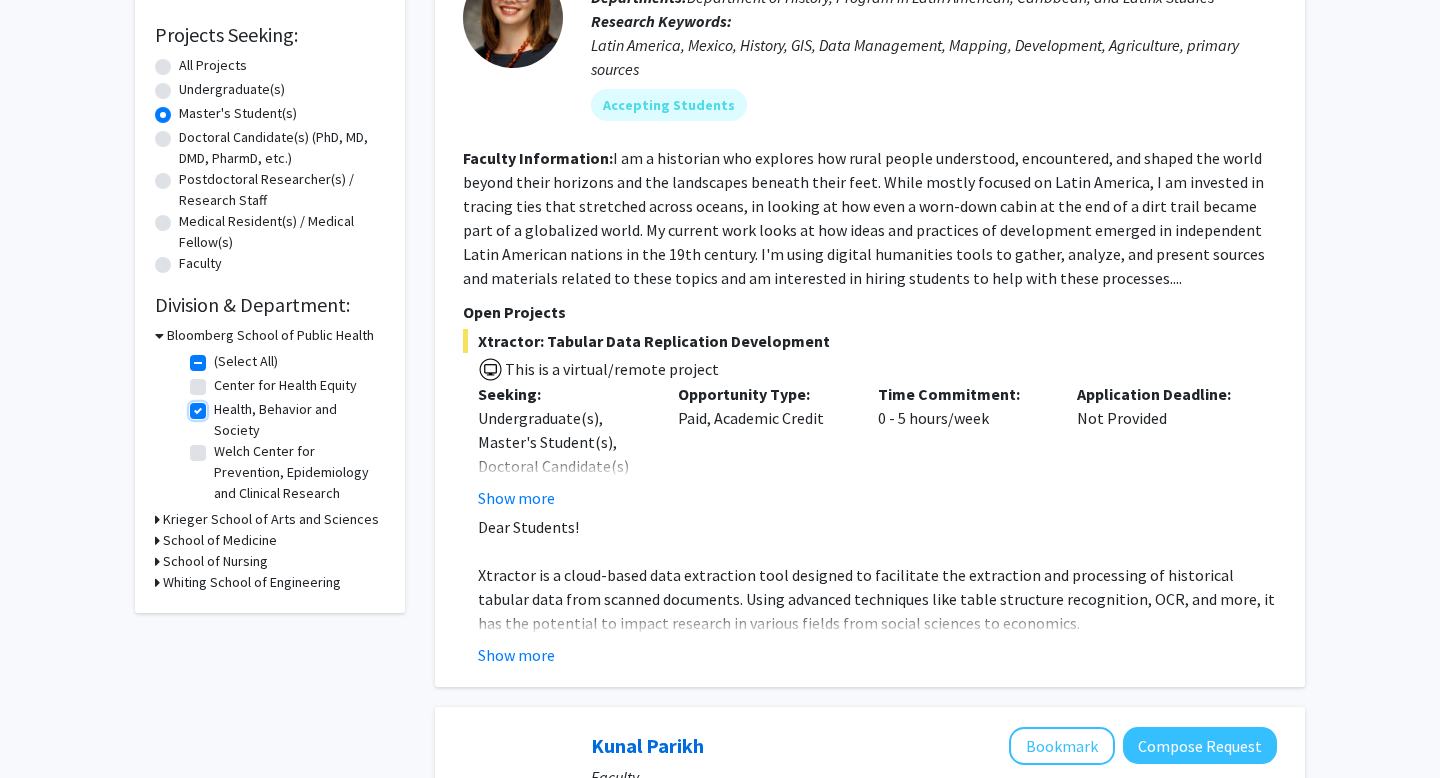 checkbox on "true" 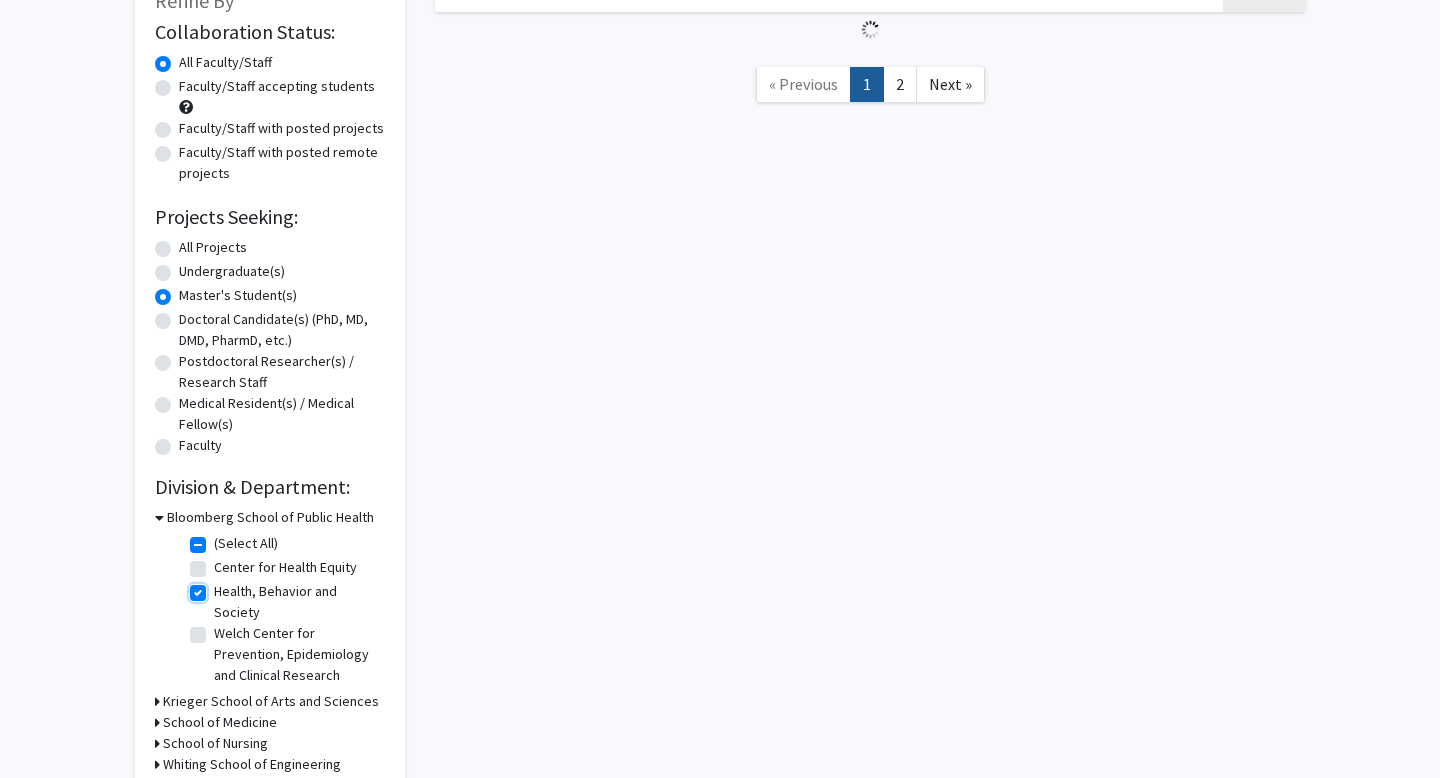scroll, scrollTop: 199, scrollLeft: 0, axis: vertical 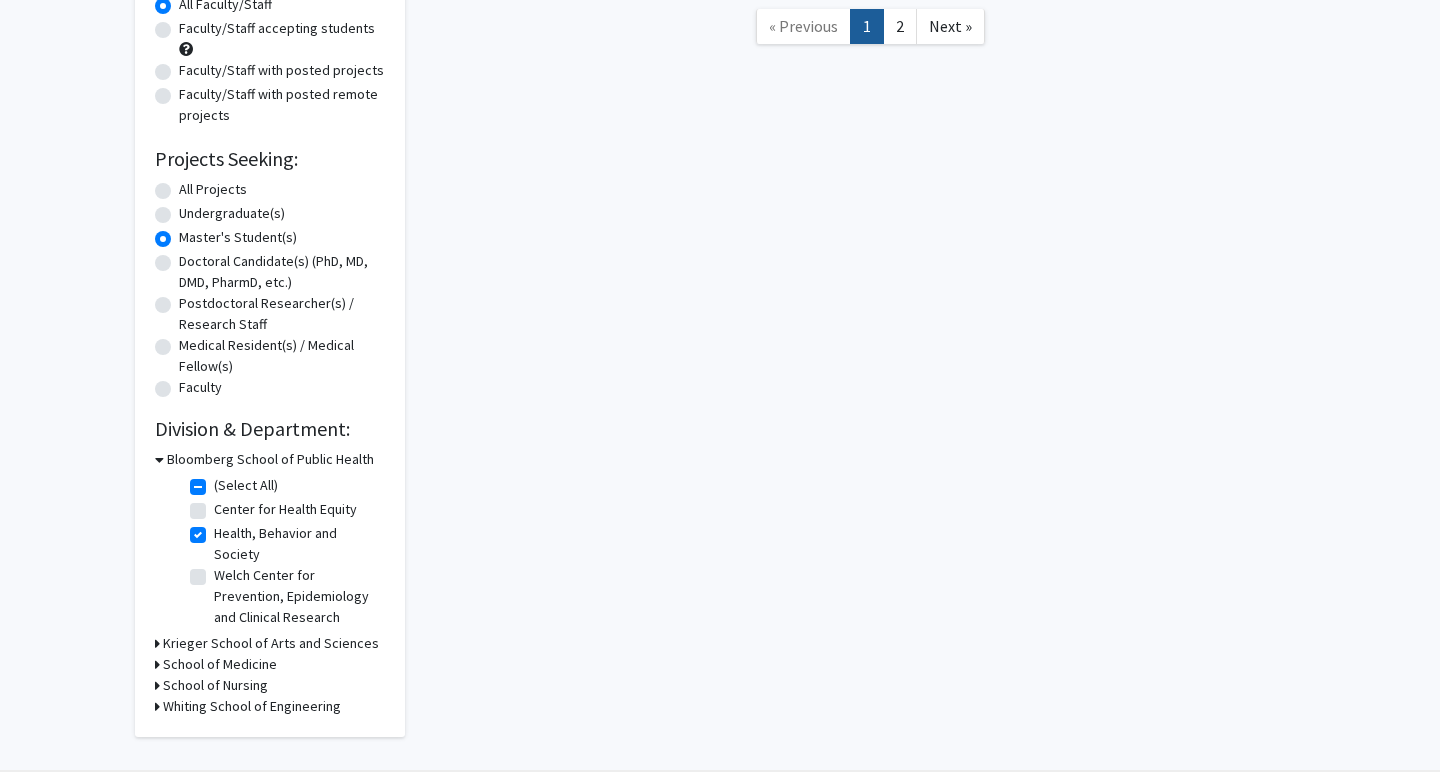 click on "Center for Health Equity" 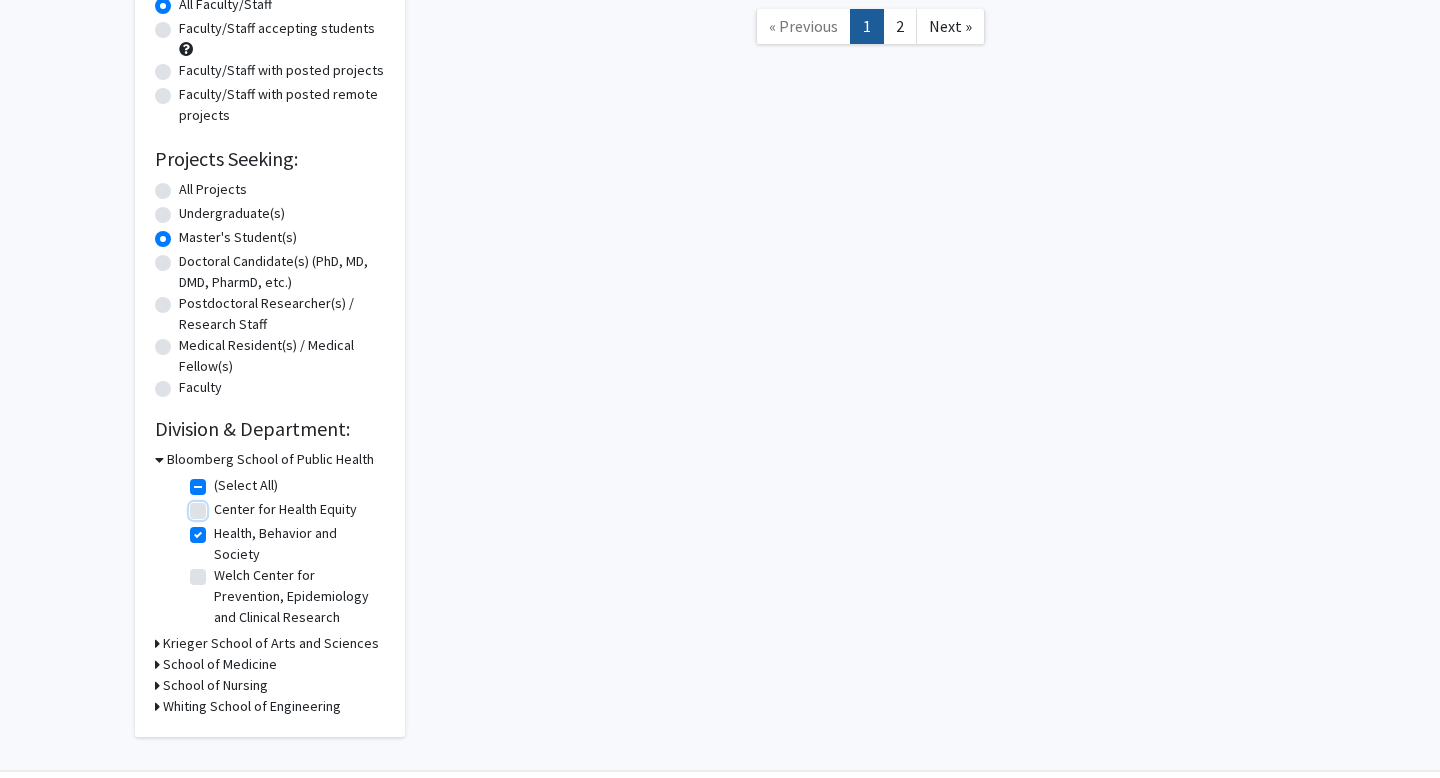 click on "Center for Health Equity" at bounding box center [220, 505] 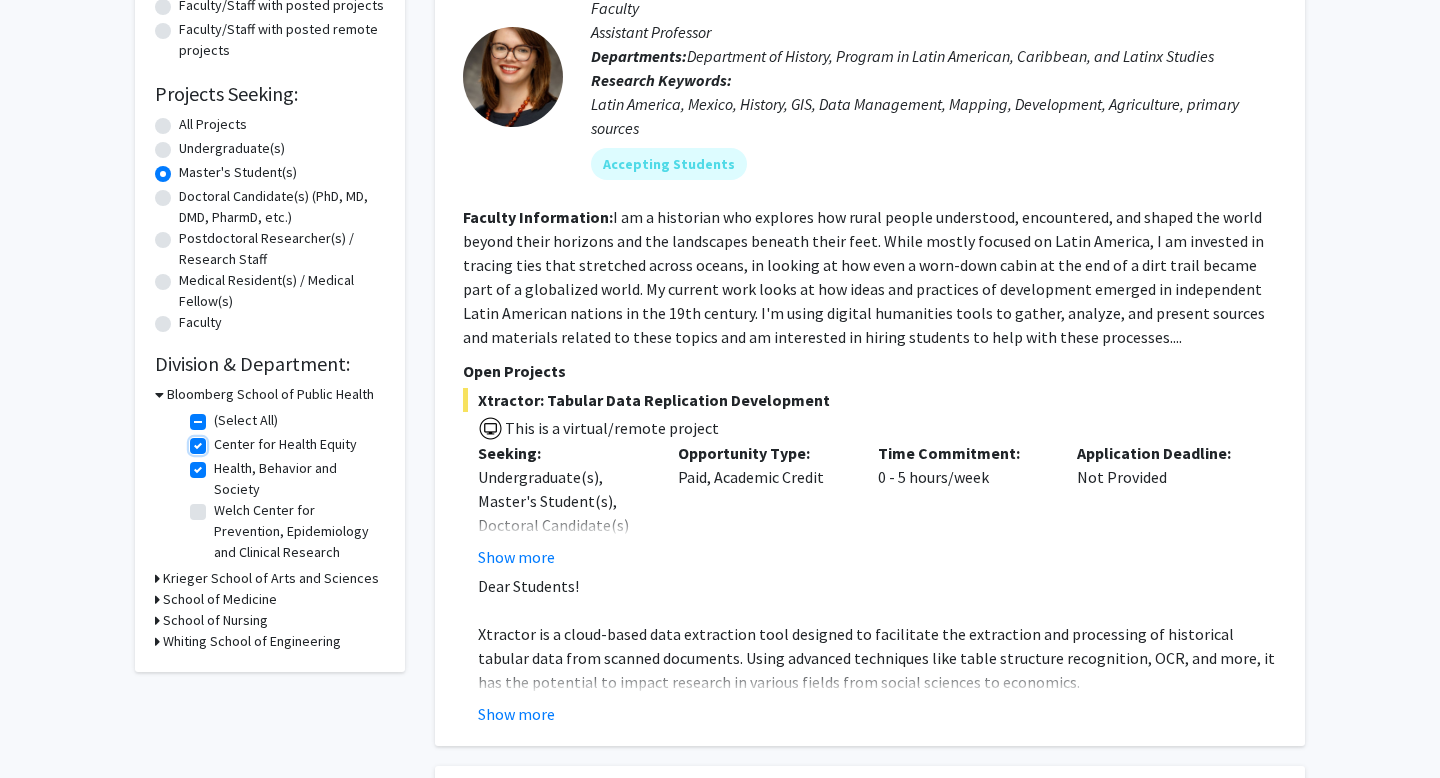 scroll, scrollTop: 294, scrollLeft: 0, axis: vertical 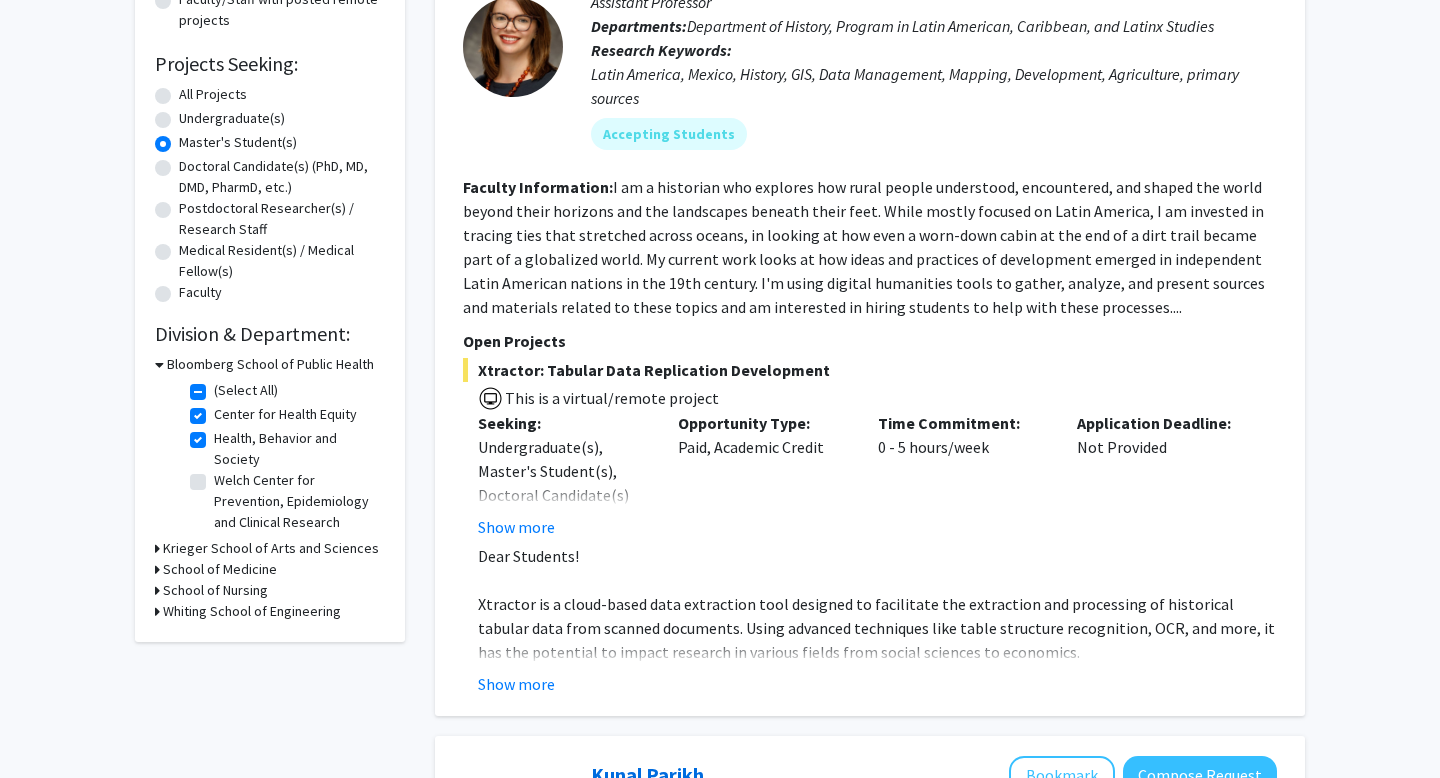 click on "Welch Center for Prevention, Epidemiology and Clinical Research" 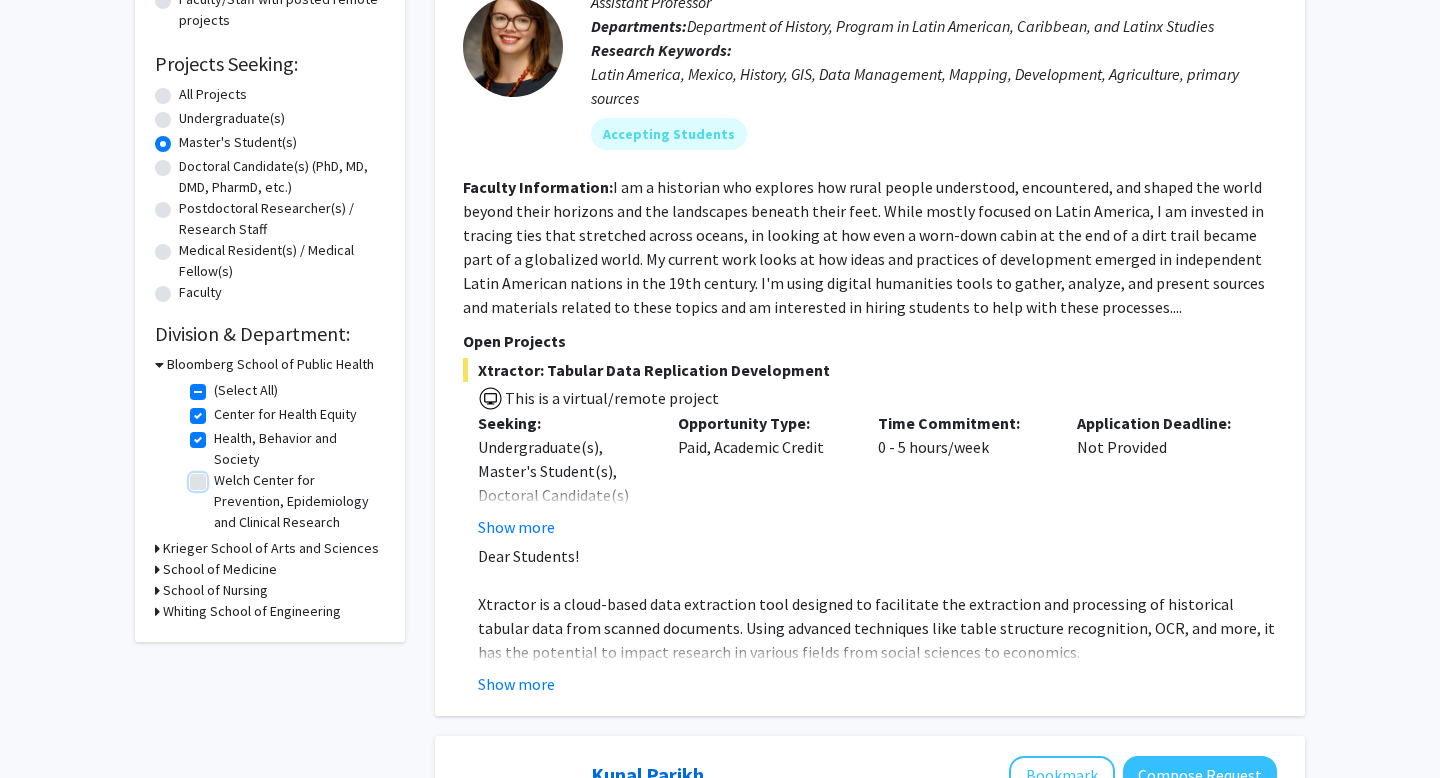 click on "Welch Center for Prevention, Epidemiology and Clinical Research" at bounding box center (220, 476) 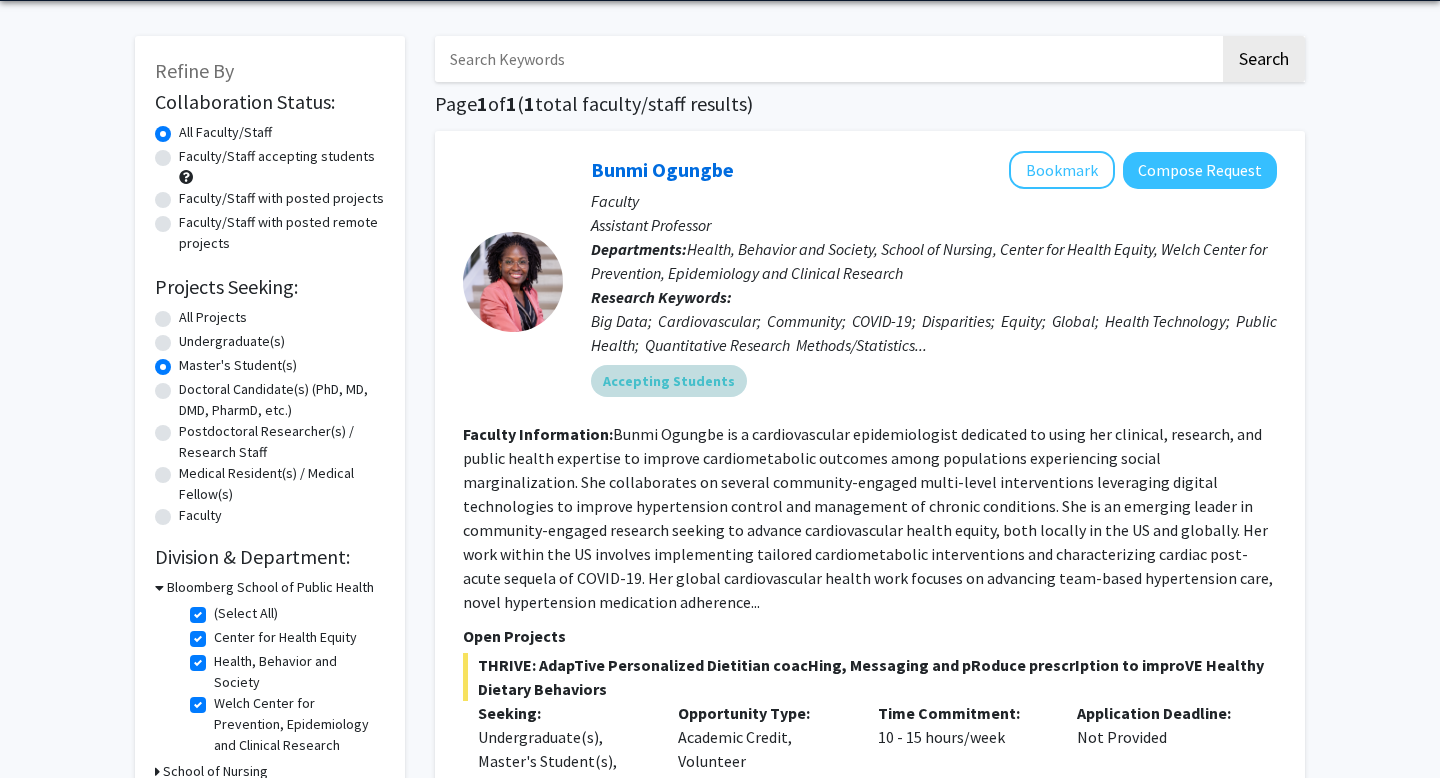 scroll, scrollTop: 83, scrollLeft: 0, axis: vertical 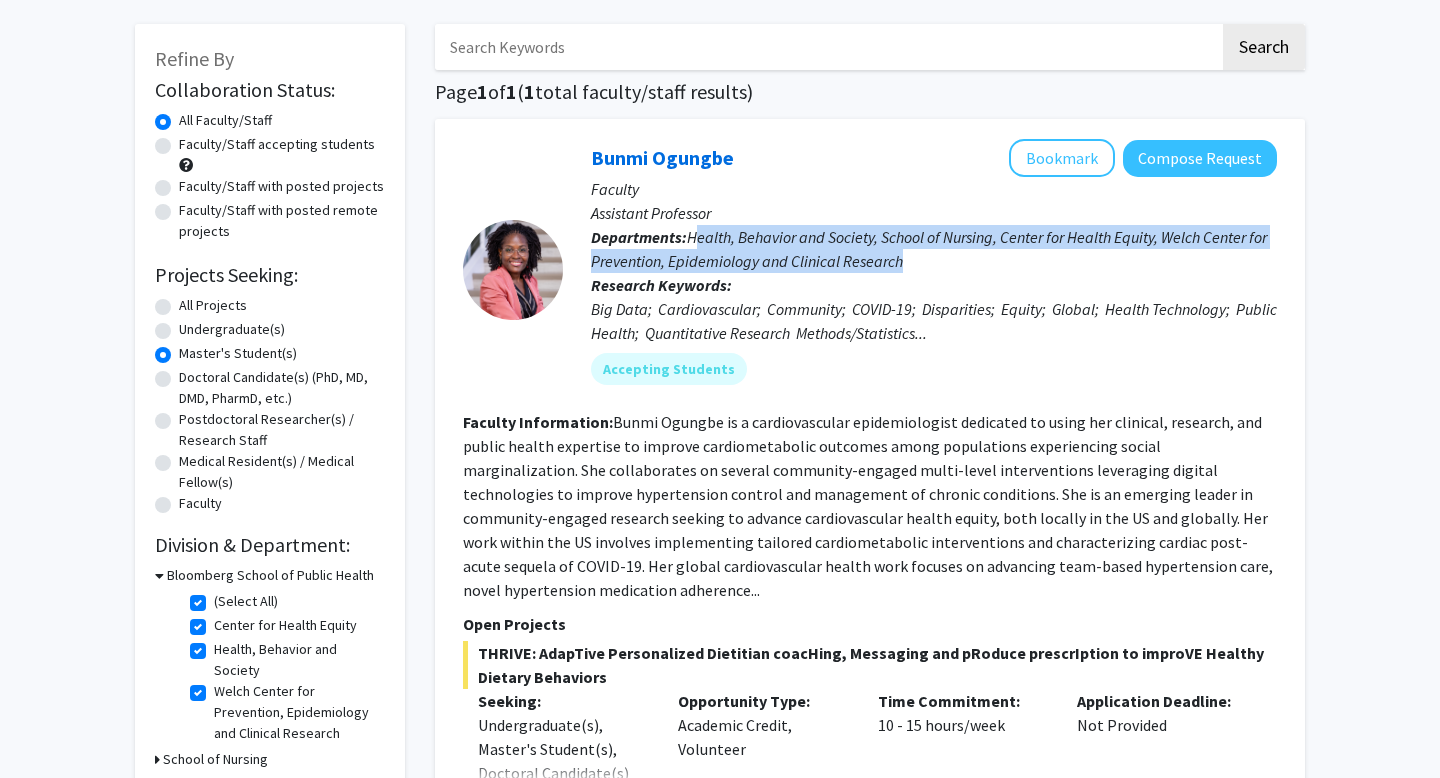 drag, startPoint x: 700, startPoint y: 226, endPoint x: 923, endPoint y: 273, distance: 227.8991 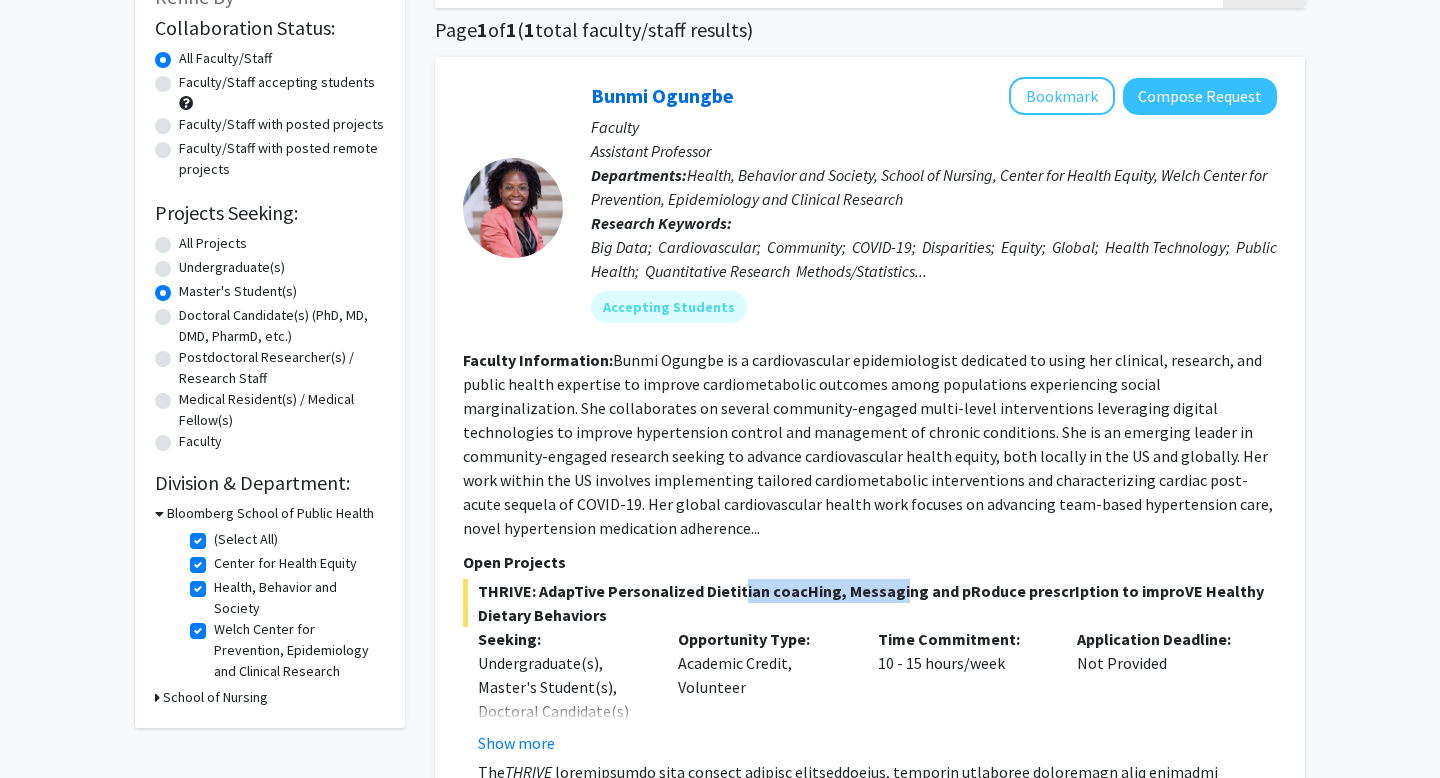 drag, startPoint x: 732, startPoint y: 589, endPoint x: 888, endPoint y: 595, distance: 156.11534 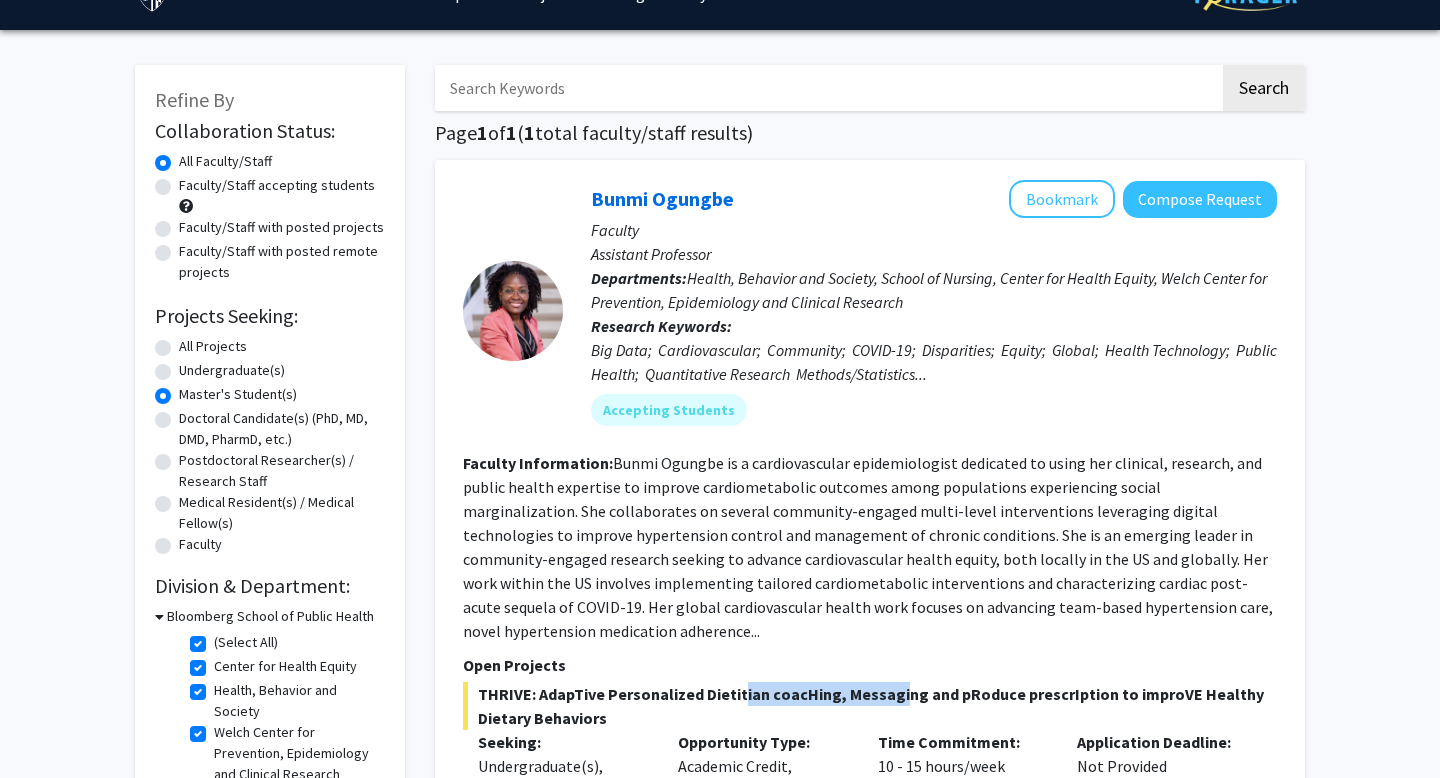 scroll, scrollTop: 43, scrollLeft: 0, axis: vertical 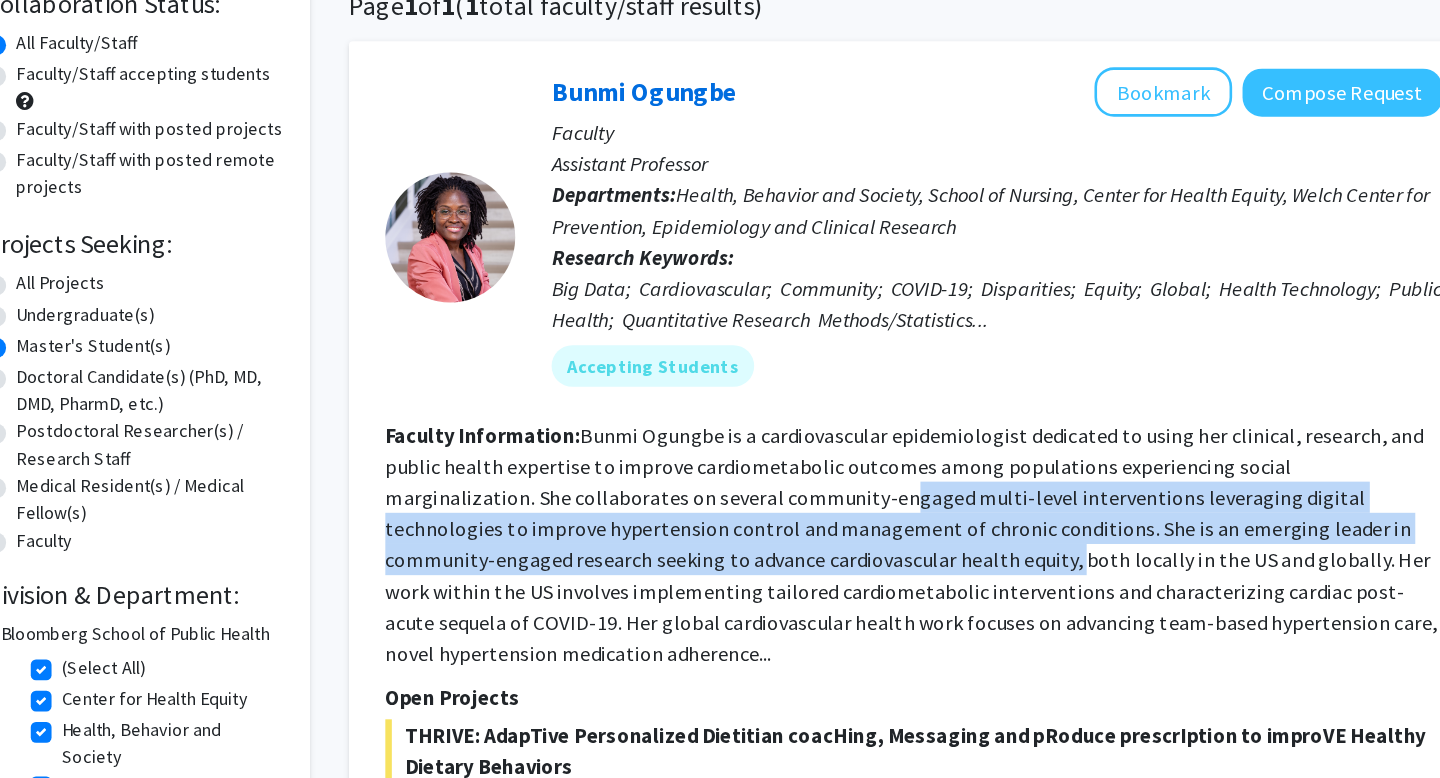 drag, startPoint x: 746, startPoint y: 517, endPoint x: 791, endPoint y: 556, distance: 59.548298 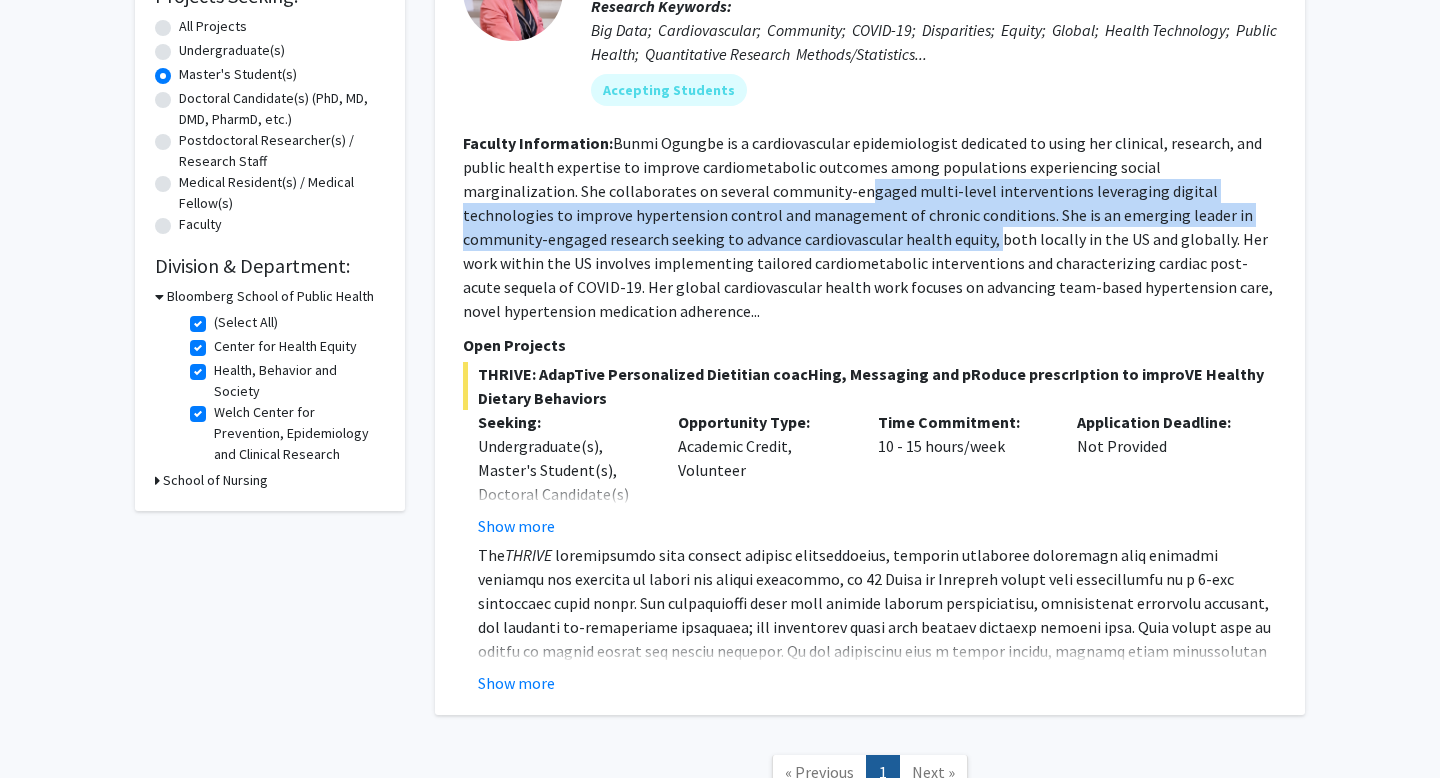 scroll, scrollTop: 395, scrollLeft: 0, axis: vertical 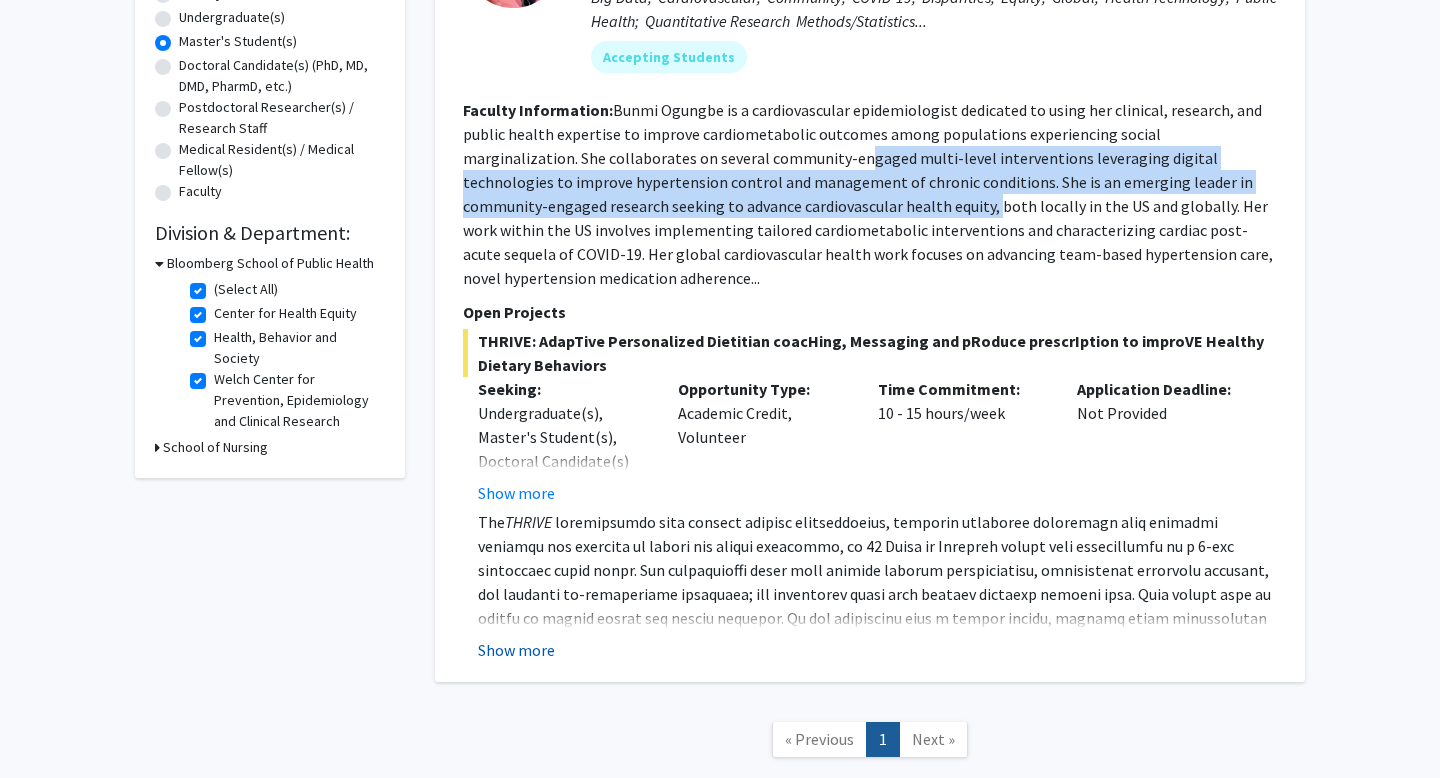 click on "Show more" 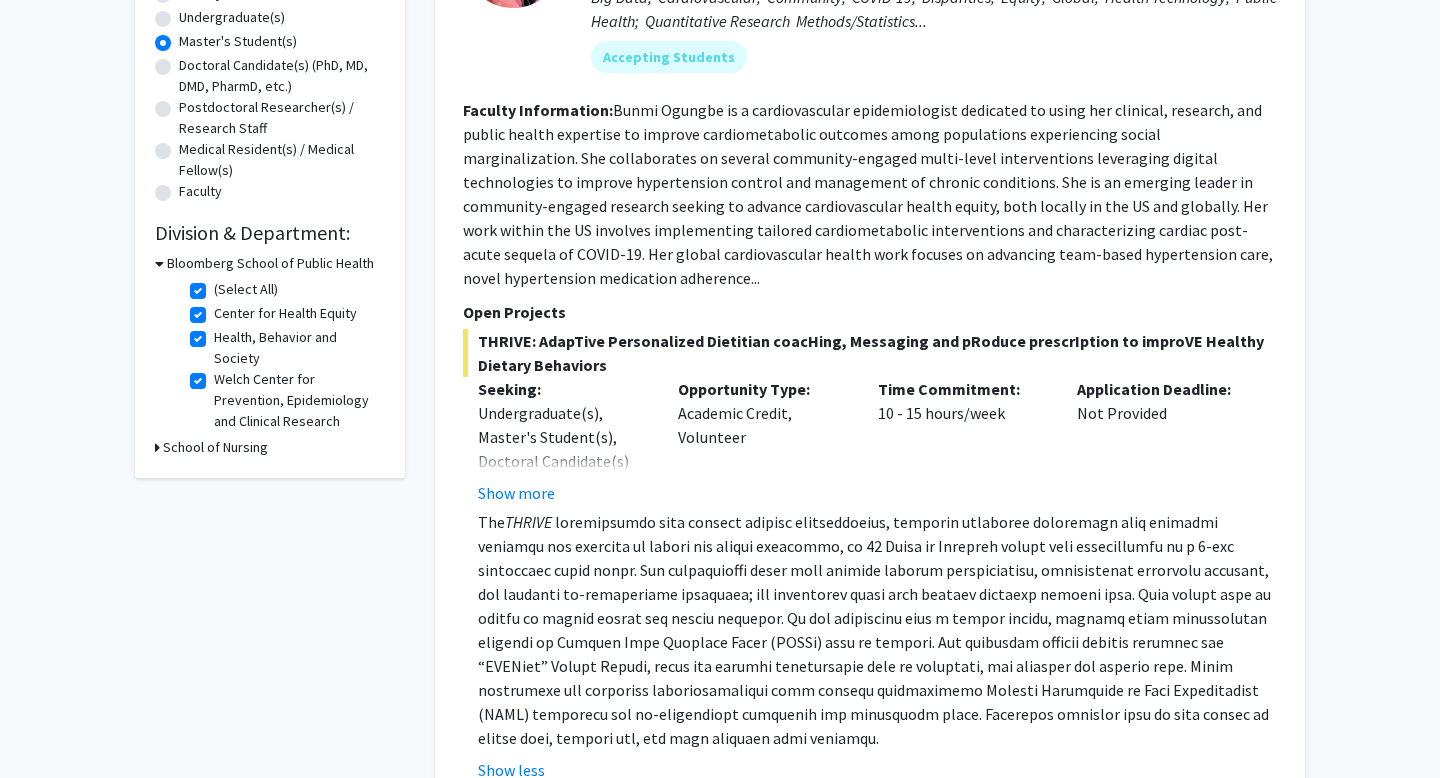 click on "Undergraduate(s), Master's Student(s), Doctoral Candidate(s) (PhD, MD, DMD, PharmD, etc.), Postdoctoral Researcher(s) / Research Staff, Medical Resident(s) / Medical Fellow(s), Faculty Show more" 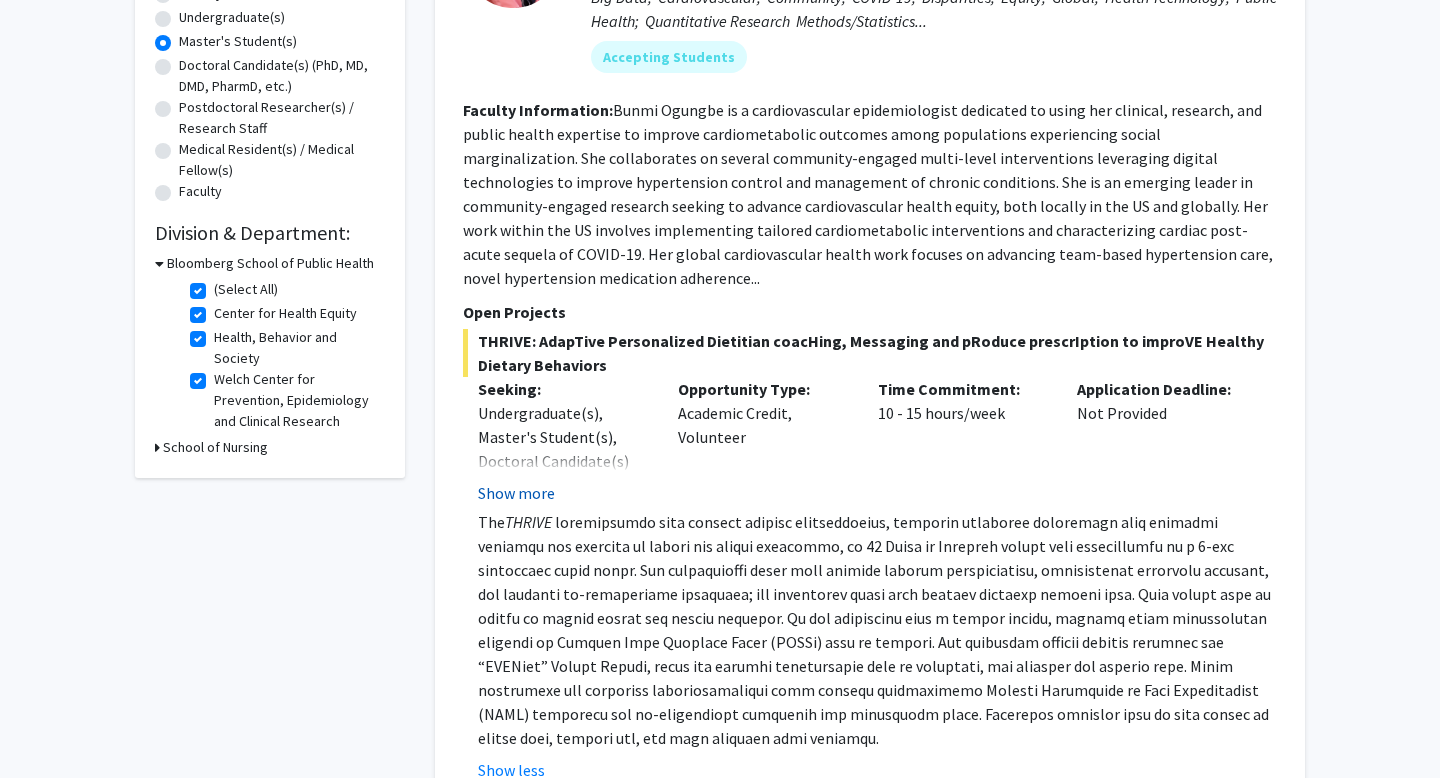 click on "Show more" 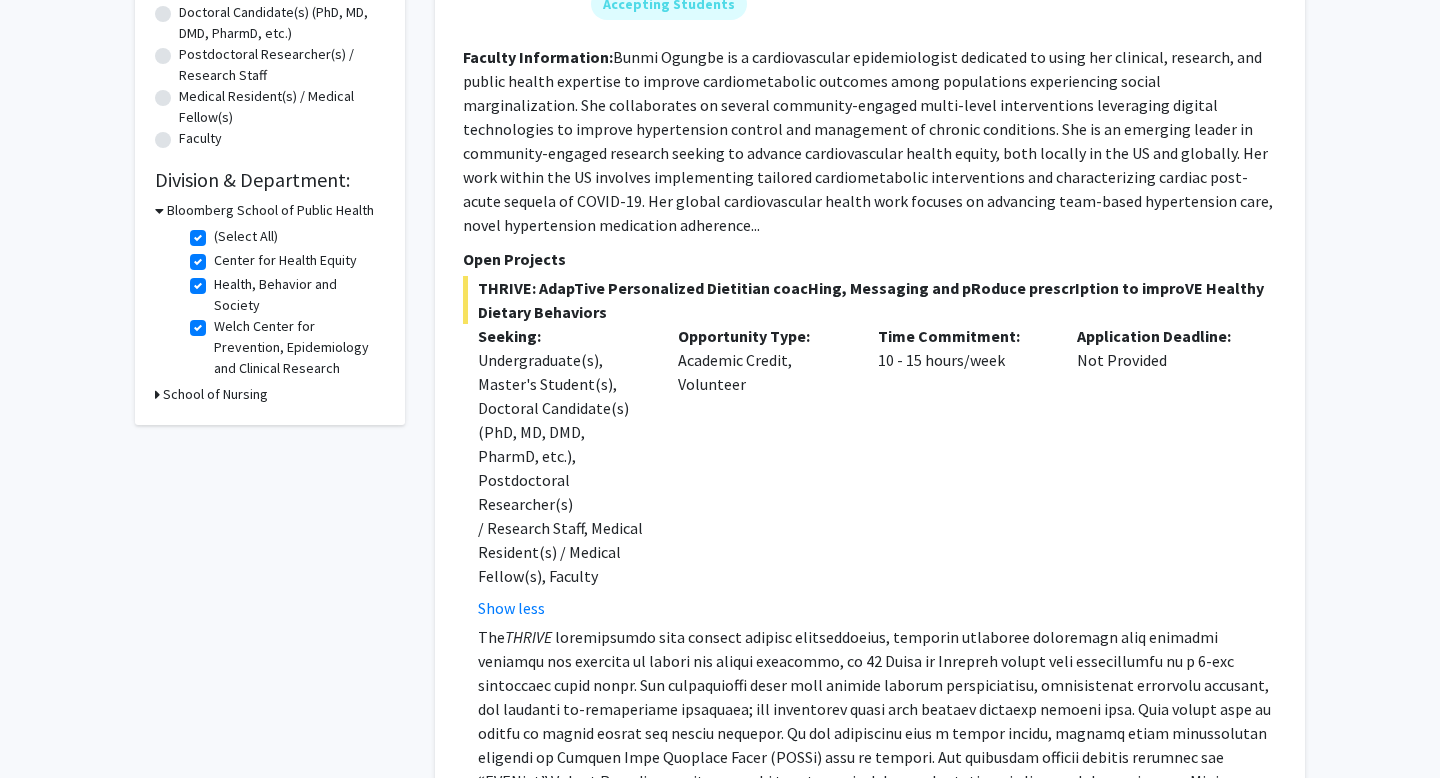 scroll, scrollTop: 450, scrollLeft: 0, axis: vertical 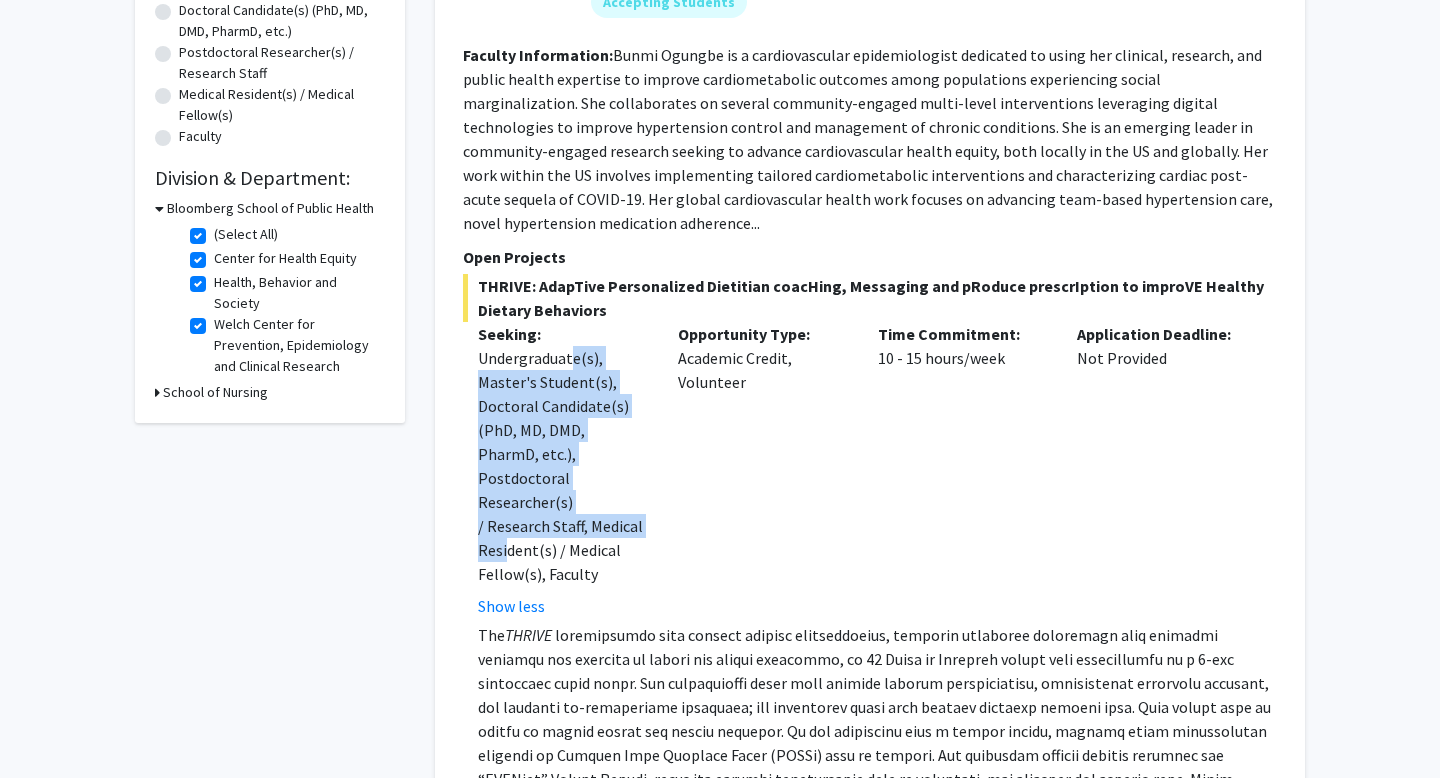 drag, startPoint x: 569, startPoint y: 359, endPoint x: 598, endPoint y: 508, distance: 151.79591 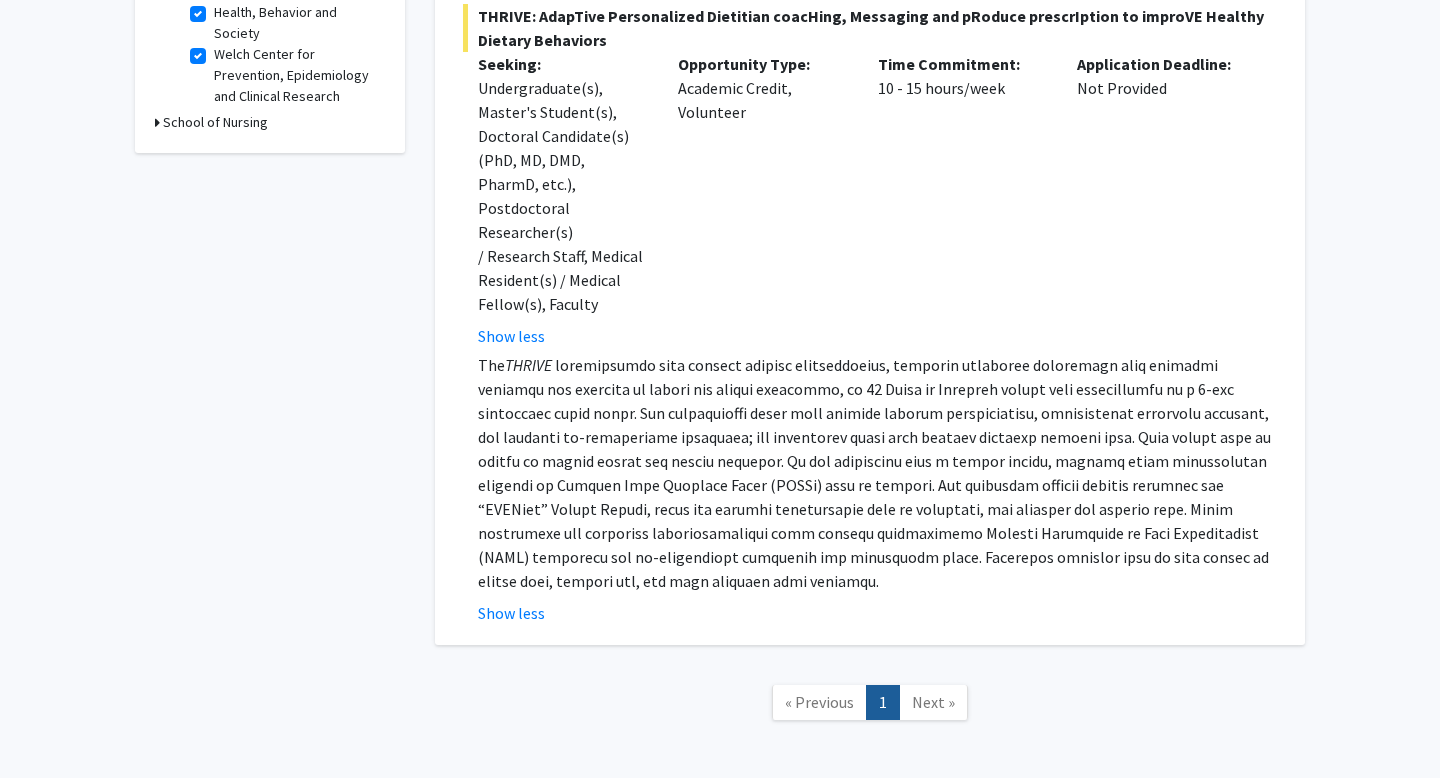 scroll, scrollTop: 713, scrollLeft: 0, axis: vertical 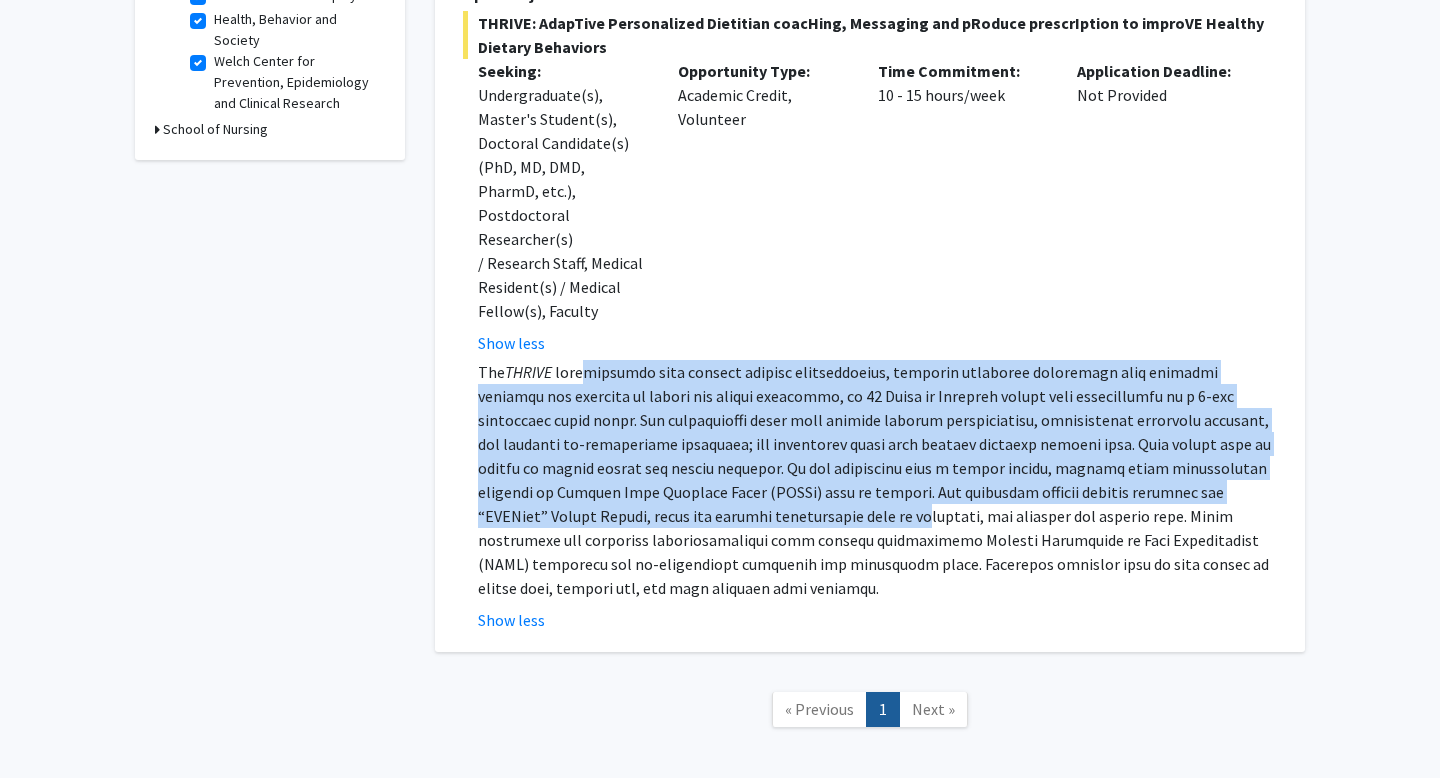 drag, startPoint x: 578, startPoint y: 343, endPoint x: 709, endPoint y: 485, distance: 193.1968 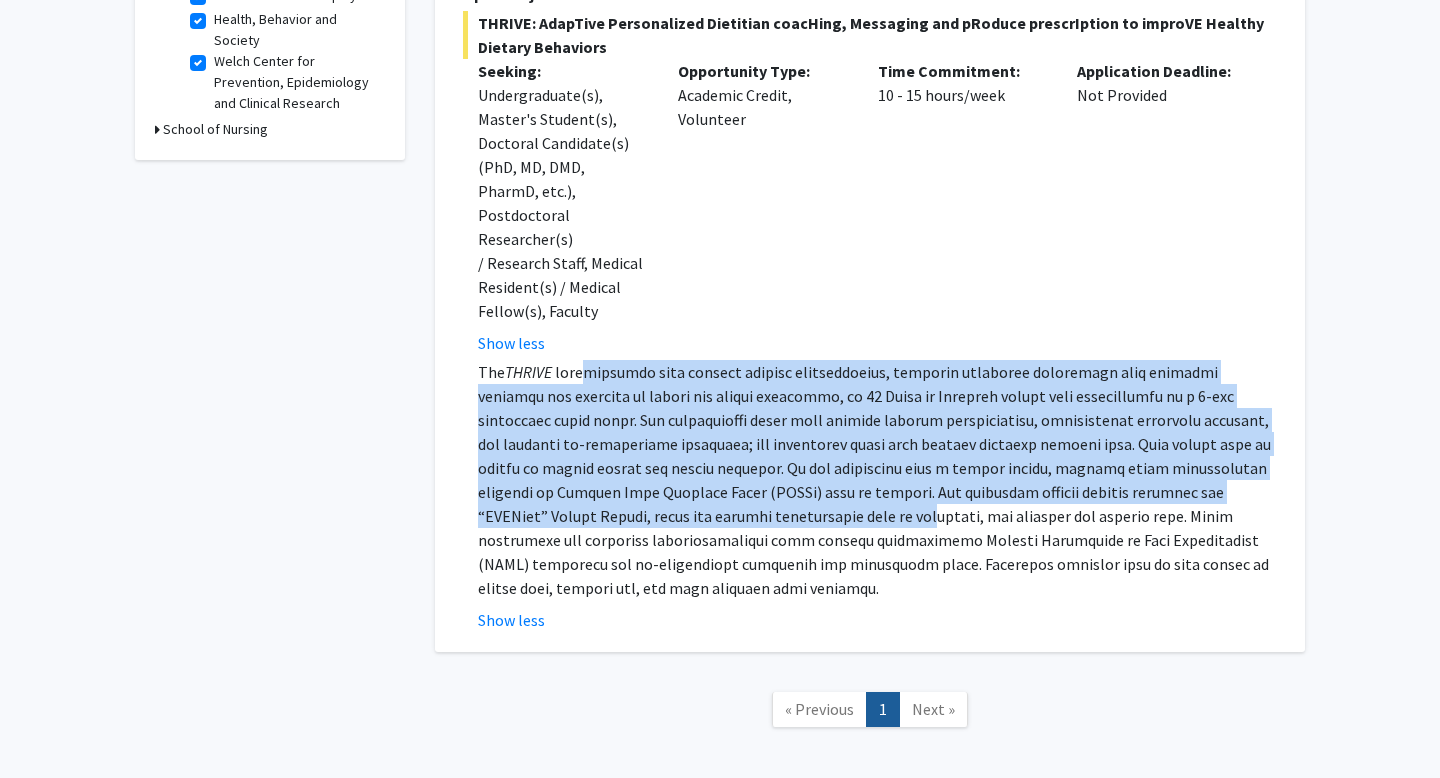 click 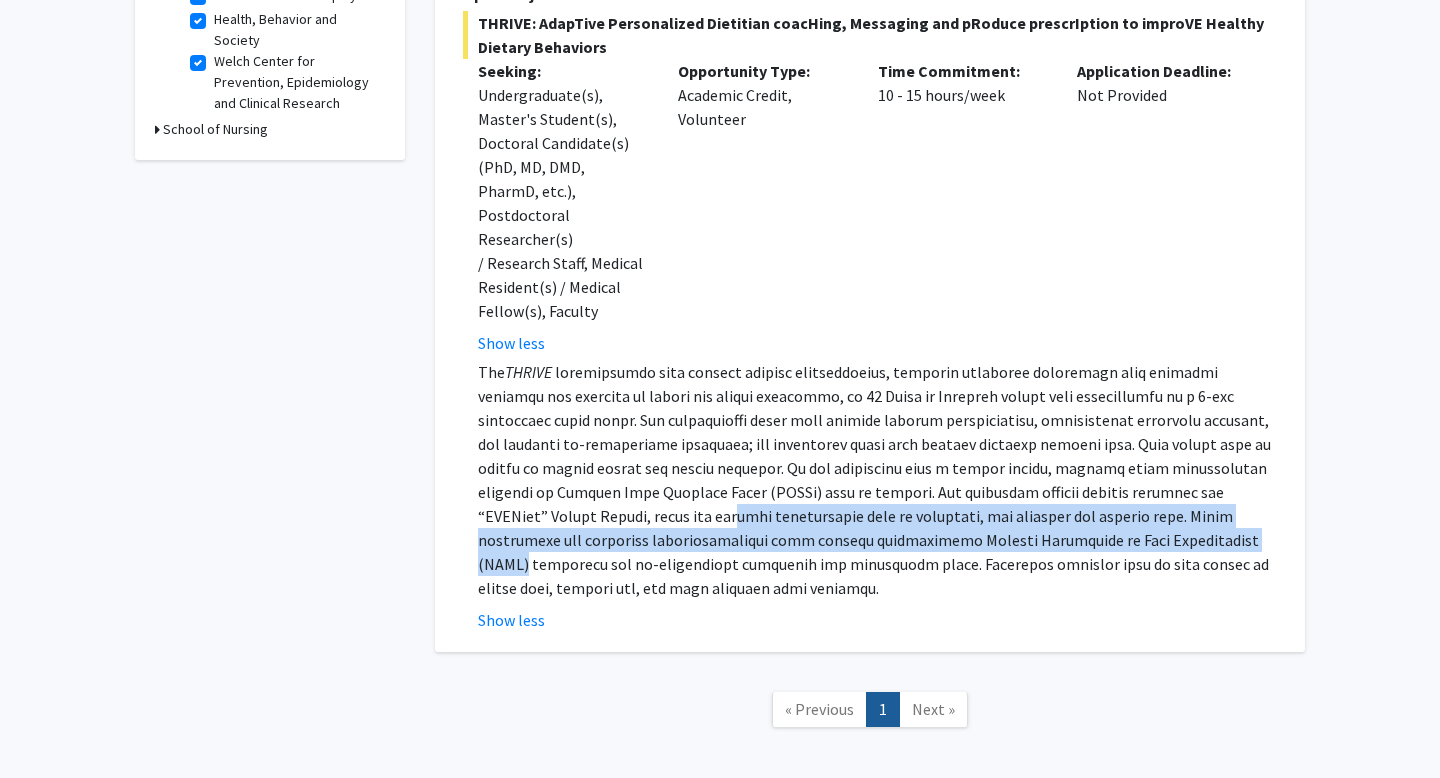 drag, startPoint x: 525, startPoint y: 499, endPoint x: 980, endPoint y: 506, distance: 455.05383 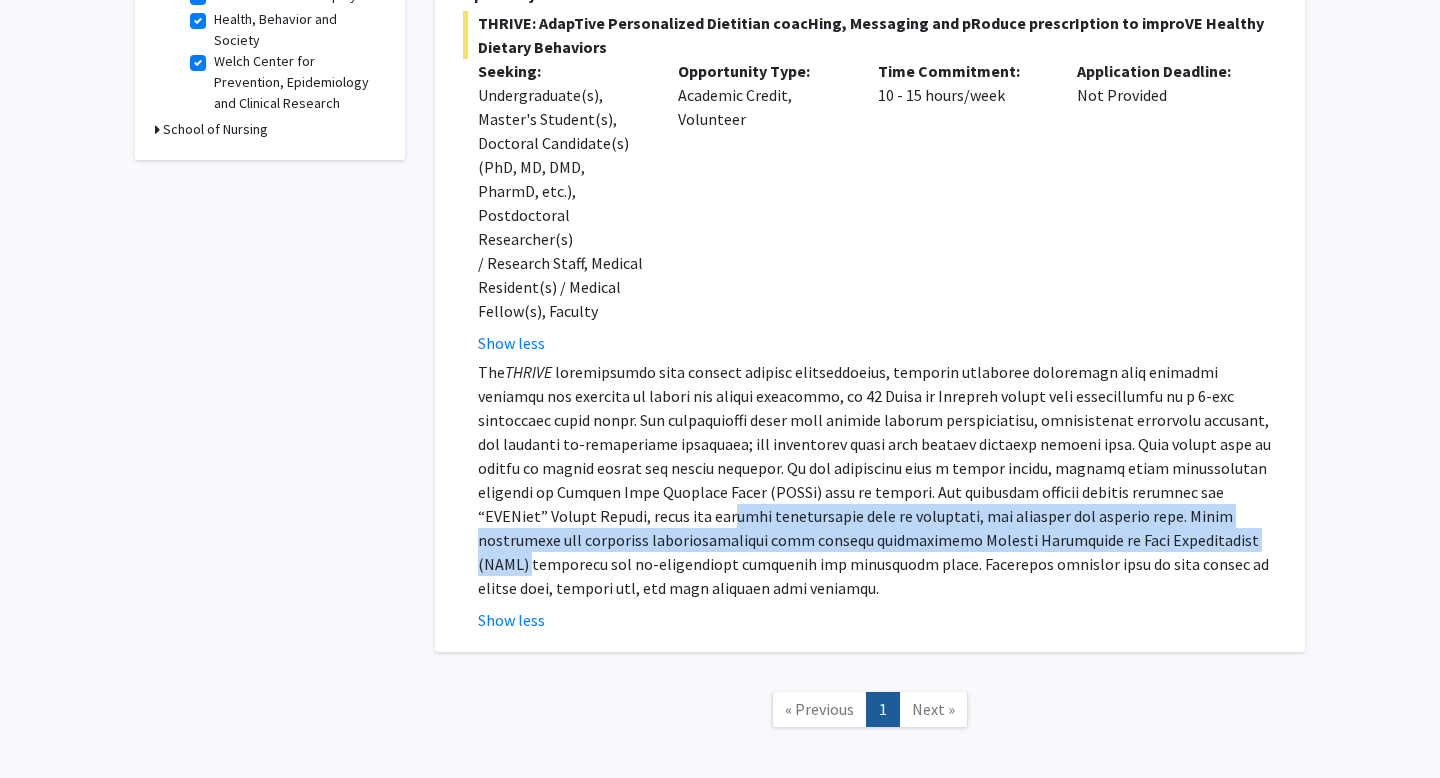 click 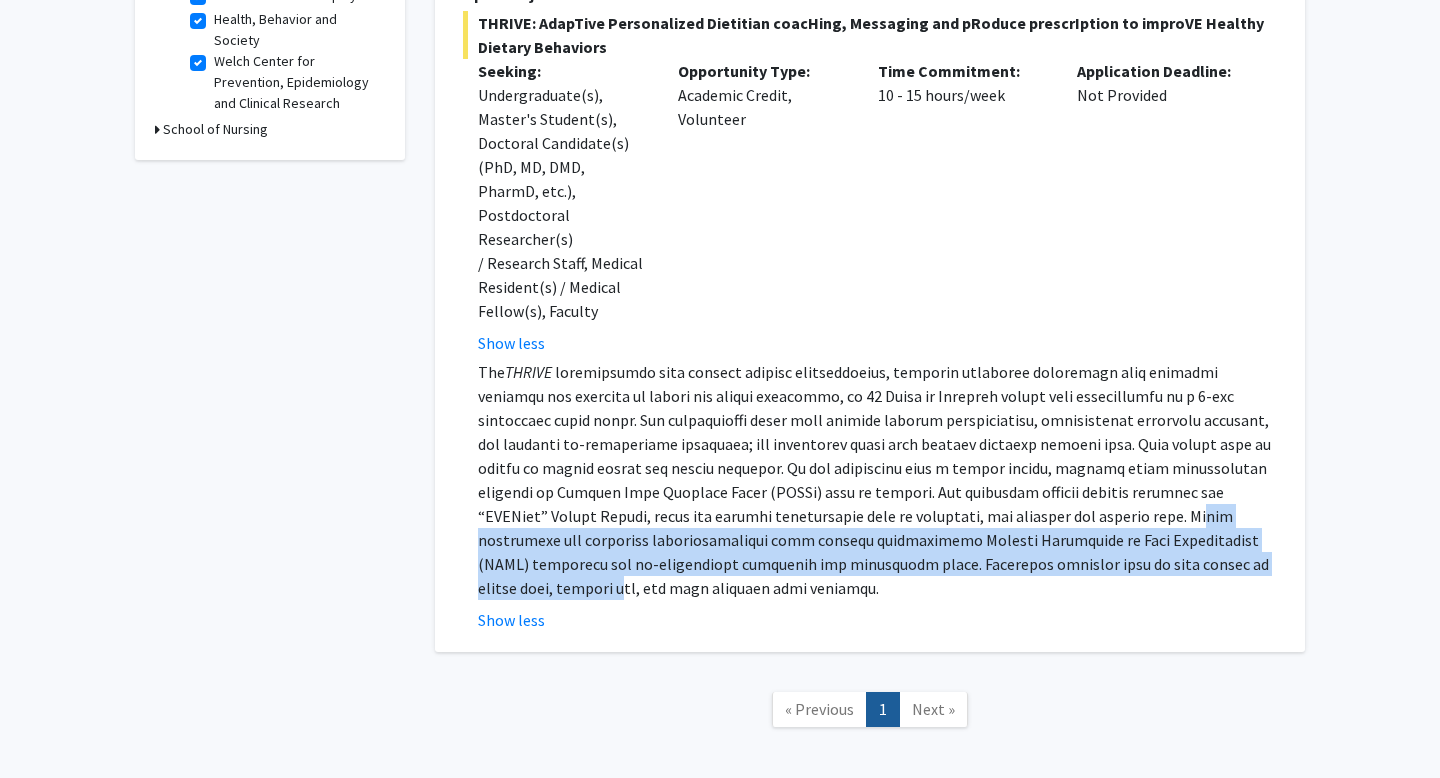 drag, startPoint x: 969, startPoint y: 488, endPoint x: 1023, endPoint y: 553, distance: 84.50444 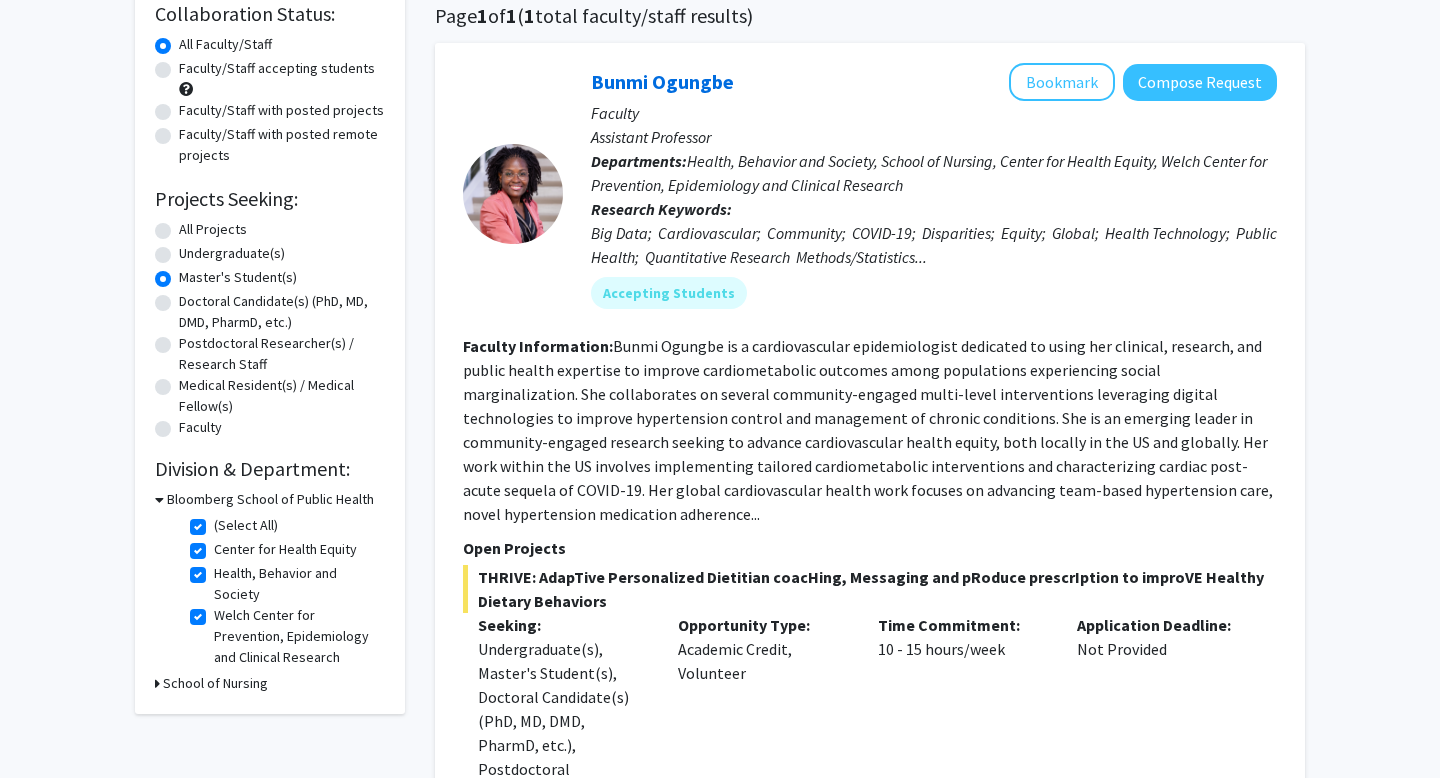 scroll, scrollTop: 163, scrollLeft: 0, axis: vertical 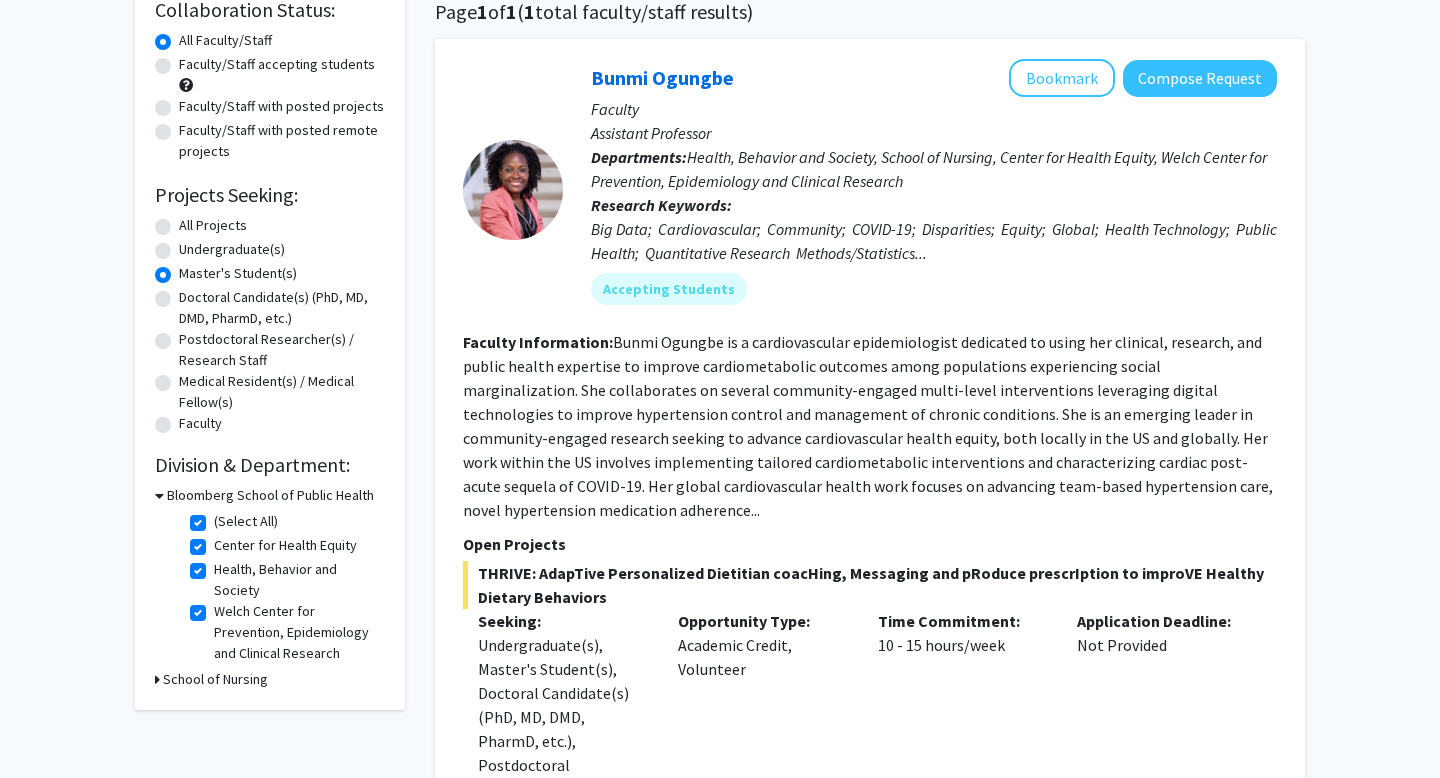 click on "Refine By Collaboration Status: Collaboration Status  All Faculty/Staff    Collaboration Status  Faculty/Staff accepting students    Collaboration Status  Faculty/Staff with posted projects    Collaboration Status  Faculty/Staff with posted remote projects    Projects Seeking: Projects Seeking Level  All Projects    Projects Seeking Level  Undergraduate(s)    Projects Seeking Level  Master's Student(s)    Projects Seeking Level  Doctoral Candidate(s) (PhD, MD, DMD, PharmD, etc.)    Projects Seeking Level  Postdoctoral Researcher(s) / Research Staff    Projects Seeking Level  Medical Resident(s) / Medical Fellow(s)    Projects Seeking Level  Faculty    Division & Department:      Bloomberg School of Public Health  (Select All)  (Select All)  Center for Health Equity  Center for Health Equity  Health, Behavior and Society  Health, Behavior and Society  Welch Center for Prevention, Epidemiology and Clinical Research  Welch Center for Prevention, Epidemiology and Clinical Research" 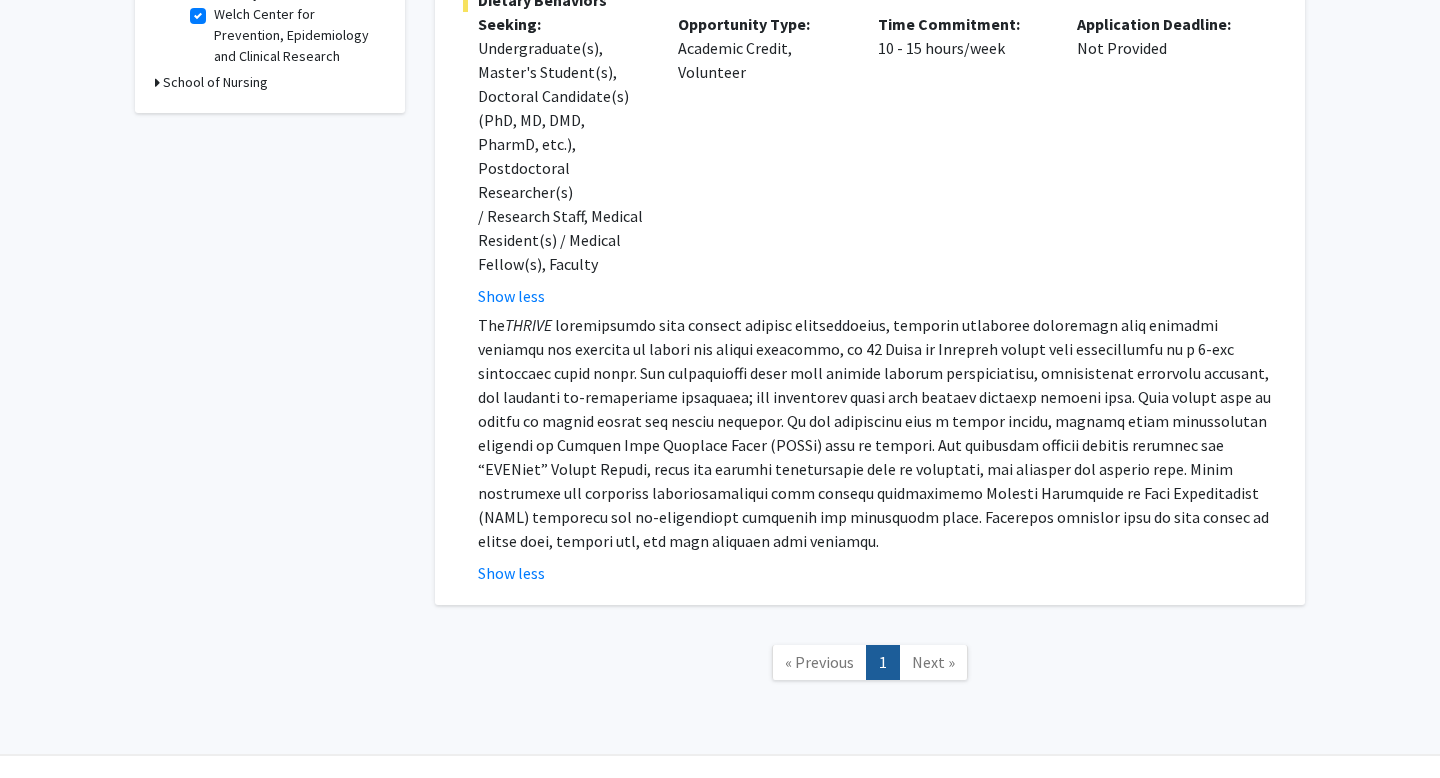 scroll, scrollTop: 0, scrollLeft: 0, axis: both 